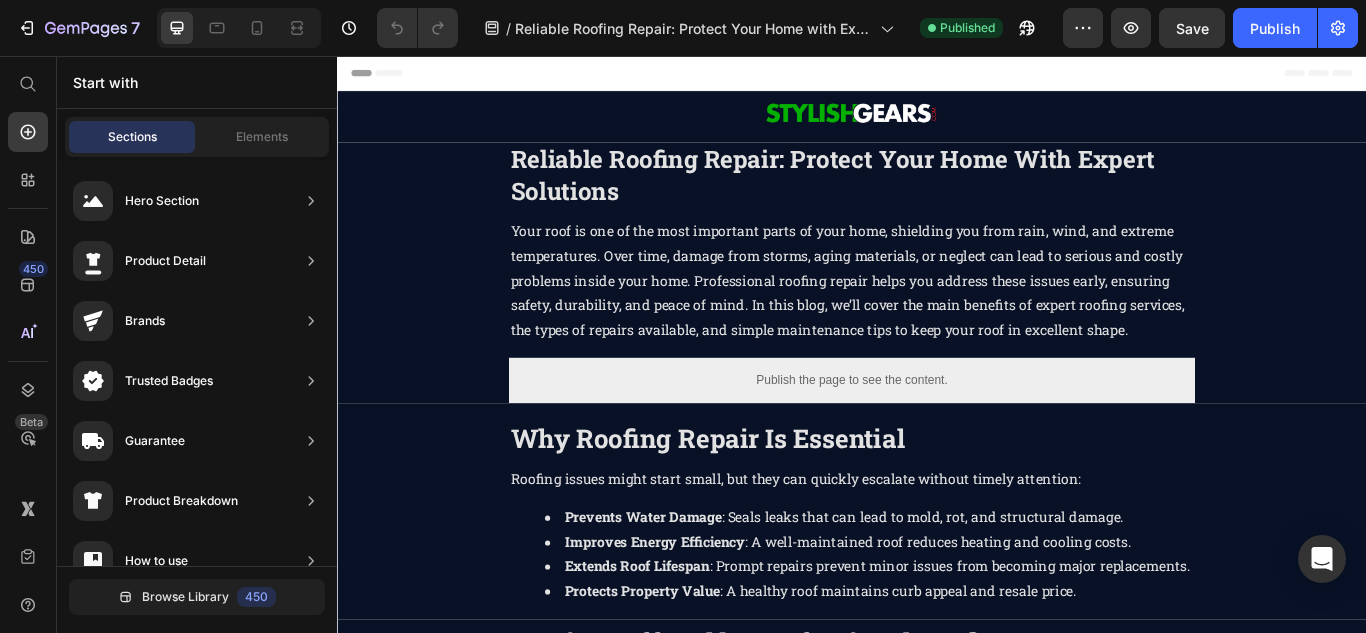 scroll, scrollTop: 0, scrollLeft: 0, axis: both 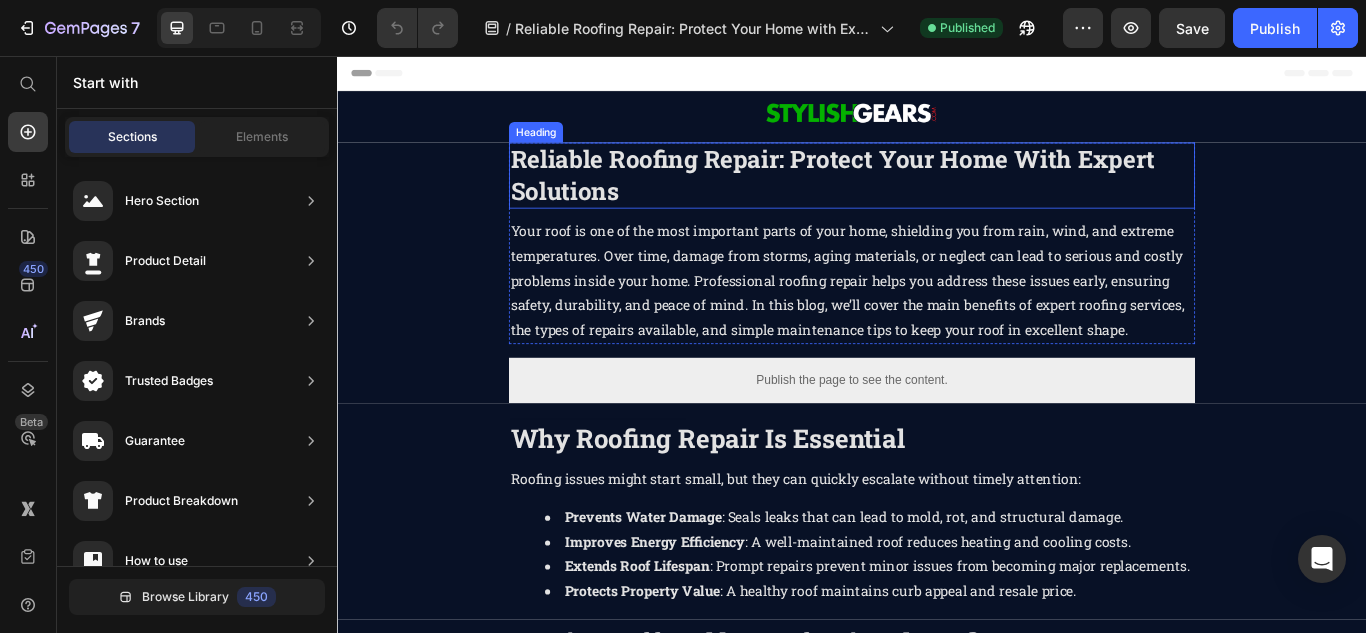 click on "Reliable Roofing Repair: Protect Your Home with Expert Solutions" at bounding box center [914, 194] 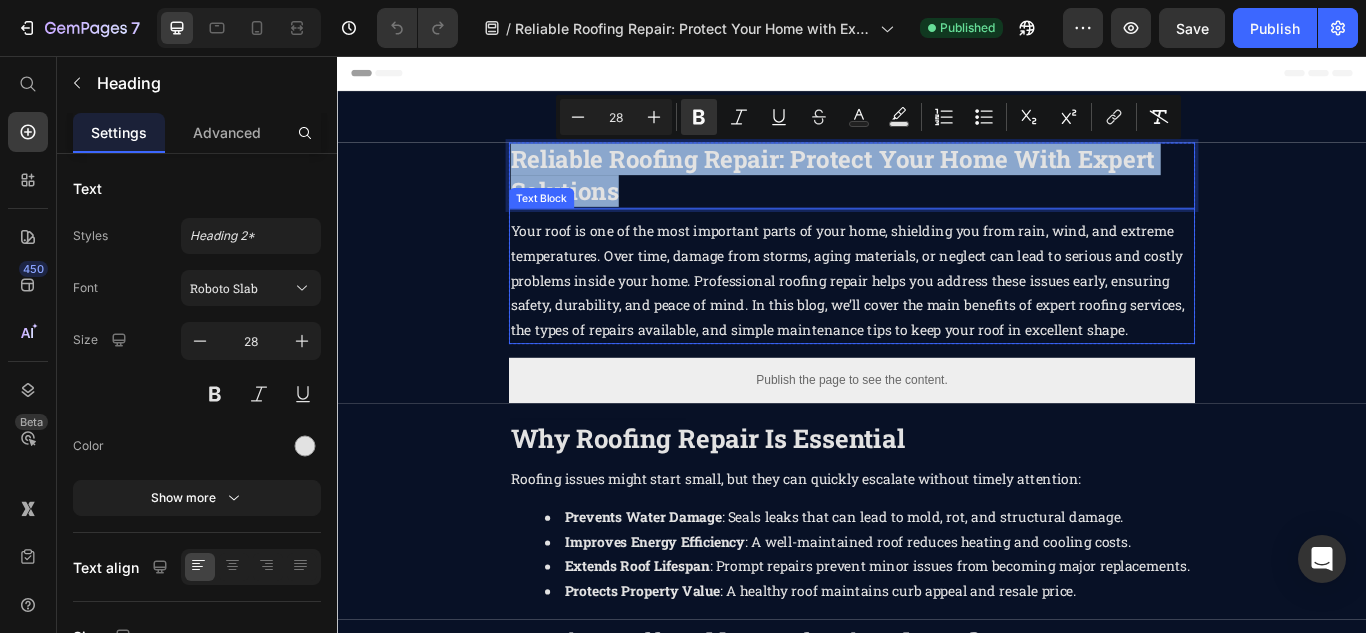 click on "Publish the page to see the content." at bounding box center (937, 434) 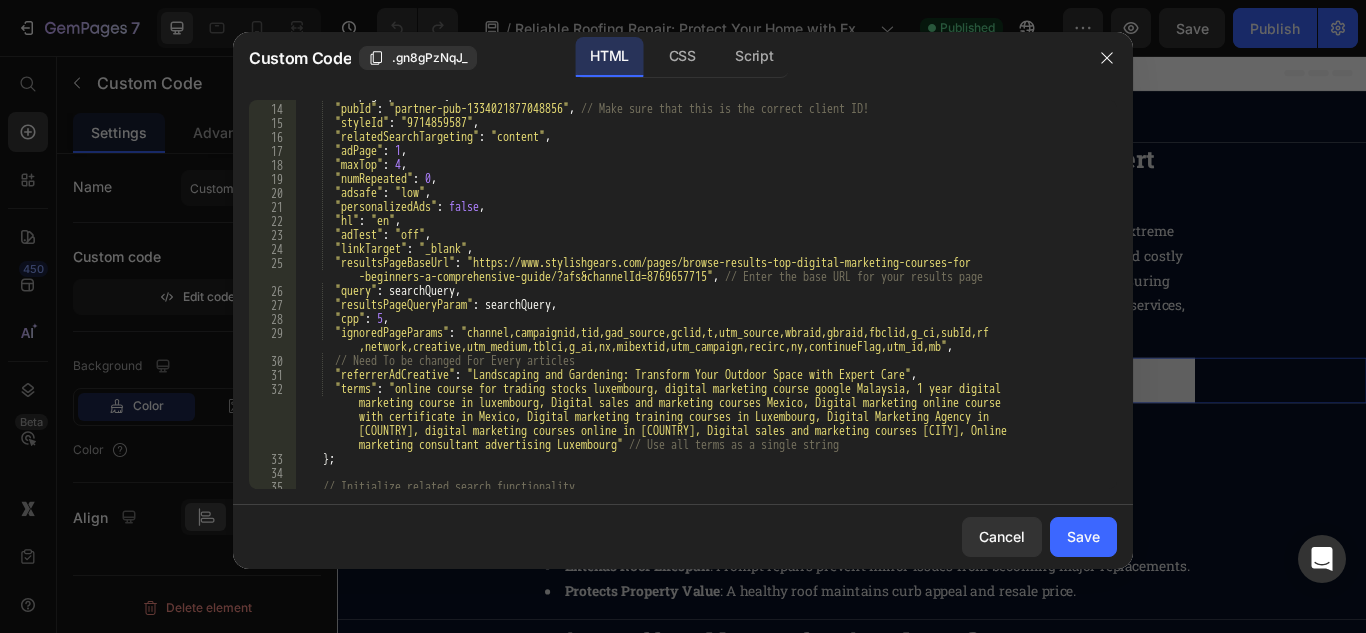 scroll, scrollTop: 240, scrollLeft: 0, axis: vertical 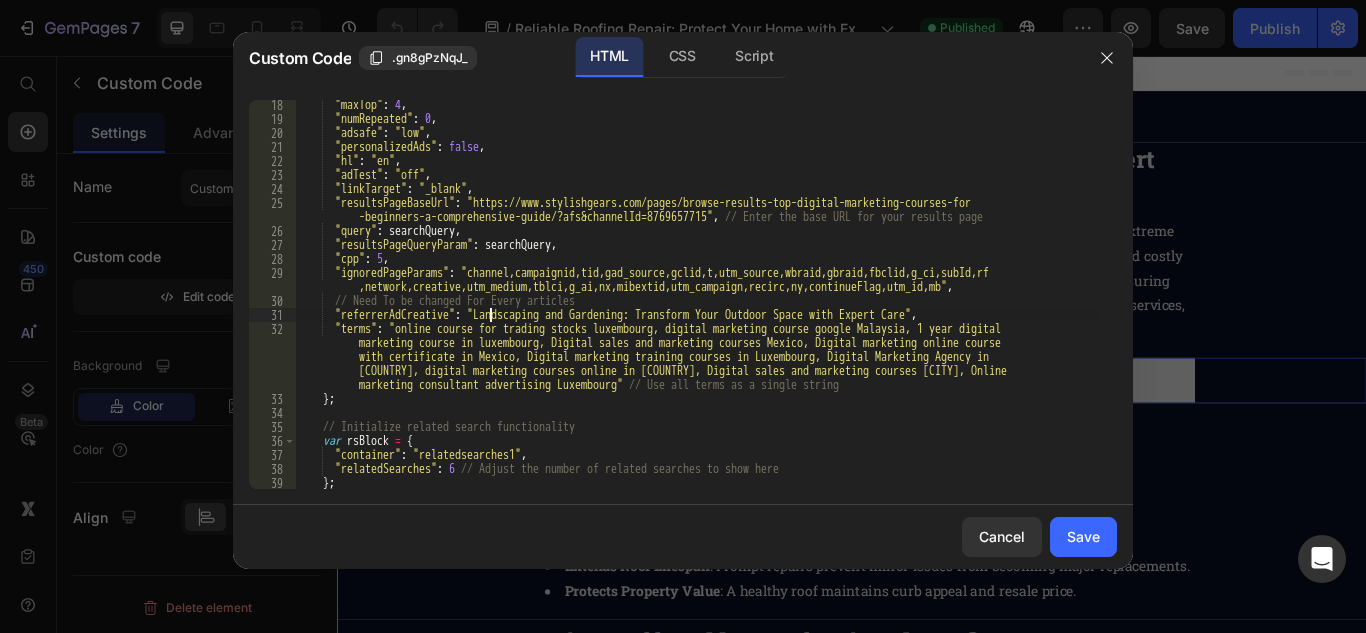 click on ""maxTop" :   4 ,         "numRepeated" :   0 ,         "adsafe" :   "low" ,         "personalizedAds" :   false ,         "hl" :   "en" ,         "adTest" :   "off" ,         "linkTarget" :   "_blank" ,         "resultsPageBaseUrl" :   "https://www.stylishgears.com/pages/browse-results-top-digital-marketing-courses-for            -beginners-a-comprehensive-guide/?afs&channelId=8769657715" ,   // Enter the base URL for your results page         "query" :   searchQuery ,         "resultsPageQueryParam" :   searchQuery ,         "cpp" :   5 ,         "ignoredPageParams" :   "channel,campaignid,tid,gad_source,gclid,t,utm_source,wbraid,gbraid,fbclid,g_ci,subId,rf            ,network,creative,utm_medium,tblci,g_ai,nx,mibextid,utm_campaign,recirc,ny,continueFlag,utm_id,mb" ,         // Need To be changed For Every articles         "referrerAdCreative" :   "Landscaping and Gardening: Transform Your Outdoor Space with Expert Care" ,         "terms" :                     } ;" at bounding box center [698, 306] 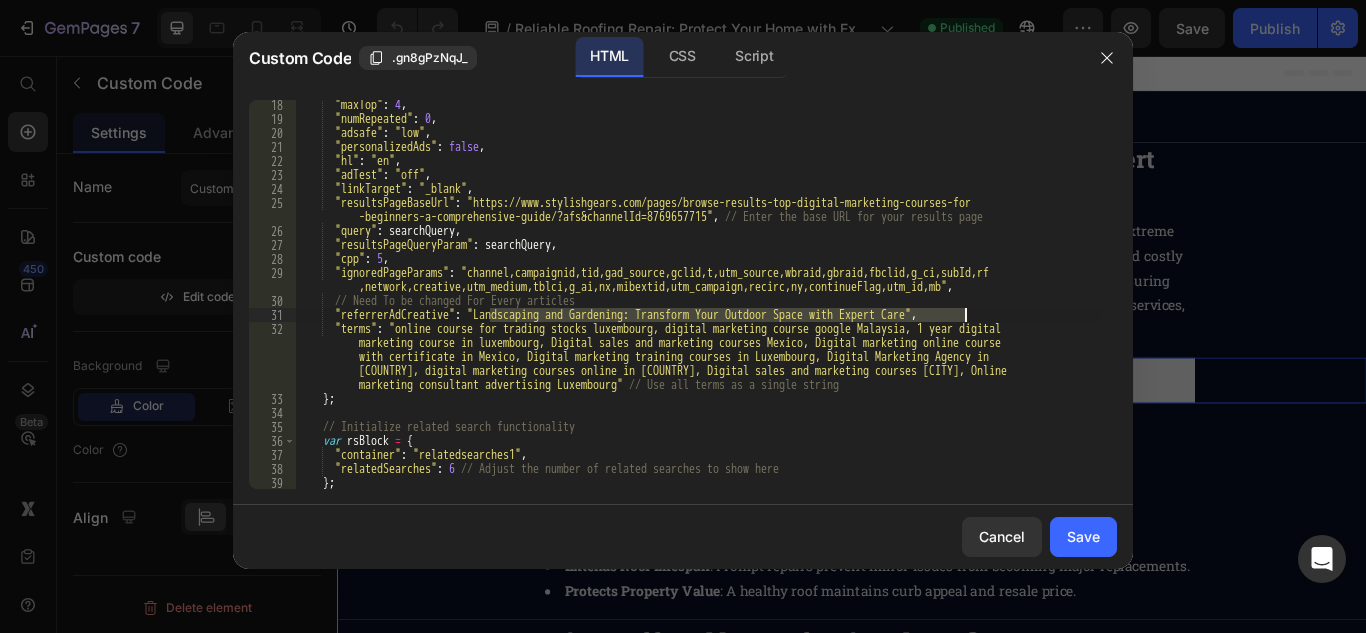 paste on "Reliable Roofing Repair: Protect Your Home with Expert Solutions" 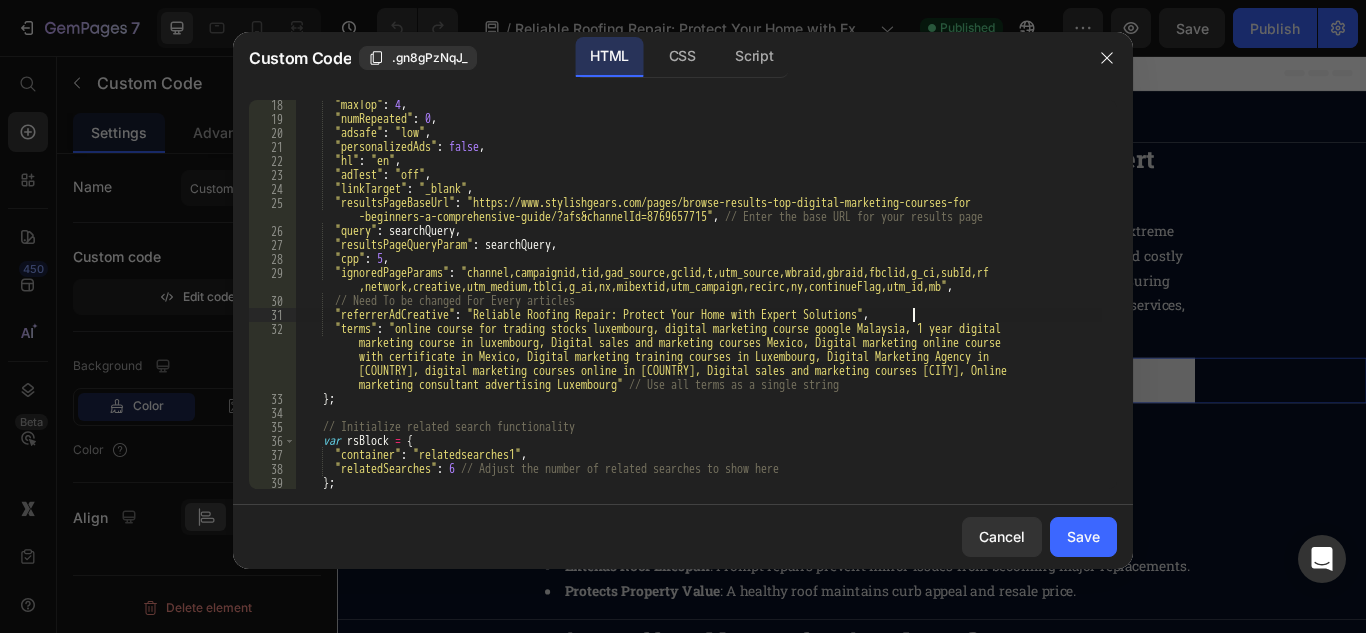 click on ""maxTop" :   4 ,         "numRepeated" :   0 ,         "adsafe" :   "low" ,         "personalizedAds" :   false ,         "hl" :   "en" ,         "adTest" :   "off" ,         "linkTarget" :   "_blank" ,         "resultsPageBaseUrl" :   "https://www.stylishgears.com/pages/browse-results-top-digital-marketing-courses-for            -beginners-a-comprehensive-guide/?afs&channelId=8769657715" ,   // Enter the base URL for your results page         "query" :   searchQuery ,         "resultsPageQueryParam" :   searchQuery ,         "cpp" :   5 ,         "ignoredPageParams" :   "channel,campaignid,tid,gad_source,gclid,t,utm_source,wbraid,gbraid,fbclid,g_ci,subId,rf            ,network,creative,utm_medium,tblci,g_ai,nx,mibextid,utm_campaign,recirc,ny,continueFlag,utm_id,mb" ,         // Need To be changed For Every articles         "referrerAdCreative" :   "Reliable Roofing Repair: Protect Your Home with Expert Solutions" ,         "terms" :                           }" at bounding box center [698, 306] 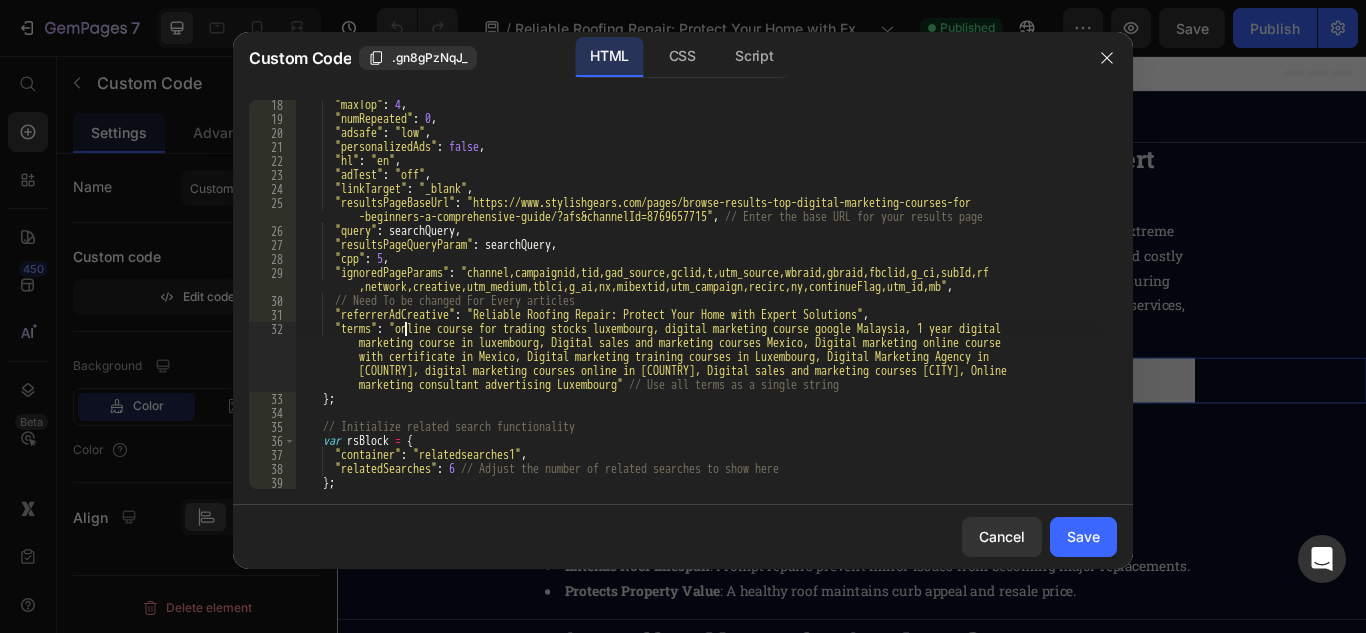 click on ""maxTop" :   4 ,         "numRepeated" :   0 ,         "adsafe" :   "low" ,         "personalizedAds" :   false ,         "hl" :   "en" ,         "adTest" :   "off" ,         "linkTarget" :   "_blank" ,         "resultsPageBaseUrl" :   "https://www.stylishgears.com/pages/browse-results-top-digital-marketing-courses-for            -beginners-a-comprehensive-guide/?afs&channelId=8769657715" ,   // Enter the base URL for your results page         "query" :   searchQuery ,         "resultsPageQueryParam" :   searchQuery ,         "cpp" :   5 ,         "ignoredPageParams" :   "channel,campaignid,tid,gad_source,gclid,t,utm_source,wbraid,gbraid,fbclid,g_ci,subId,rf            ,network,creative,utm_medium,tblci,g_ai,nx,mibextid,utm_campaign,recirc,ny,continueFlag,utm_id,mb" ,         // Need To be changed For Every articles         "referrerAdCreative" :   "Reliable Roofing Repair: Protect Your Home with Expert Solutions" ,         "terms" :                           }" at bounding box center (698, 306) 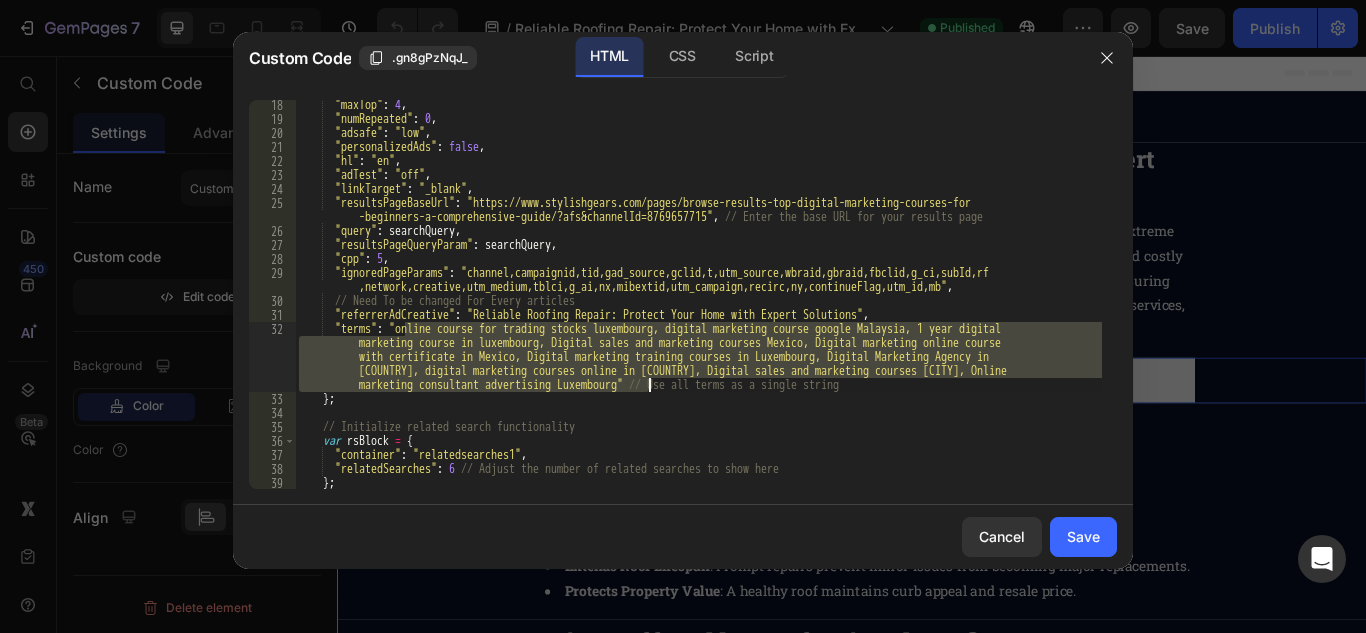paste on ""terms": "Roof Leaking Repairs,Roofing and Plumbing Careers,Roofing and Plumbing Job Paths,Roofing and Plumbing" // Use all terms as a single string" 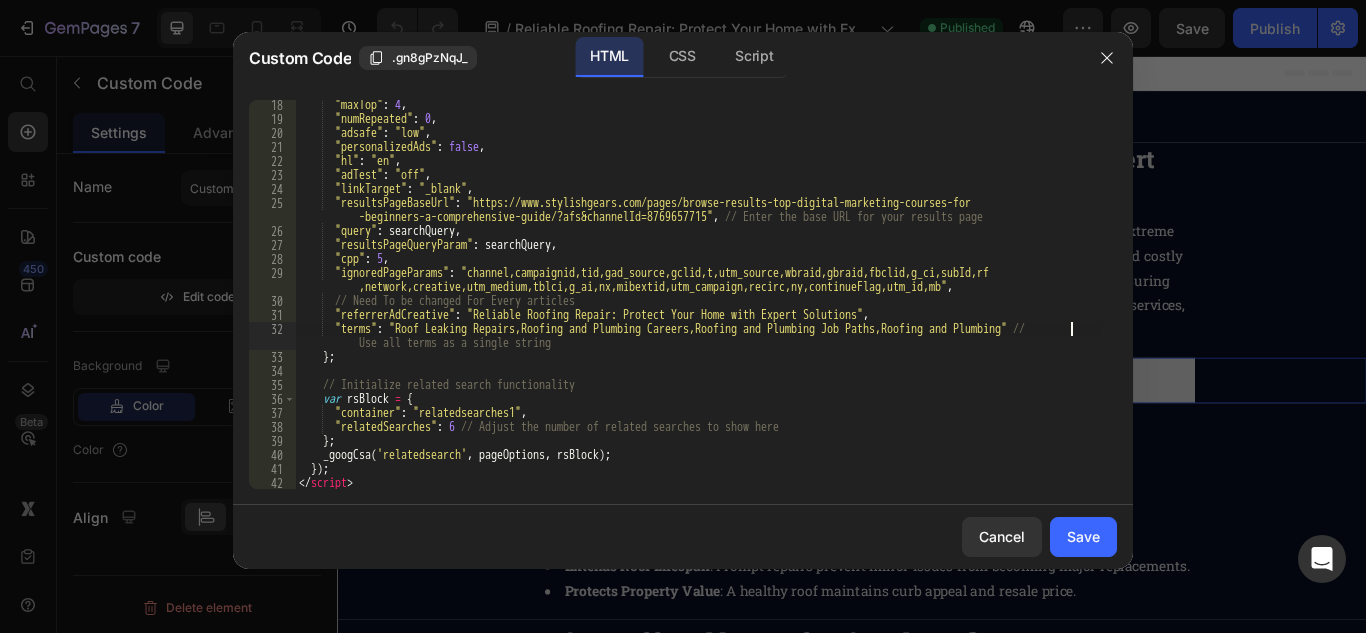 click on ""maxTop" :   4 ,         "numRepeated" :   0 ,         "adsafe" :   "low" ,         "personalizedAds" :   false ,         "hl" :   "en" ,         "adTest" :   "off" ,         "linkTarget" :   "_blank" ,         "resultsPageBaseUrl" :   "https://www.stylishgears.com/pages/browse-results-top-digital-marketing-courses-for            -beginners-a-comprehensive-guide/?afs&channelId=8769657715" ,   // Enter the base URL for your results page         "query" :   searchQuery ,         "resultsPageQueryParam" :   searchQuery ,         "cpp" :   5 ,         "ignoredPageParams" :   "channel,campaignid,tid,gad_source,gclid,t,utm_source,wbraid,gbraid,fbclid,g_ci,subId,rf            ,network,creative,utm_medium,tblci,g_ai,nx,mibextid,utm_campaign,recirc,ny,continueFlag,utm_id,mb" ,         // Need To be changed For Every articles         "referrerAdCreative" :   "Reliable Roofing Repair: Protect Your Home with Expert Solutions" ,         "terms" :     //                  } ;" at bounding box center (698, 306) 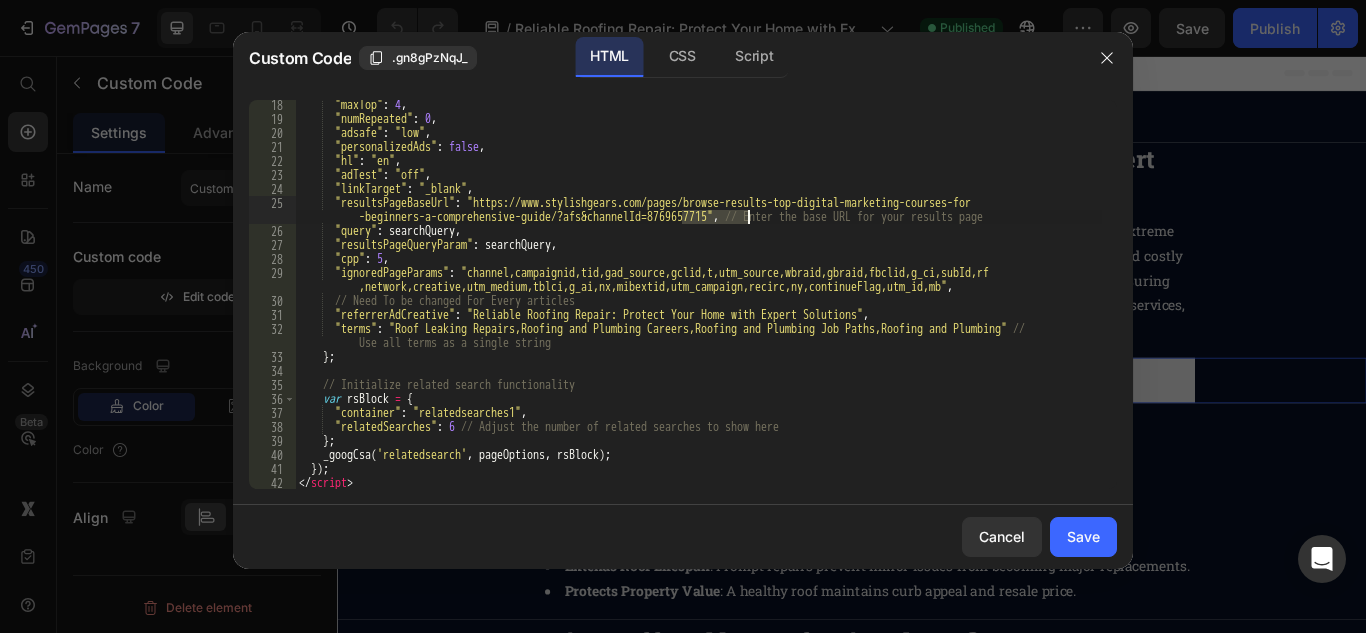 click on ""maxTop" :   4 ,         "numRepeated" :   0 ,         "adsafe" :   "low" ,         "personalizedAds" :   false ,         "hl" :   "en" ,         "adTest" :   "off" ,         "linkTarget" :   "_blank" ,         "resultsPageBaseUrl" :   "https://www.stylishgears.com/pages/browse-results-top-digital-marketing-courses-for            -beginners-a-comprehensive-guide/?afs&channelId=8769657715" ,   // Enter the base URL for your results page         "query" :   searchQuery ,         "resultsPageQueryParam" :   searchQuery ,         "cpp" :   5 ,         "ignoredPageParams" :   "channel,campaignid,tid,gad_source,gclid,t,utm_source,wbraid,gbraid,fbclid,g_ci,subId,rf            ,network,creative,utm_medium,tblci,g_ai,nx,mibextid,utm_campaign,recirc,ny,continueFlag,utm_id,mb" ,         // Need To be changed For Every articles         "referrerAdCreative" :   "Reliable Roofing Repair: Protect Your Home with Expert Solutions" ,         "terms" :     //                  } ;" at bounding box center (698, 306) 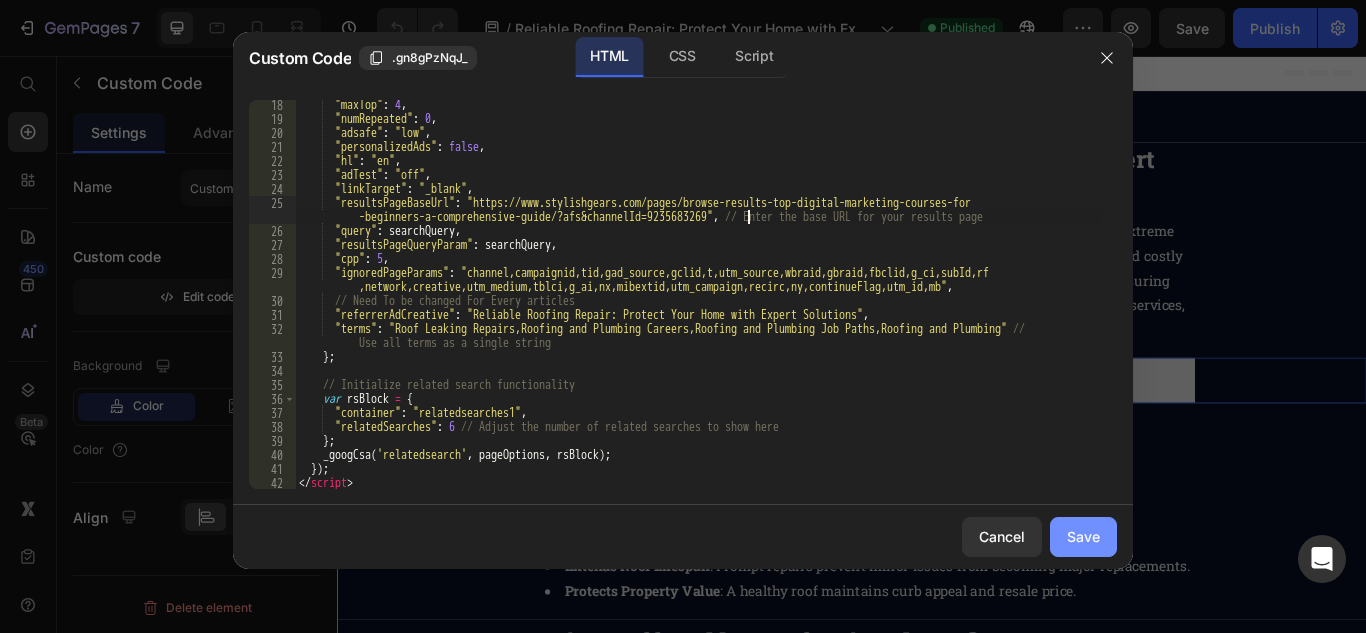 click on "Save" 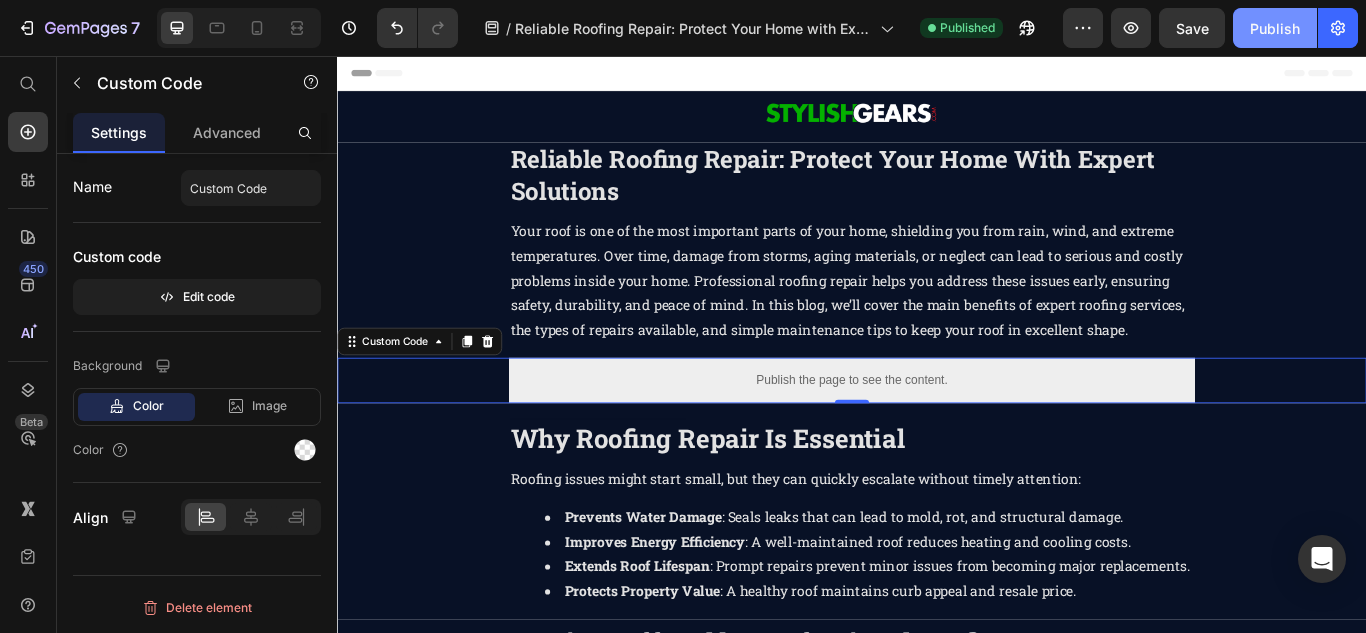 click on "Publish" at bounding box center (1275, 28) 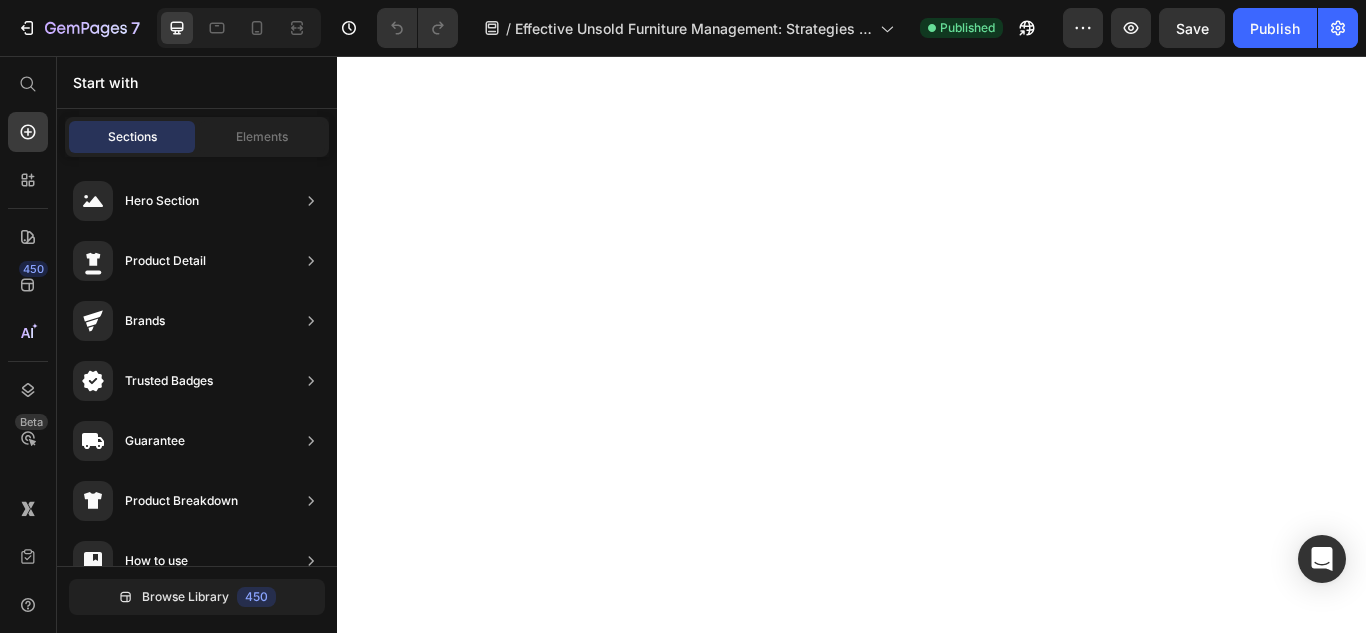 scroll, scrollTop: 0, scrollLeft: 0, axis: both 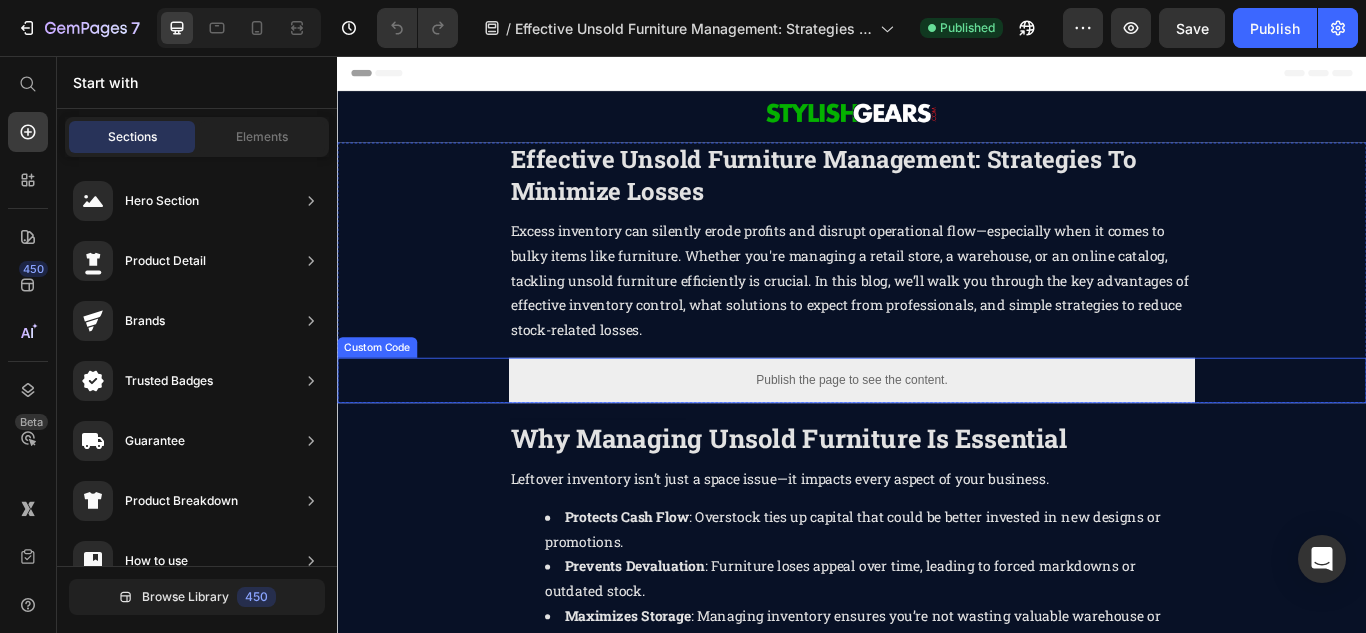 click on "Publish the page to see the content." at bounding box center [937, 434] 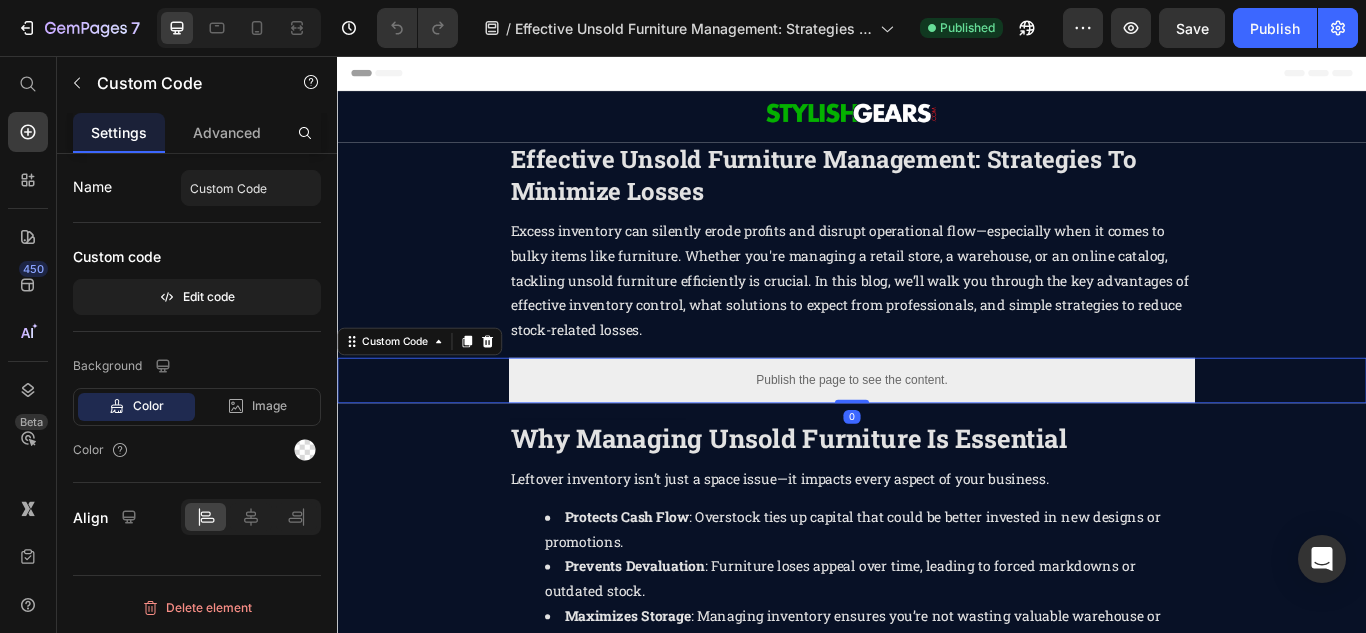click on "Publish the page to see the content." at bounding box center [937, 434] 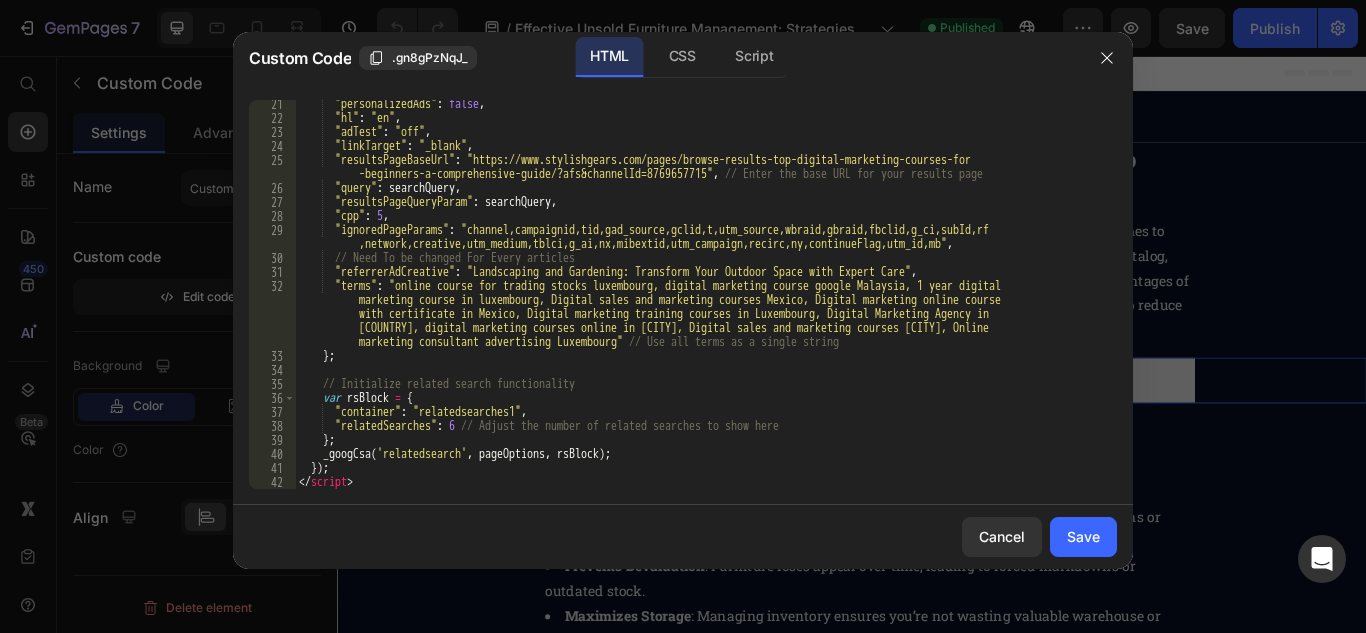 scroll, scrollTop: 283, scrollLeft: 0, axis: vertical 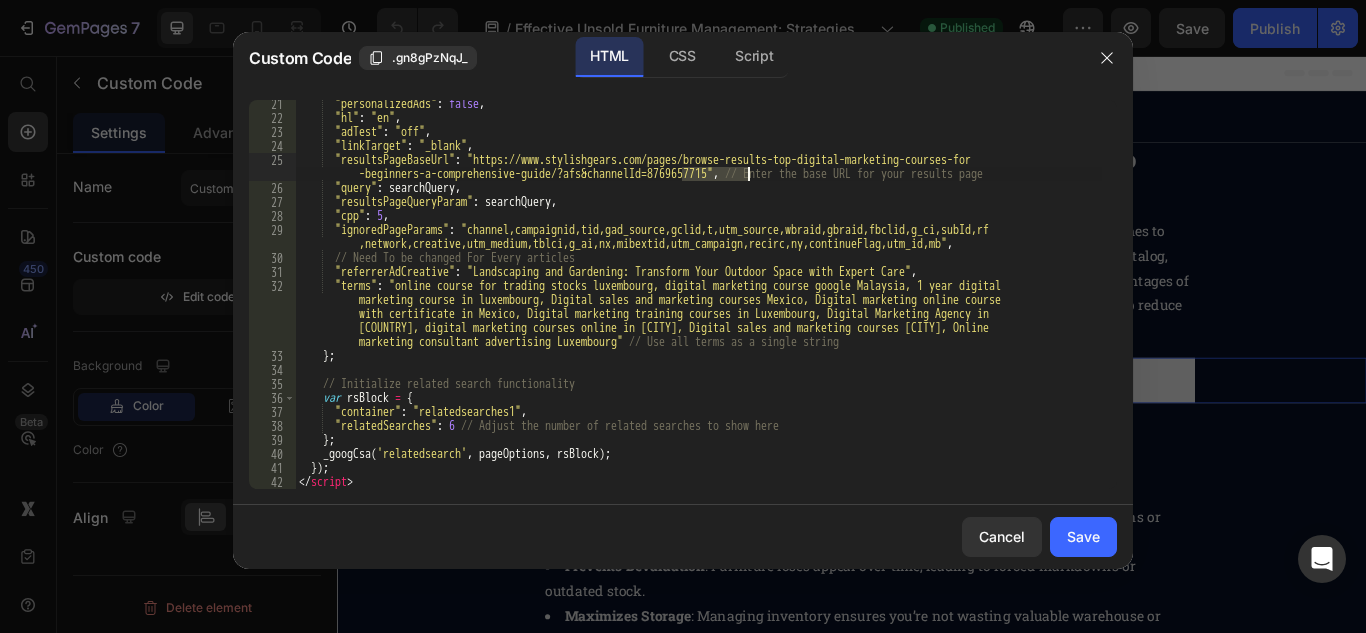 click on ""personalizedAds" :   false ,         "hl" :   "en" ,         "adTest" :   "off" ,         "linkTarget" :   "_blank" ,         "resultsPageBaseUrl" :   "https://www.stylishgears.com/pages/browse-results-top-digital-marketing-courses-for            -beginners-a-comprehensive-guide/?afs&channelId=8769657715" ,   // Enter the base URL for your results page         "query" :   searchQuery ,         "resultsPageQueryParam" :   searchQuery ,         "cpp" :   5 ,         "ignoredPageParams" :   "channel,campaignid,tid,gad_source,gclid,t,utm_source,wbraid,gbraid,fbclid,g_ci,subId,rf            ,network,creative,utm_medium,tblci,g_ai,nx,mibextid,utm_campaign,recirc,ny,continueFlag,utm_id,mb" ,         // Need To be changed For Every articles         "referrerAdCreative" :   "Landscaping and Gardening: Transform Your Outdoor Space with Expert Care" ,         "terms" :   "online course for trading stocks luxembourg, digital marketing course google Malaysia, 1 year digital         } ;" at bounding box center [698, 305] 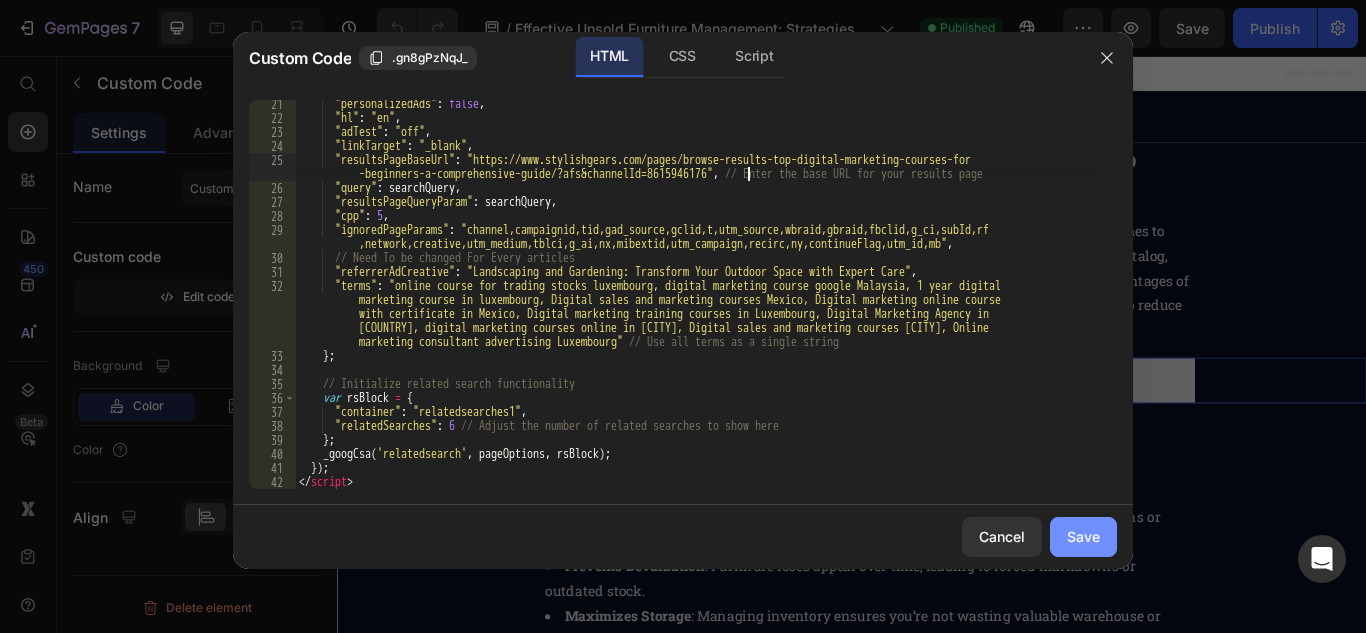 click on "Save" at bounding box center (1083, 536) 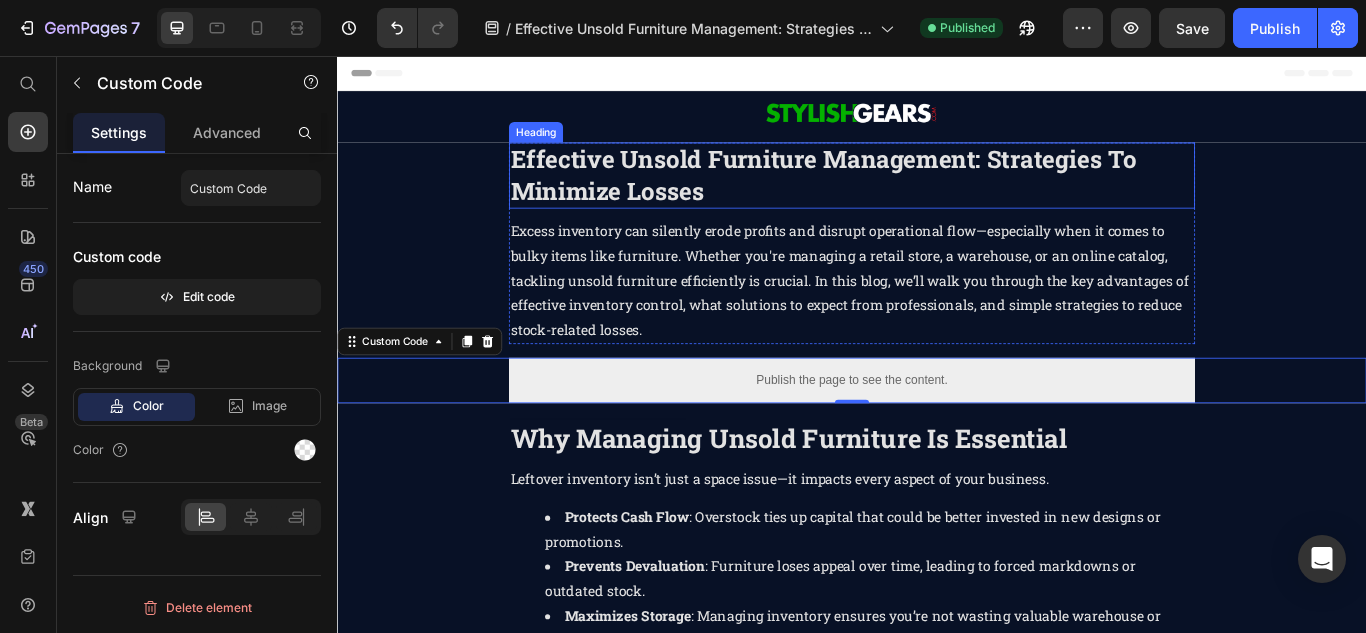 click on "Effective Unsold Furniture Management: Strategies to Minimize Losses" at bounding box center [904, 194] 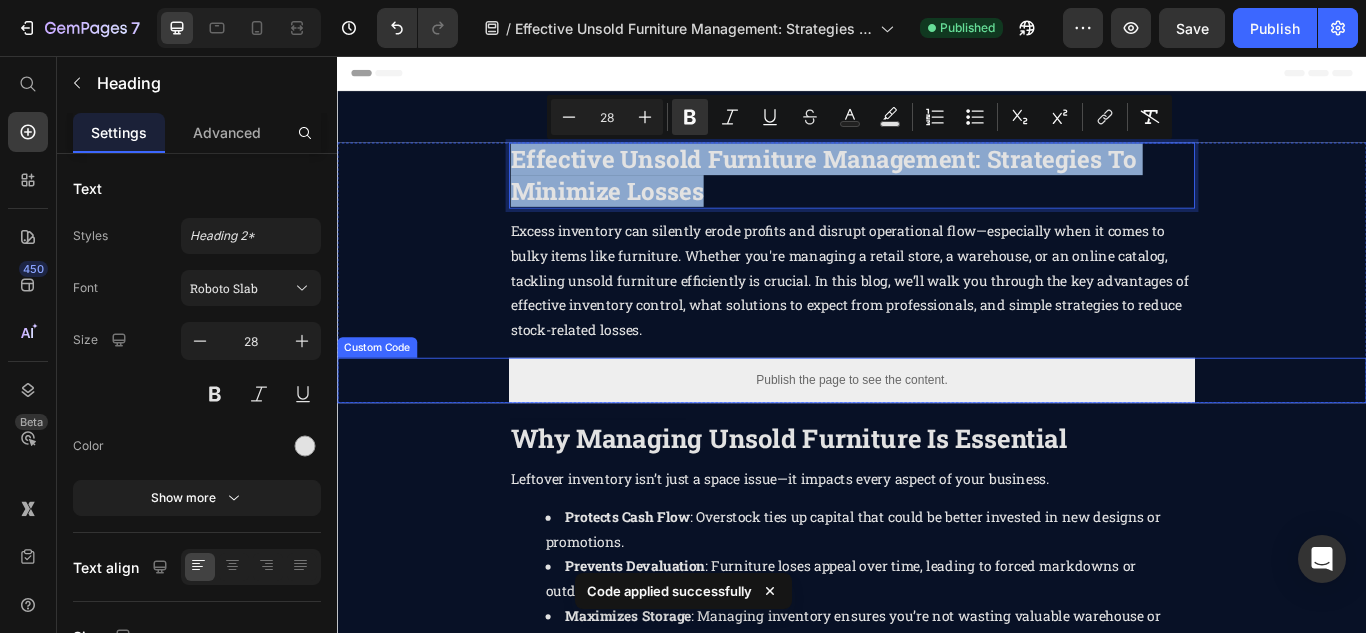 click on "Publish the page to see the content." at bounding box center (937, 434) 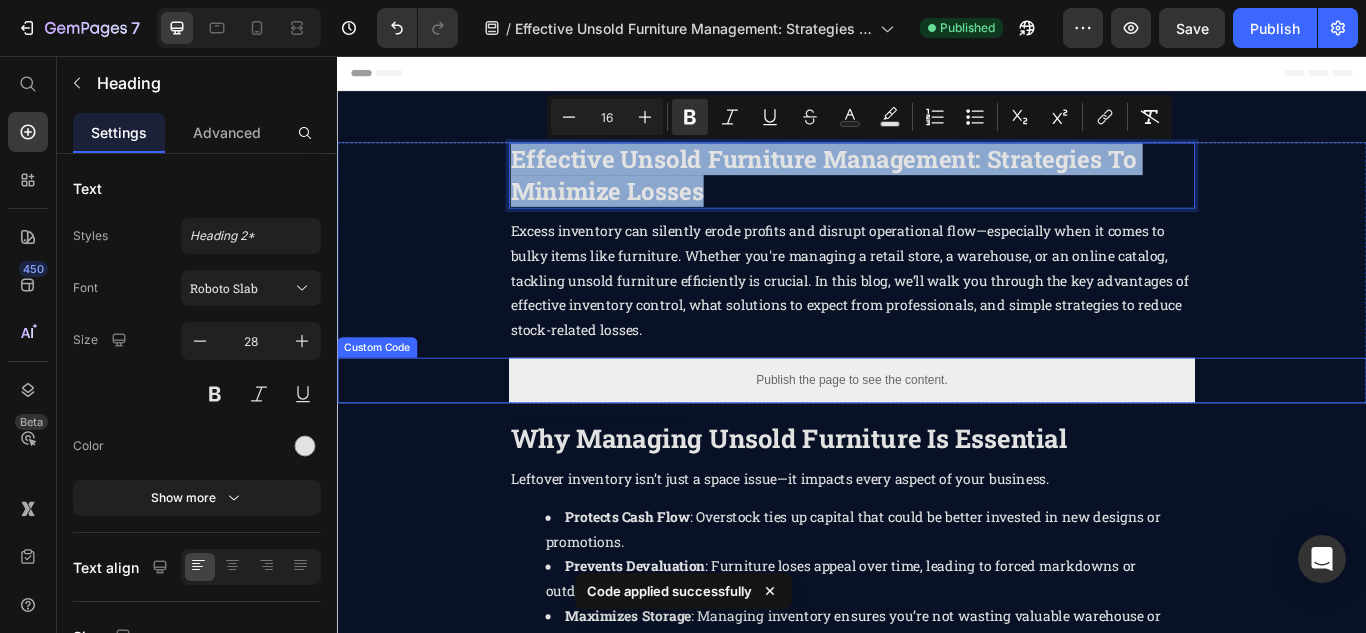 click on "Publish the page to see the content." at bounding box center (937, 434) 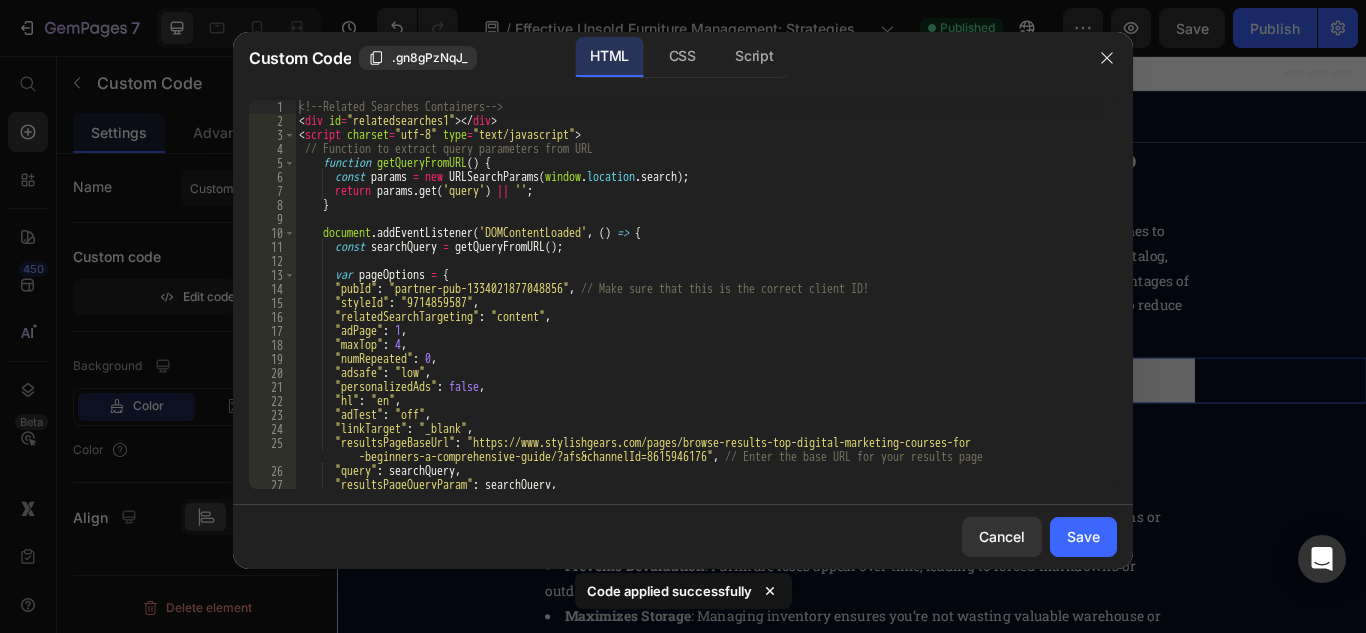 scroll, scrollTop: 283, scrollLeft: 0, axis: vertical 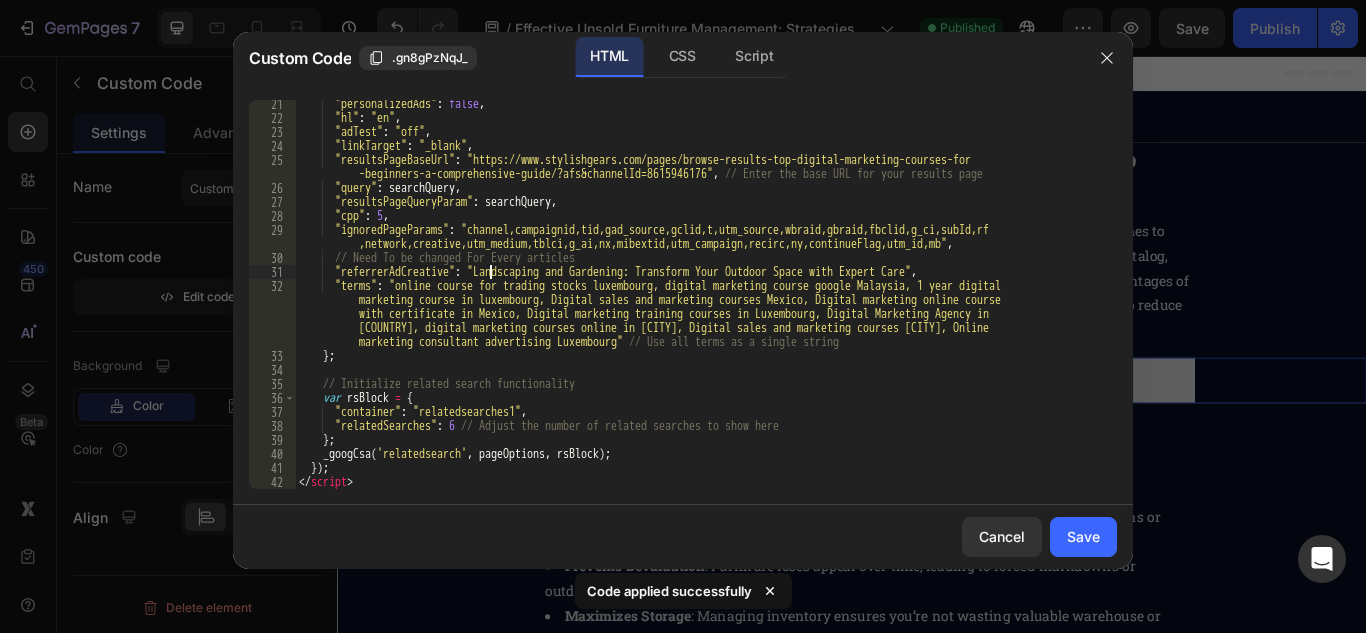 click on ""personalizedAds" :   false ,         "hl" :   "en" ,         "adTest" :   "off" ,         "linkTarget" :   "_blank" ,         "resultsPageBaseUrl" :   "https://www.stylishgears.com/pages/browse-results-top-digital-marketing-courses-for            -beginners-a-comprehensive-guide/?afs&channelId=8615946176" ,   // Enter the base URL for your results page         "query" :   searchQuery ,         "resultsPageQueryParam" :   searchQuery ,         "cpp" :   5 ,         "ignoredPageParams" :   "channel,campaignid,tid,gad_source,gclid,t,utm_source,wbraid,gbraid,fbclid,g_ci,subId,rf            ,network,creative,utm_medium,tblci,g_ai,nx,mibextid,utm_campaign,recirc,ny,continueFlag,utm_id,mb" ,         // Need To be changed For Every articles         "referrerAdCreative" :   "Landscaping and Gardening: Transform Your Outdoor Space with Expert Care" ,         "terms" :   "online course for trading stocks luxembourg, digital marketing course google Malaysia, 1 year digital         } ;" at bounding box center (698, 305) 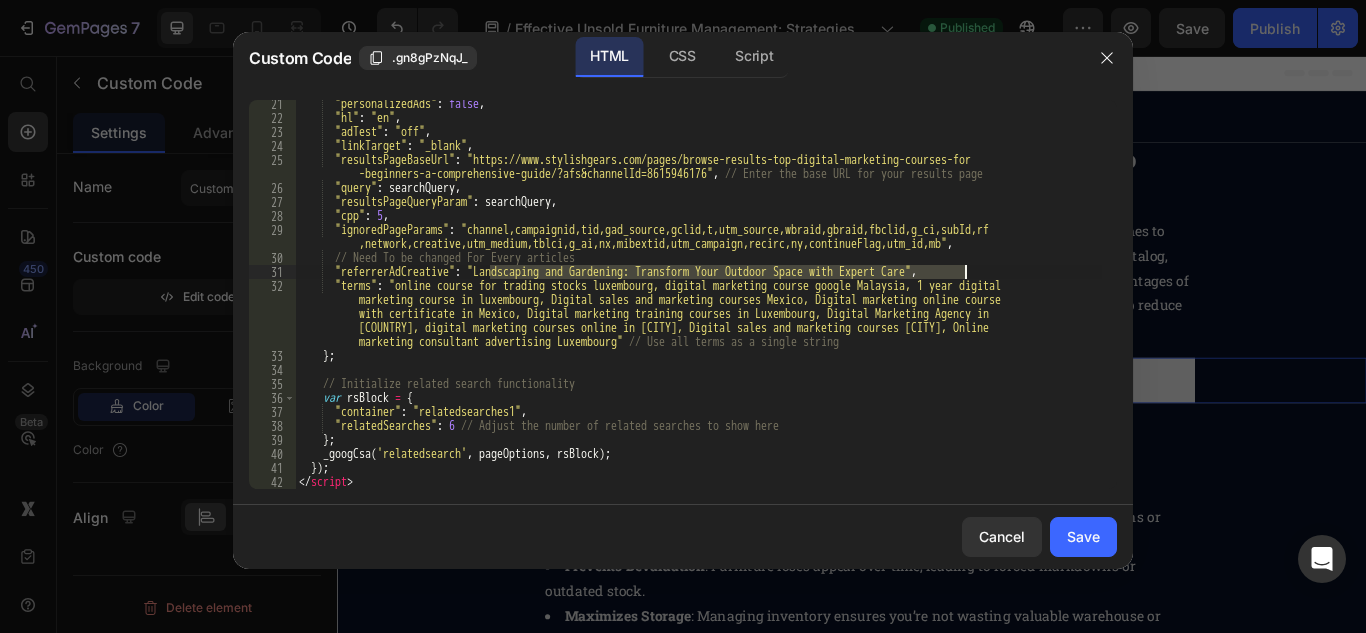 paste on "Effective Unsold Furniture Management: Strategies to Minimize Losses" 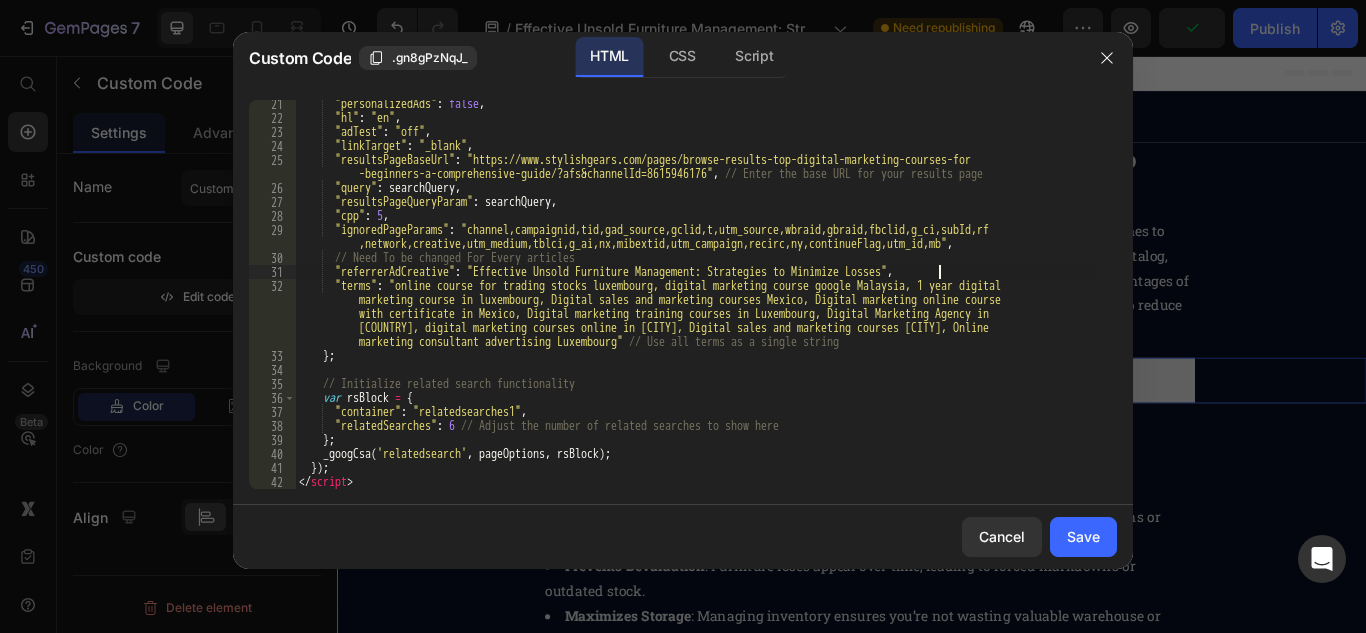 click on ""personalizedAds" :   false ,         "hl" :   "en" ,         "adTest" :   "off" ,         "linkTarget" :   "_blank" ,         "resultsPageBaseUrl" :   "https://www.stylishgears.com/pages/browse-results-top-digital-marketing-courses-for            -beginners-a-comprehensive-guide/?afs&channelId=8615946176" ,   // Enter the base URL for your results page         "query" :   searchQuery ,         "resultsPageQueryParam" :   searchQuery ,         "cpp" :   5 ,         "ignoredPageParams" :   "channel,campaignid,tid,gad_source,gclid,t,utm_source,wbraid,gbraid,fbclid,g_ci,subId,rf            ,network,creative,utm_medium,tblci,g_ai,nx,mibextid,utm_campaign,recirc,ny,continueFlag,utm_id,mb" ,         // Need To be changed For Every articles         "referrerAdCreative" :   "Effective Unsold Furniture Management: Strategies to Minimize Losses" ,         "terms" :   "online course for trading stocks luxembourg, digital marketing course google Malaysia, 1 year digital" at bounding box center (698, 305) 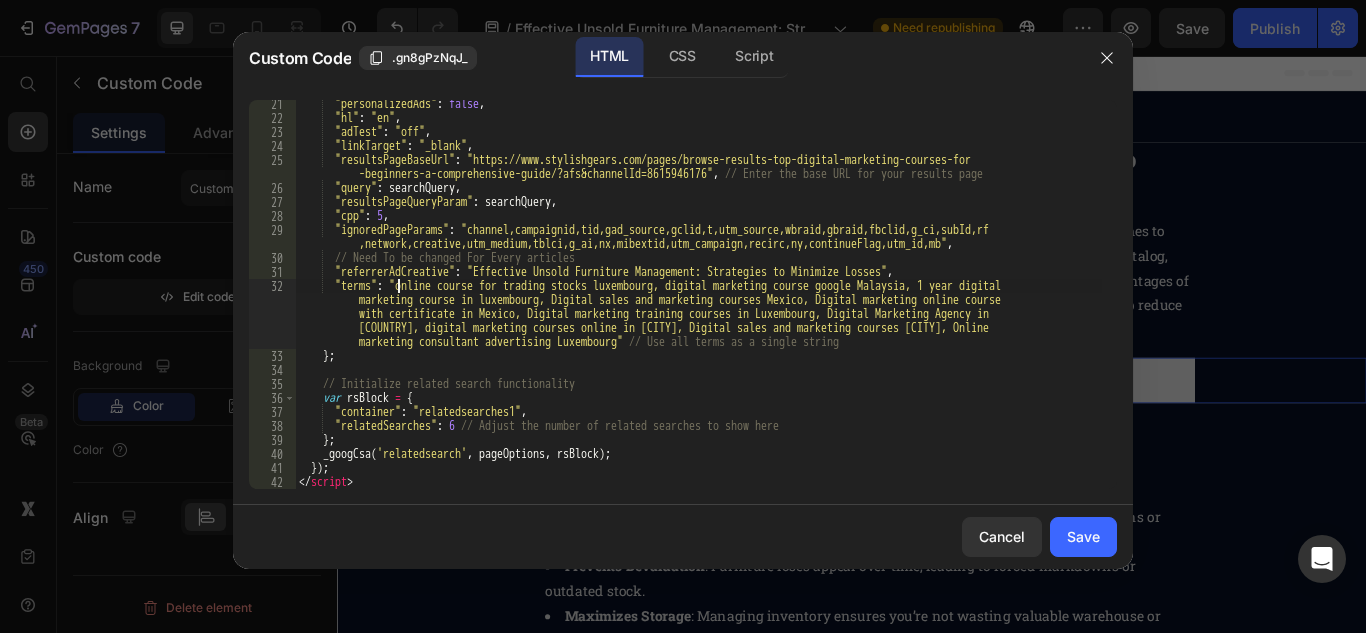 click on ""personalizedAds" :   false ,         "hl" :   "en" ,         "adTest" :   "off" ,         "linkTarget" :   "_blank" ,         "resultsPageBaseUrl" :   "https://www.stylishgears.com/pages/browse-results-top-digital-marketing-courses-for            -beginners-a-comprehensive-guide/?afs&channelId=8615946176" ,   // Enter the base URL for your results page         "query" :   searchQuery ,         "resultsPageQueryParam" :   searchQuery ,         "cpp" :   5 ,         "ignoredPageParams" :   "channel,campaignid,tid,gad_source,gclid,t,utm_source,wbraid,gbraid,fbclid,g_ci,subId,rf            ,network,creative,utm_medium,tblci,g_ai,nx,mibextid,utm_campaign,recirc,ny,continueFlag,utm_id,mb" ,         // Need To be changed For Every articles         "referrerAdCreative" :   "Effective Unsold Furniture Management: Strategies to Minimize Losses" ,         "terms" :   "online course for trading stocks luxembourg, digital marketing course google Malaysia, 1 year digital" at bounding box center (698, 305) 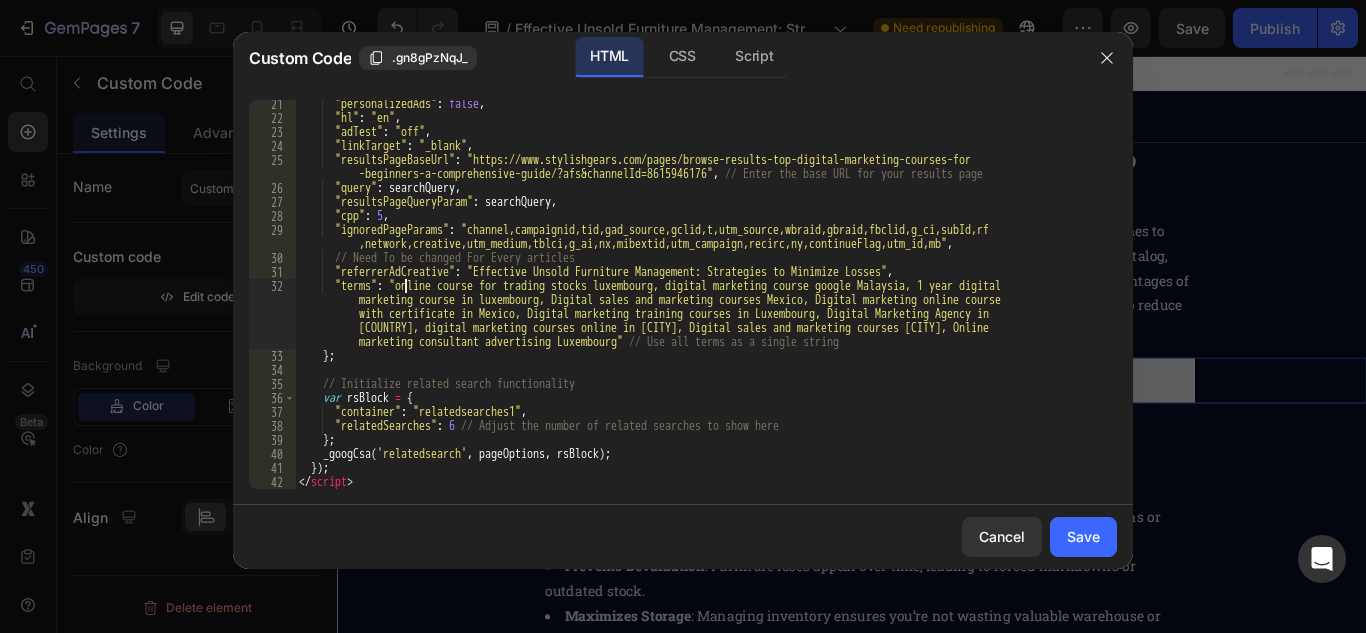 click on ""personalizedAds" :   false ,         "hl" :   "en" ,         "adTest" :   "off" ,         "linkTarget" :   "_blank" ,         "resultsPageBaseUrl" :   "https://www.stylishgears.com/pages/browse-results-top-digital-marketing-courses-for            -beginners-a-comprehensive-guide/?afs&channelId=8615946176" ,   // Enter the base URL for your results page         "query" :   searchQuery ,         "resultsPageQueryParam" :   searchQuery ,         "cpp" :   5 ,         "ignoredPageParams" :   "channel,campaignid,tid,gad_source,gclid,t,utm_source,wbraid,gbraid,fbclid,g_ci,subId,rf            ,network,creative,utm_medium,tblci,g_ai,nx,mibextid,utm_campaign,recirc,ny,continueFlag,utm_id,mb" ,         // Need To be changed For Every articles         "referrerAdCreative" :   "Effective Unsold Furniture Management: Strategies to Minimize Losses" ,         "terms" :   "online course for trading stocks luxembourg, digital marketing course google Malaysia, 1 year digital" at bounding box center (698, 305) 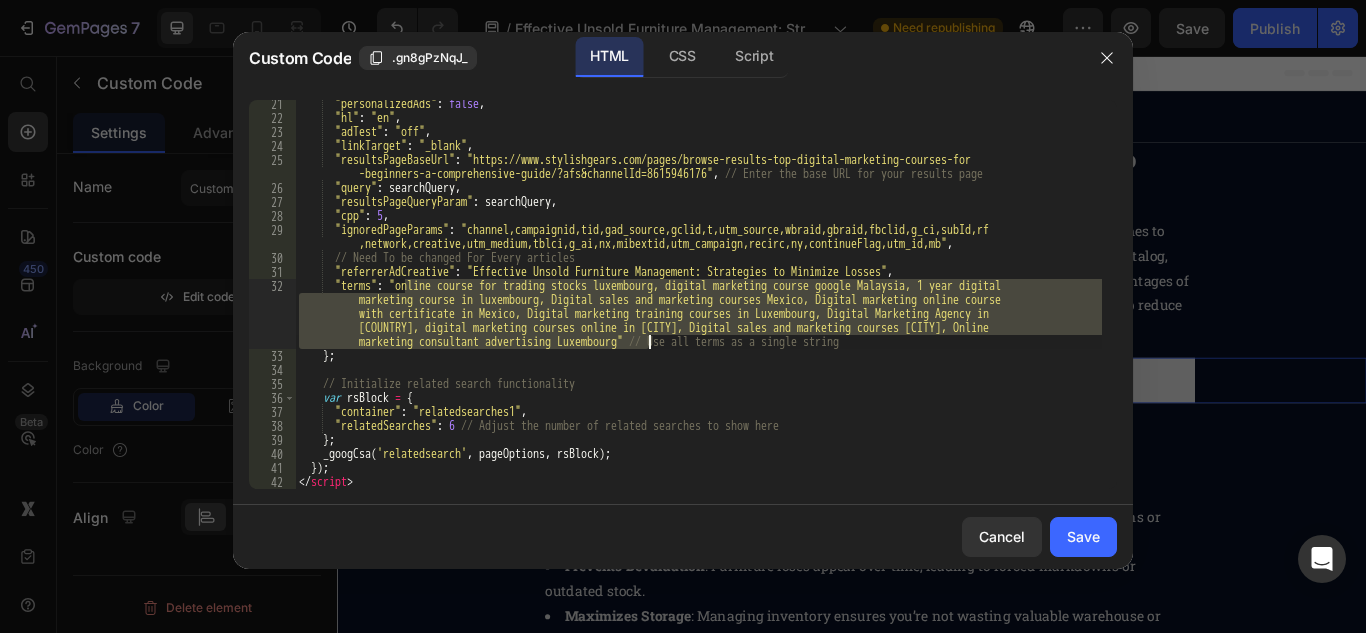 paste on ""terms": "unsold furniture,unsold furniture challenges,unsold furniture impacts,unsold furniture Management" // Use all terms as a single string" 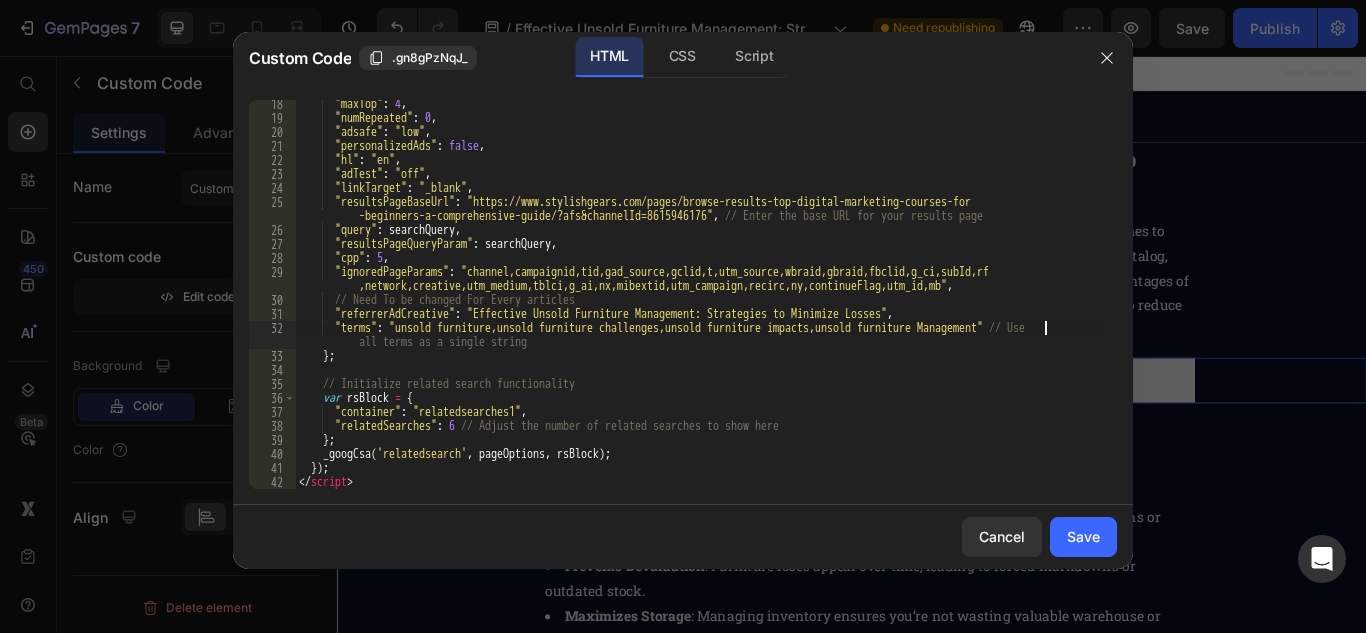scroll, scrollTop: 241, scrollLeft: 0, axis: vertical 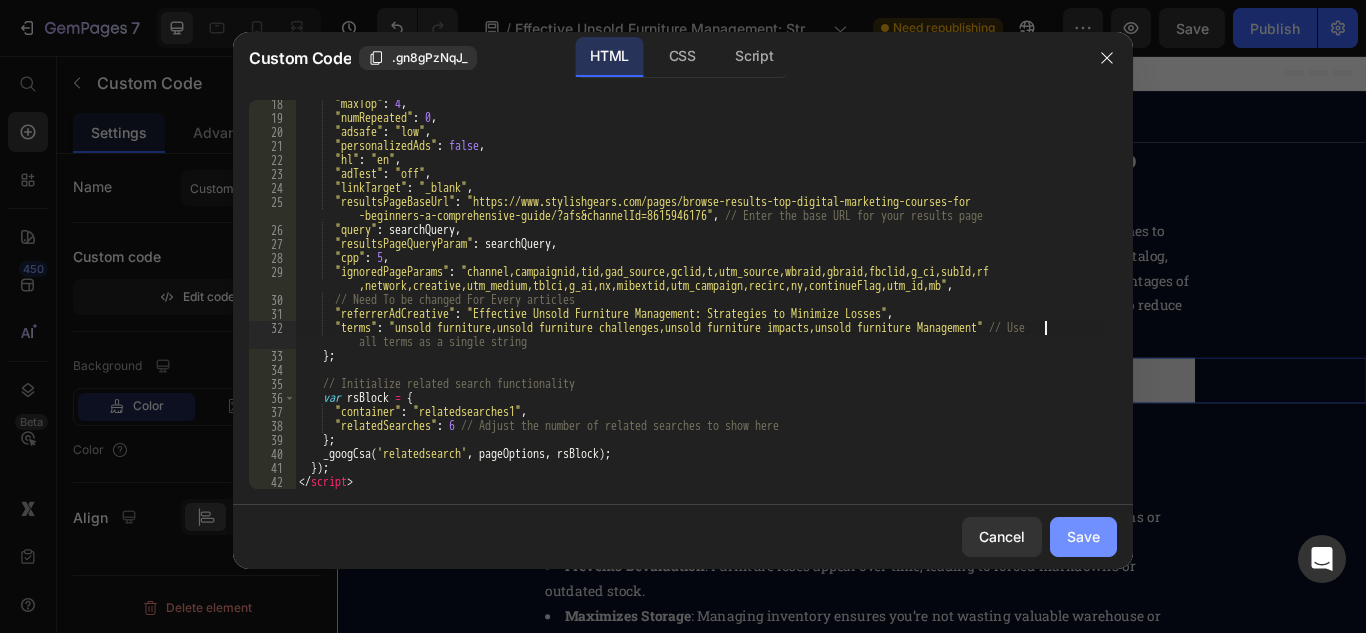 click on "Save" at bounding box center [1083, 536] 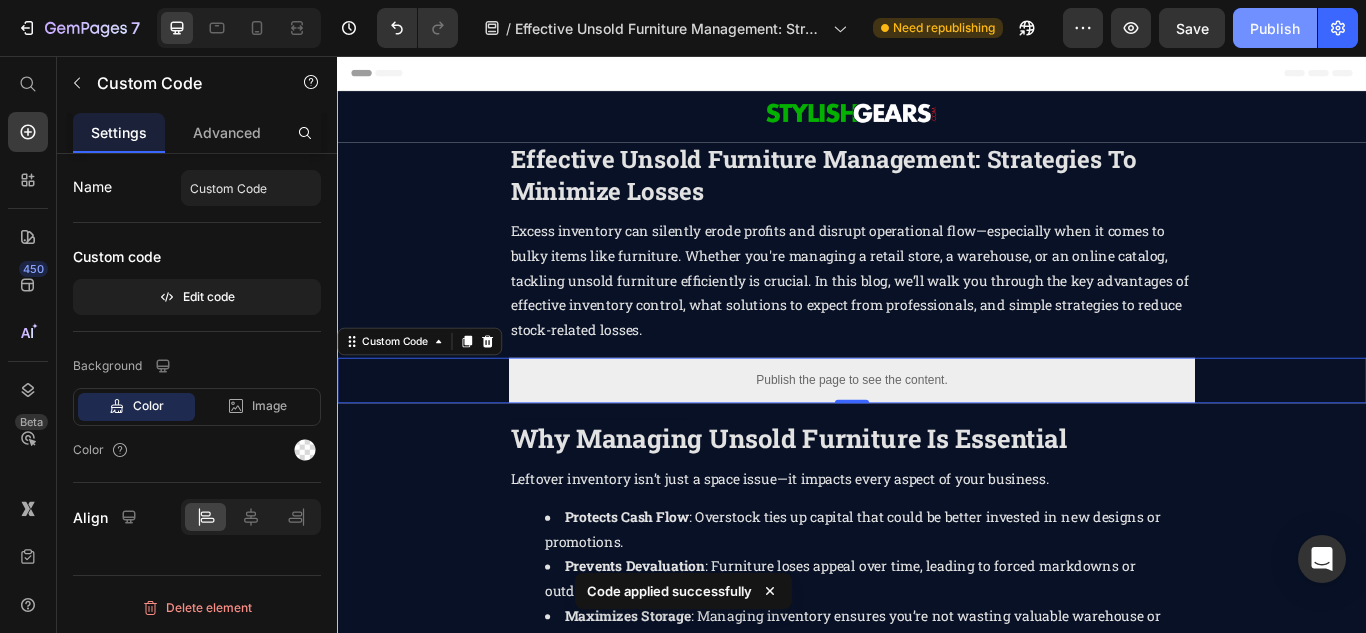 click on "Publish" 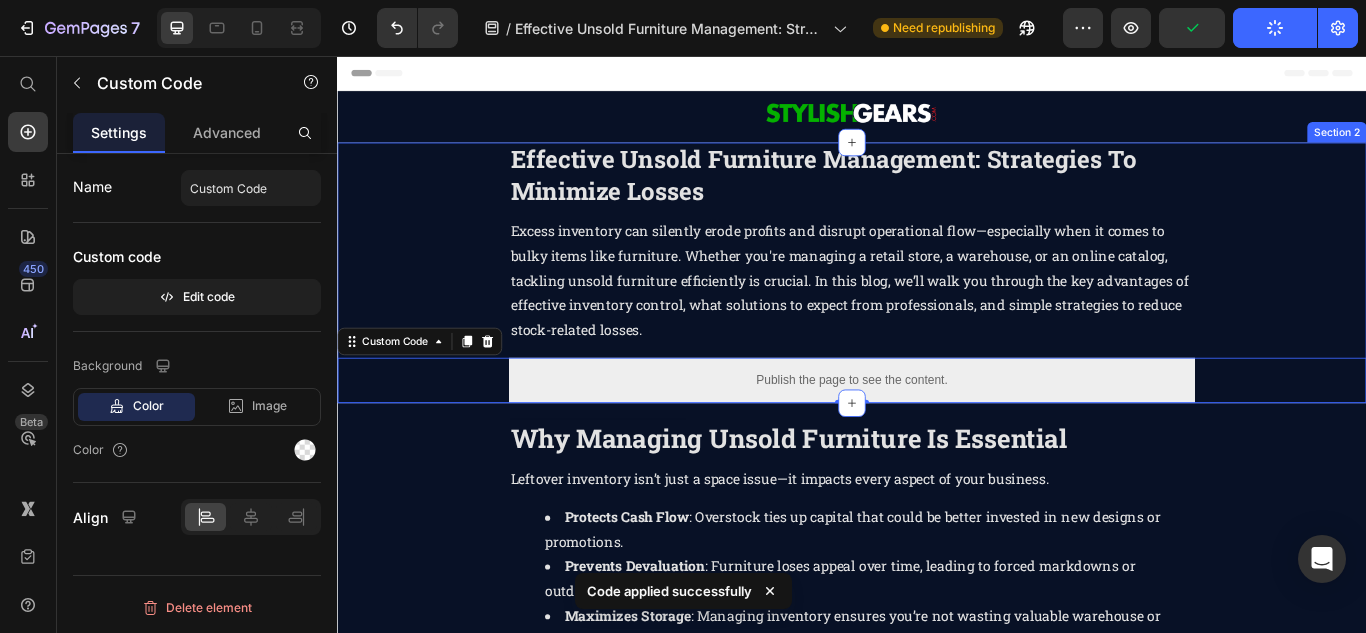 type 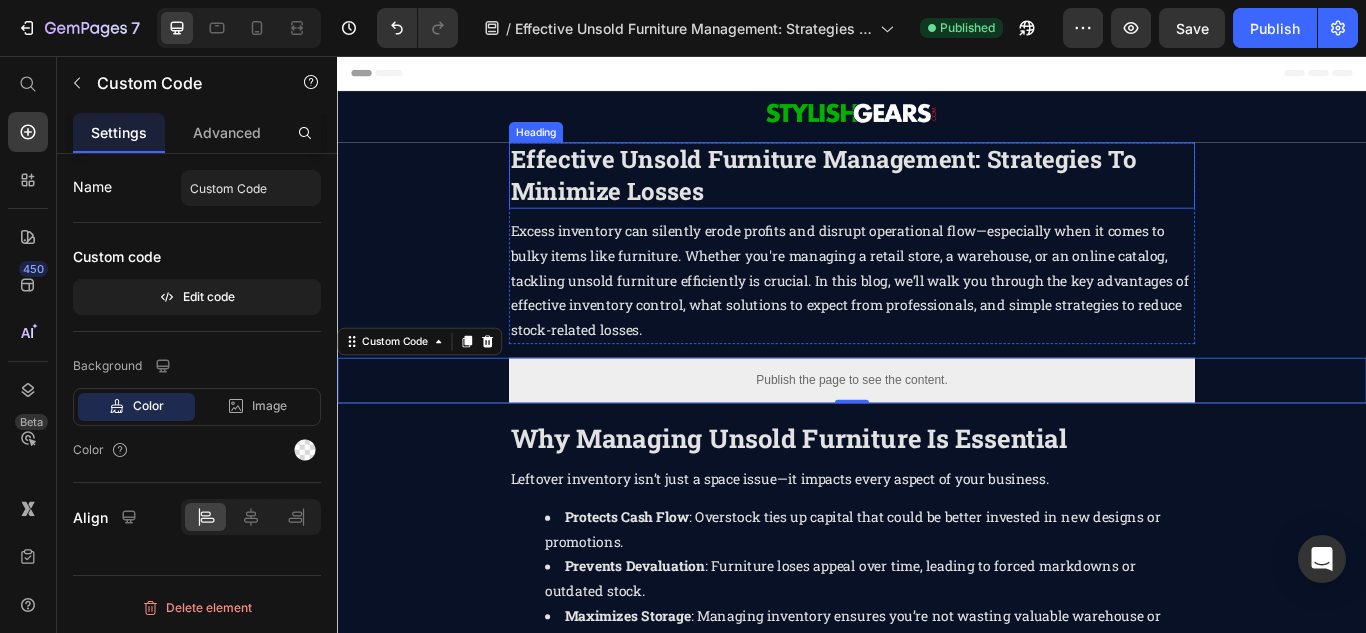 click on "Effective Unsold Furniture Management: Strategies to Minimize Losses" at bounding box center (904, 194) 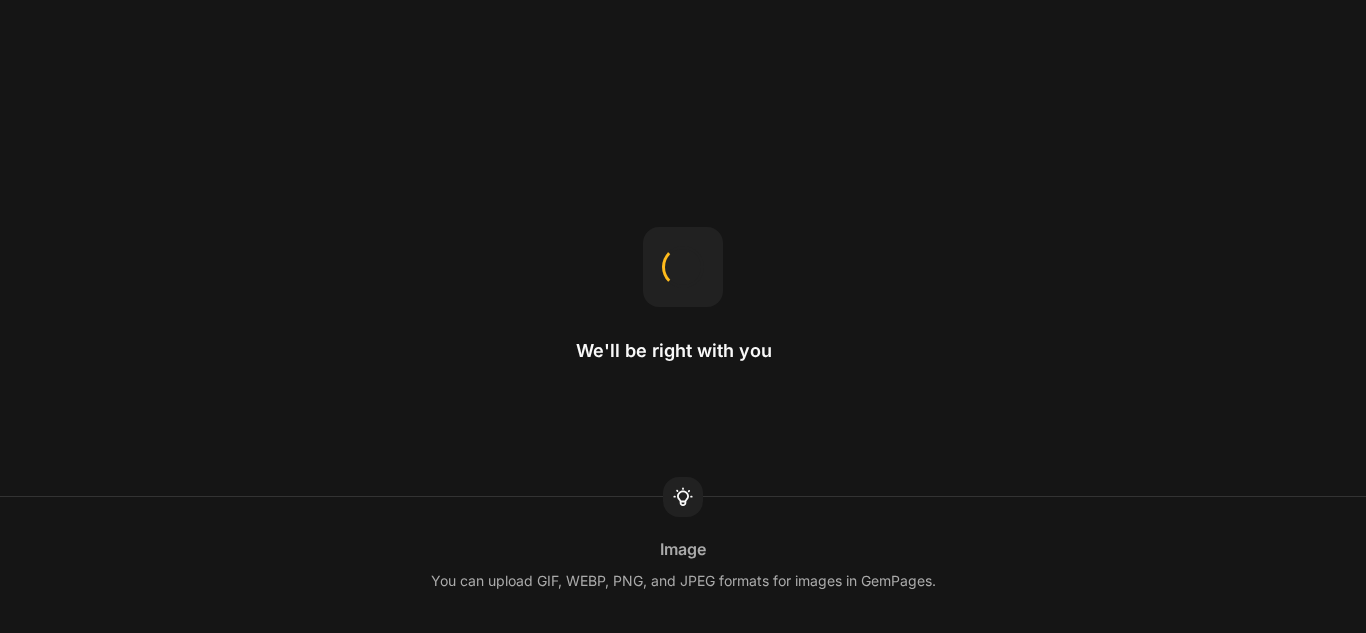 scroll, scrollTop: 0, scrollLeft: 0, axis: both 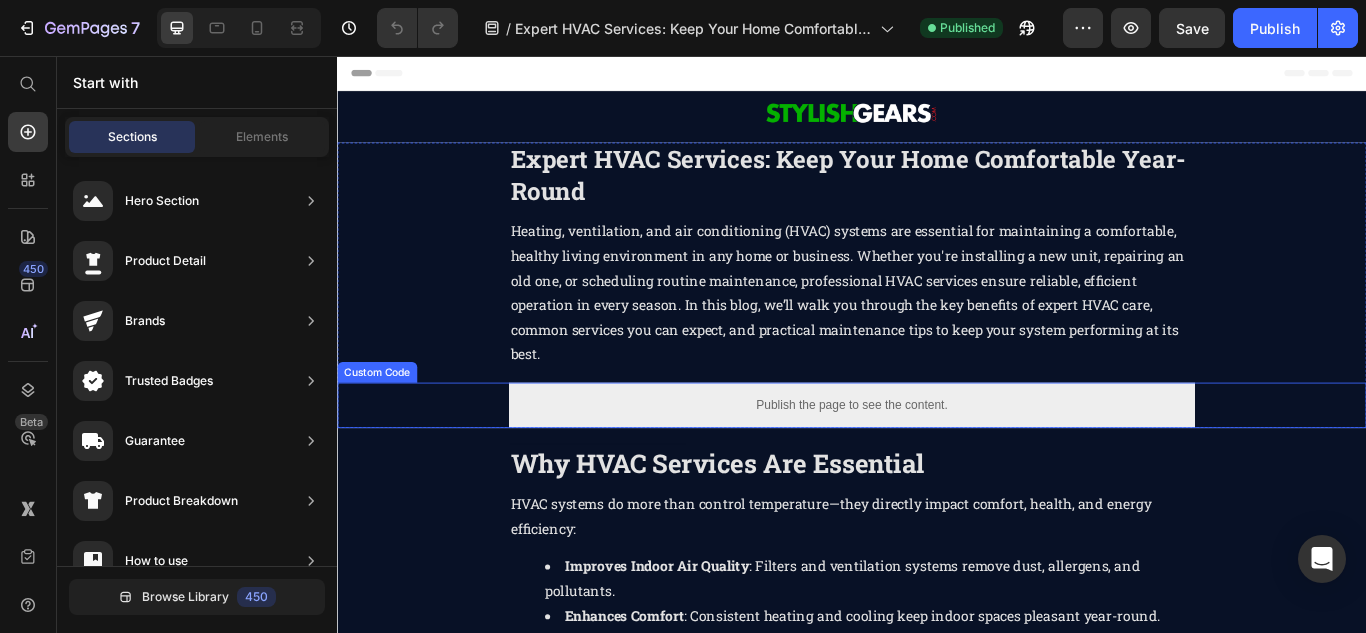 click on "Publish the page to see the content." at bounding box center (937, 463) 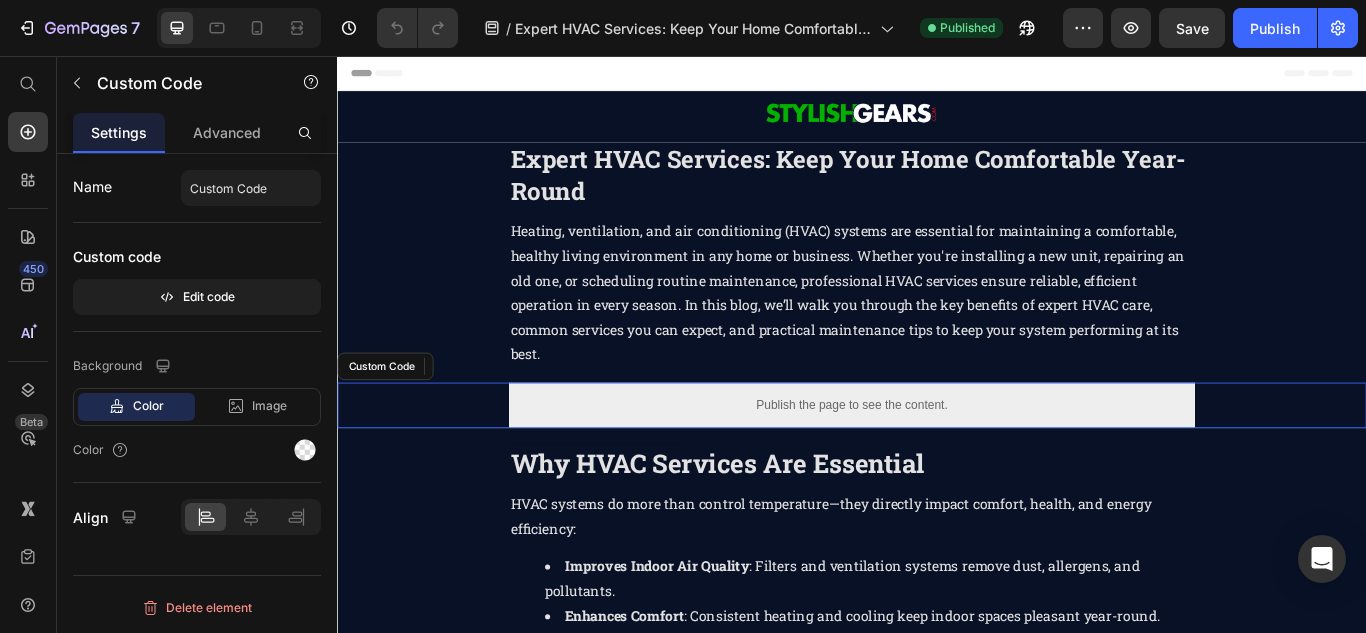 click on "Publish the page to see the content." at bounding box center (937, 463) 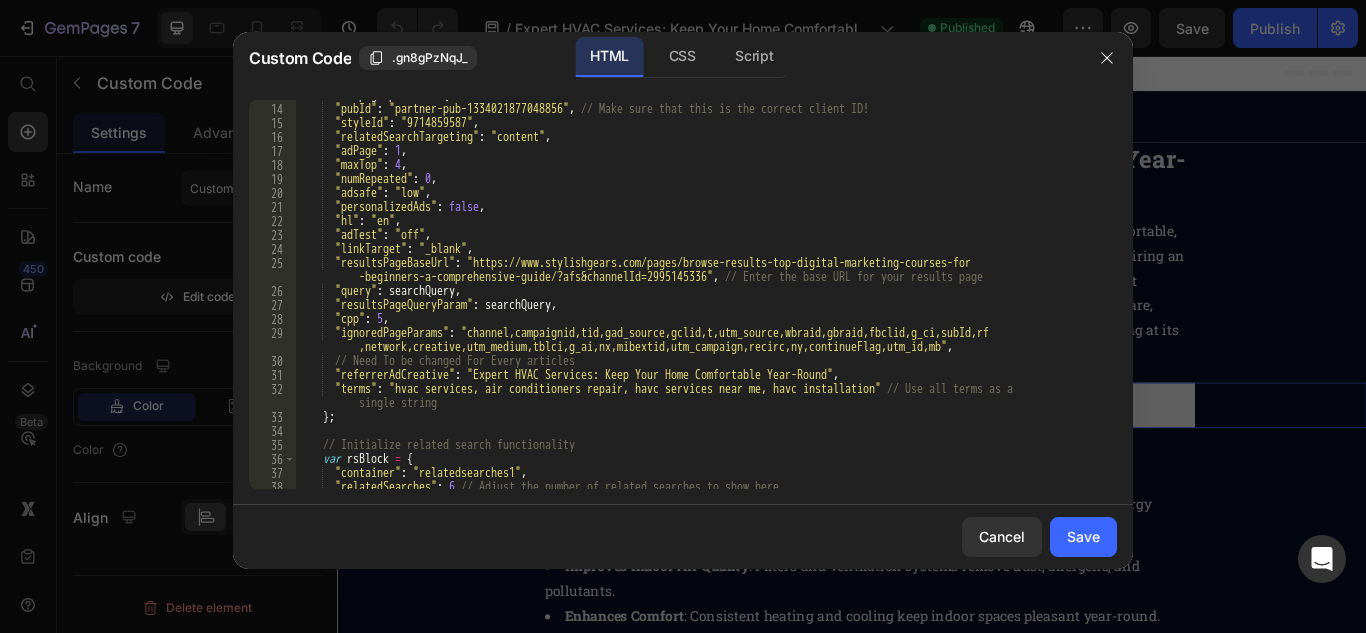 scroll, scrollTop: 180, scrollLeft: 0, axis: vertical 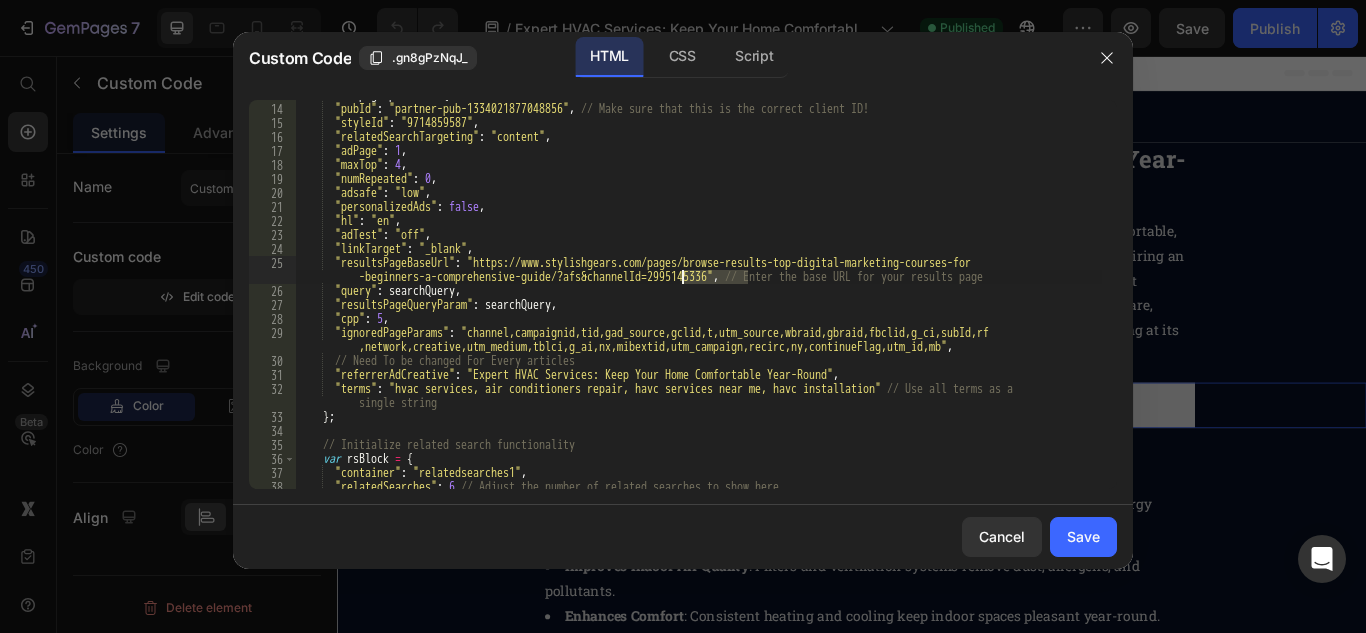 click on "var   pageOptions   =   {         "pubId" :   "partner-pub-1334021877048856" ,   // Make sure that this is the correct client ID!         "styleId" :   "9714859587" ,         "relatedSearchTargeting" :   "content" ,         "adPage" :   1 ,         "maxTop" :   4 ,         "numRepeated" :   0 ,         "adsafe" :   "low" ,         "personalizedAds" :   false ,         "hl" :   "en" ,         "adTest" :   "off" ,         "linkTarget" :   "_blank" ,         "resultsPageBaseUrl" :   "https://www.stylishgears.com/pages/browse-results-top-digital-marketing-courses-for            -beginners-a-comprehensive-guide/?afs&channelId=2995145336" ,   // Enter the base URL for your results page         "query" :   searchQuery ,         "resultsPageQueryParam" :   searchQuery ,         "cpp" :   5 ,         "ignoredPageParams" :   "channel,campaignid,tid,gad_source,gclid,t,utm_source,wbraid,gbraid,fbclid,g_ci,subId,rf            ,         // Need To be changed For Every articles         :   ," at bounding box center (698, 296) 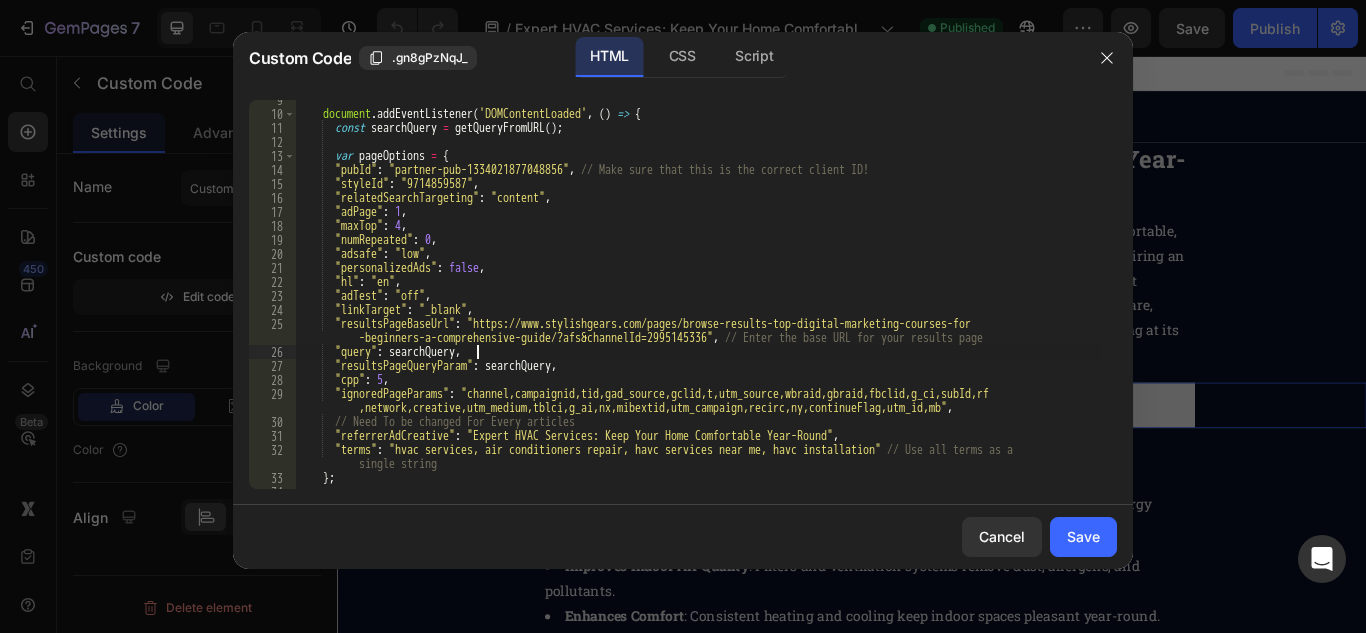 scroll, scrollTop: 103, scrollLeft: 0, axis: vertical 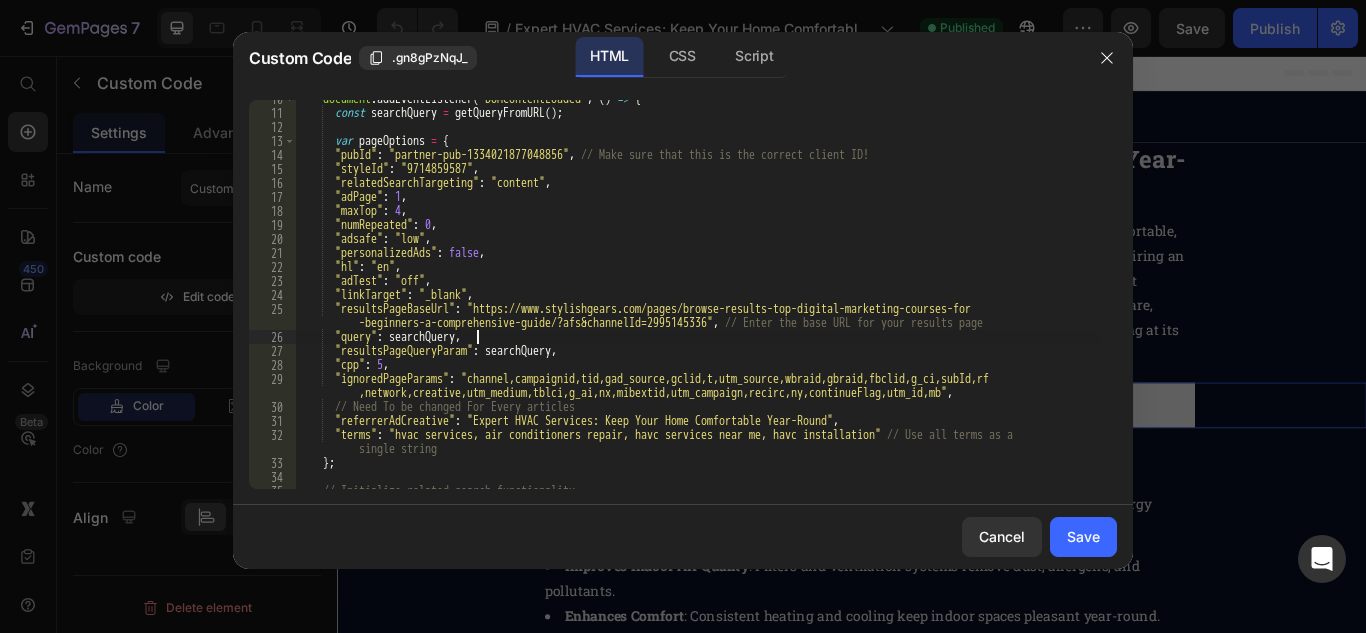 click on "document . addEventListener ( 'DOMContentLoaded' ,   ( )   =>   {         const   searchQuery   =   getQueryFromURL ( ) ;                 var   pageOptions   =   {         "pubId" :   "partner-pub-1334021877048856" ,   // Make sure that this is the correct client ID!         "styleId" :   "9714859587" ,         "relatedSearchTargeting" :   "content" ,         "adPage" :   1 ,         "maxTop" :   4 ,         "numRepeated" :   0 ,         "adsafe" :   "low" ,         "personalizedAds" :   false ,         "hl" :   "en" ,         "adTest" :   "off" ,         "linkTarget" :   "_blank" ,         "resultsPageBaseUrl" :   "https://www.stylishgears.com/pages/browse-results-top-digital-marketing-courses-for            -beginners-a-comprehensive-guide/?afs&channelId=2995145336" ,   // Enter the base URL for your results page         "query" :   searchQuery ,         "resultsPageQueryParam" :   searchQuery ,         "cpp" :   5 ,         "ignoredPageParams" :              ,                 :   ," at bounding box center (698, 300) 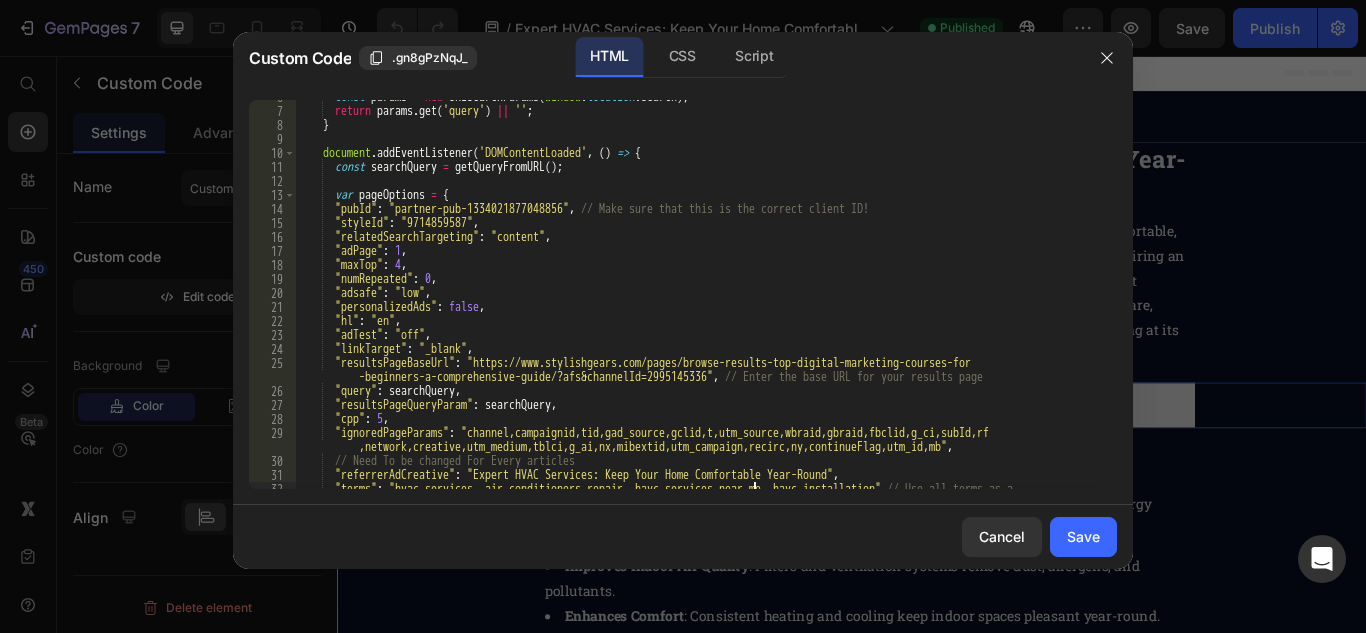 scroll, scrollTop: 80, scrollLeft: 0, axis: vertical 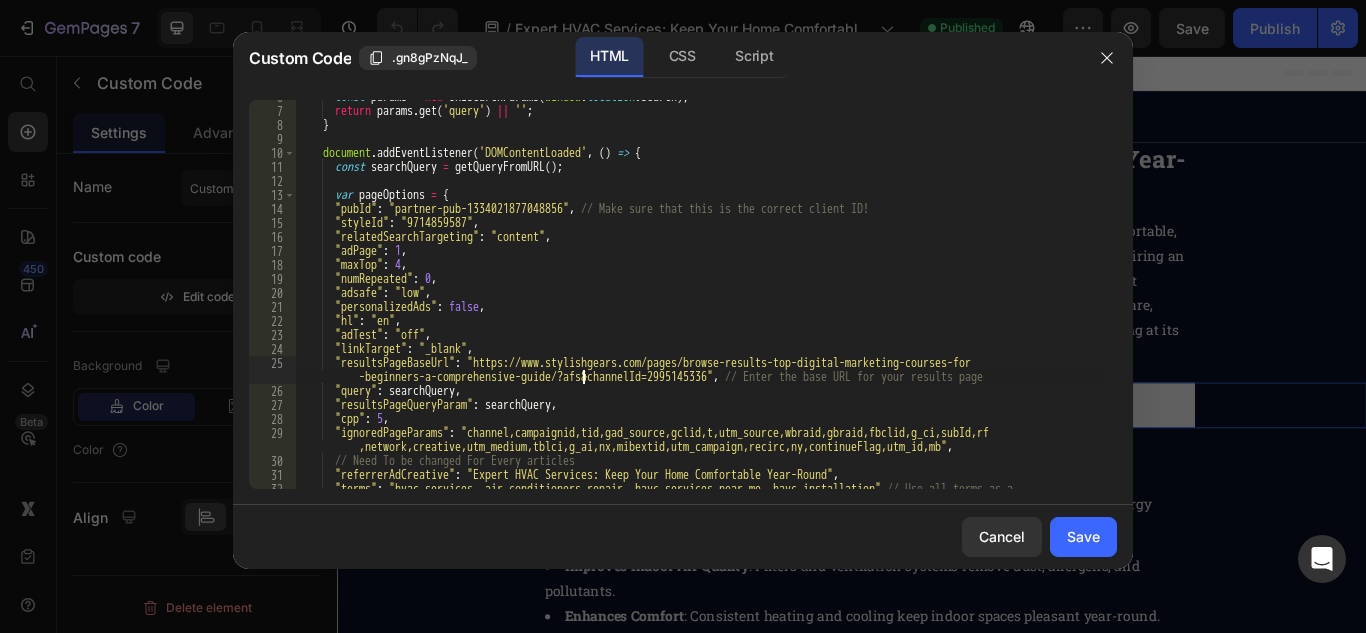 type on ""resultsPageBaseUrl": "https://www.stylishgears.com/pages/browse-results-top-digital-marketing-courses-for-beginners-a-comprehensive-guide/?afs&channelId=2995145336", // Enter the base URL for your results page" 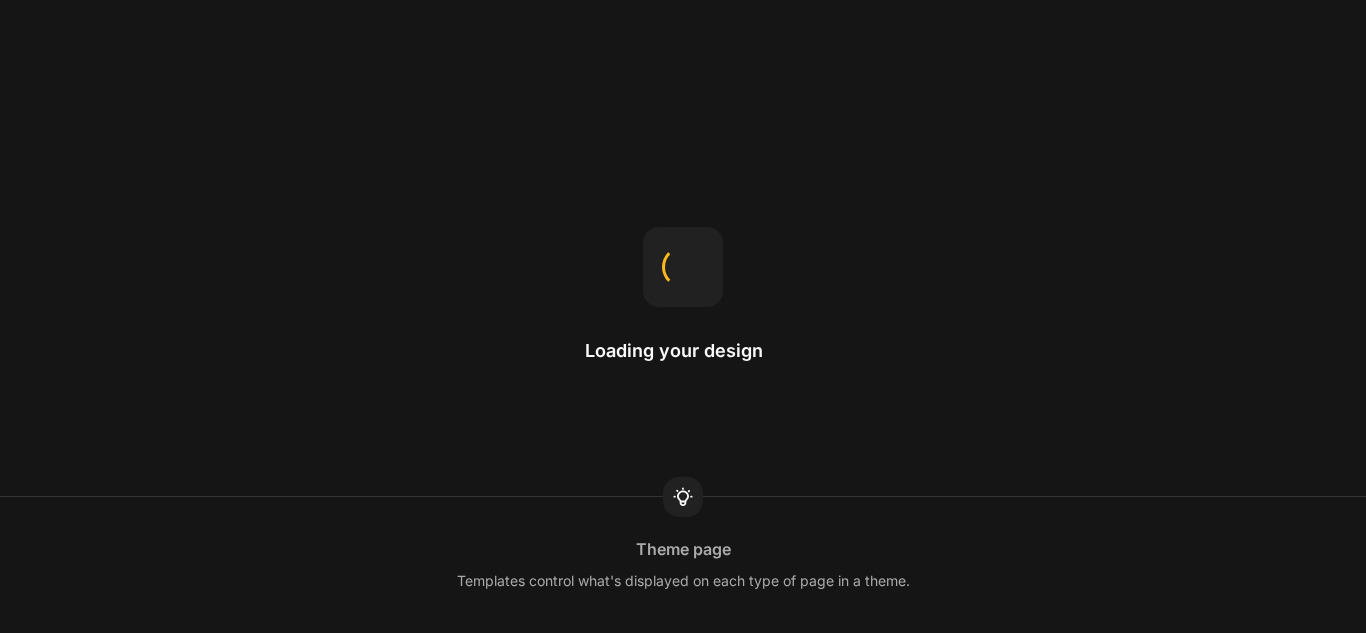 scroll, scrollTop: 0, scrollLeft: 0, axis: both 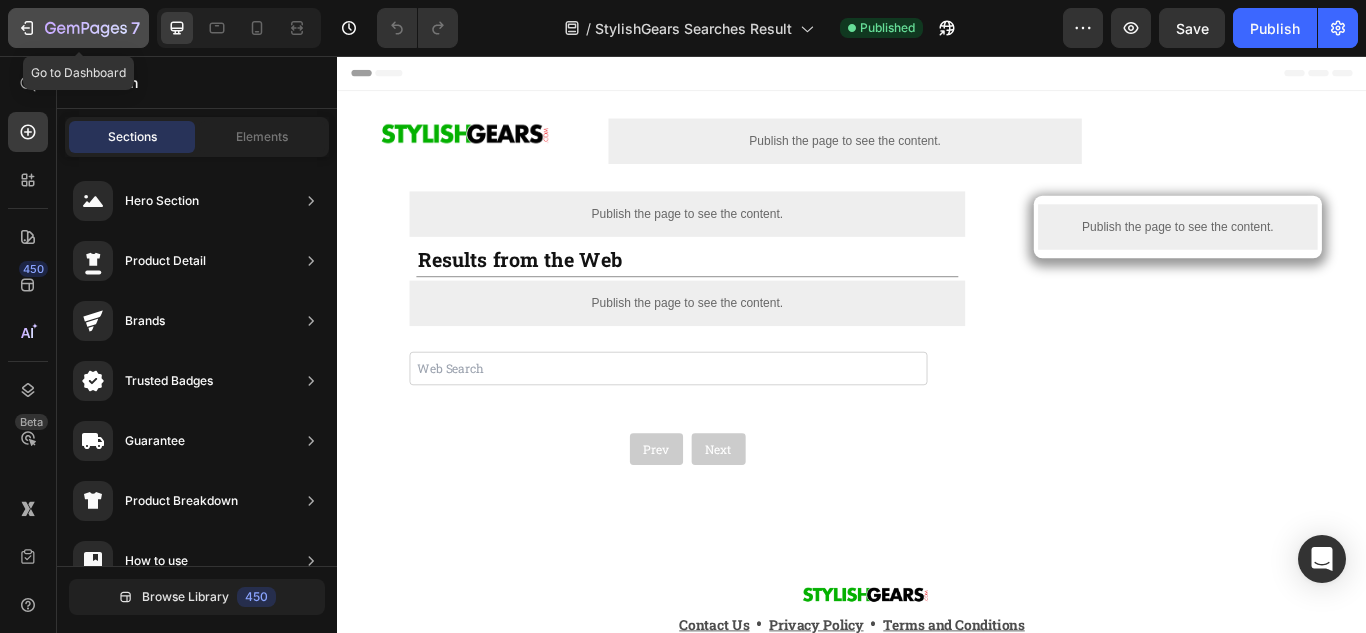 click on "7" 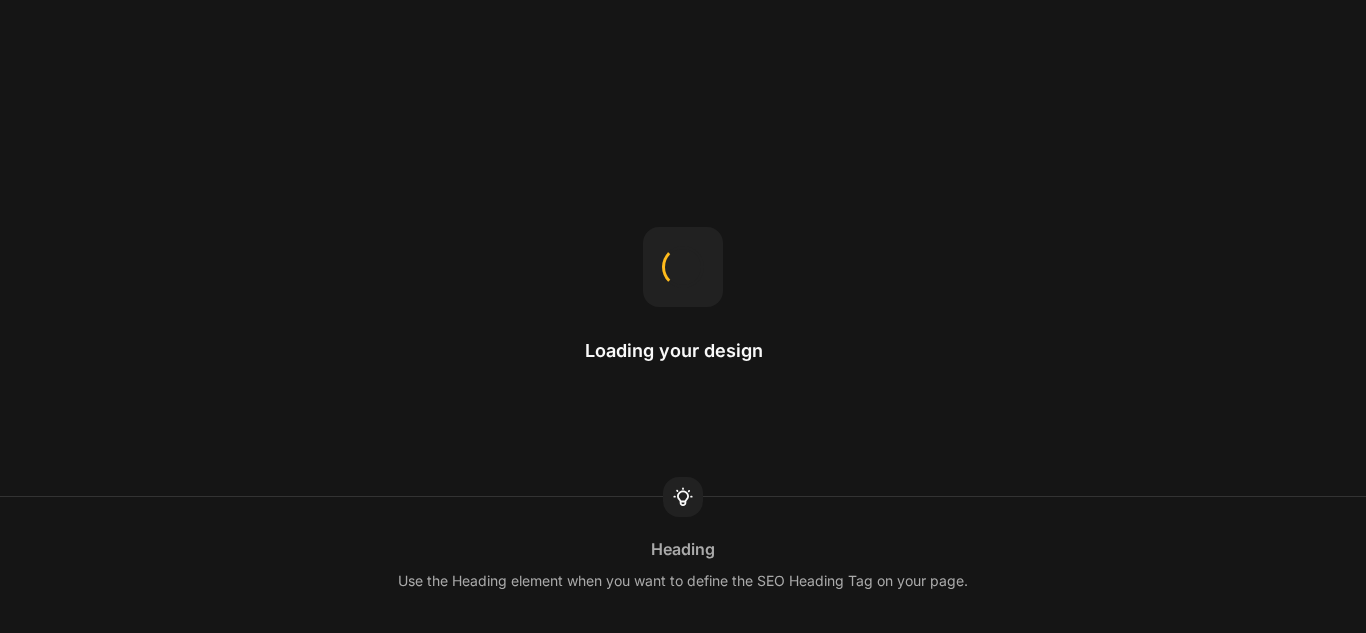scroll, scrollTop: 0, scrollLeft: 0, axis: both 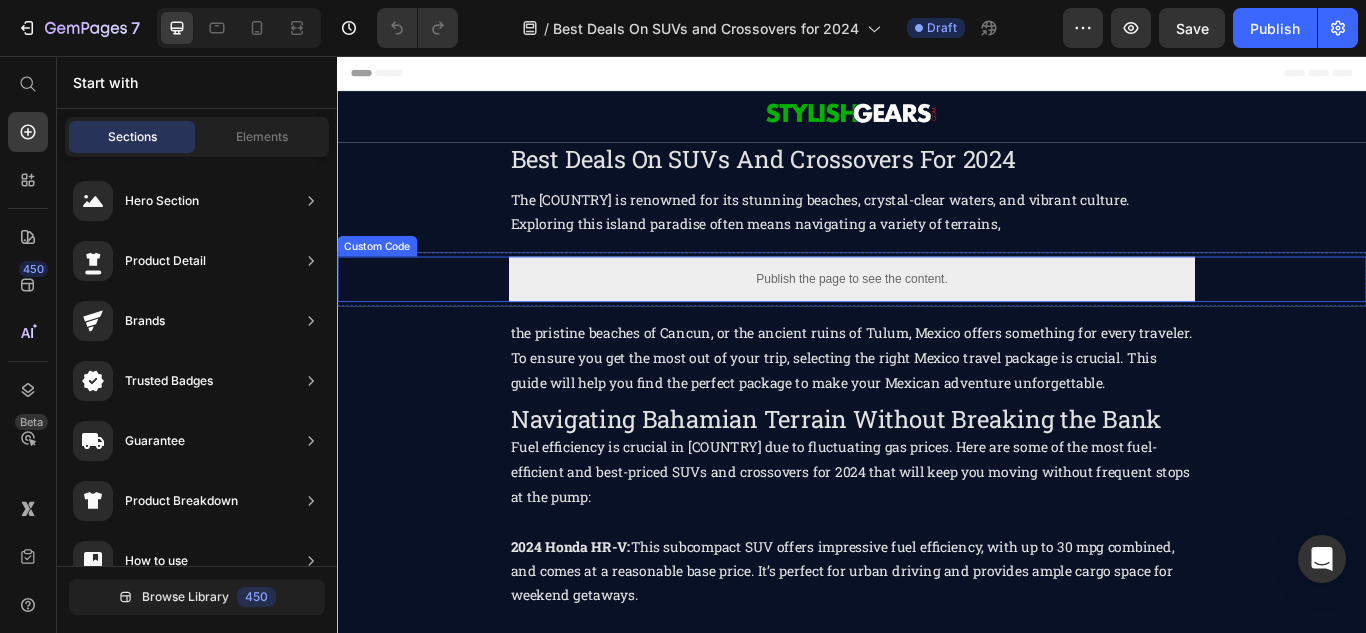 click on "Publish the page to see the content." at bounding box center (937, 316) 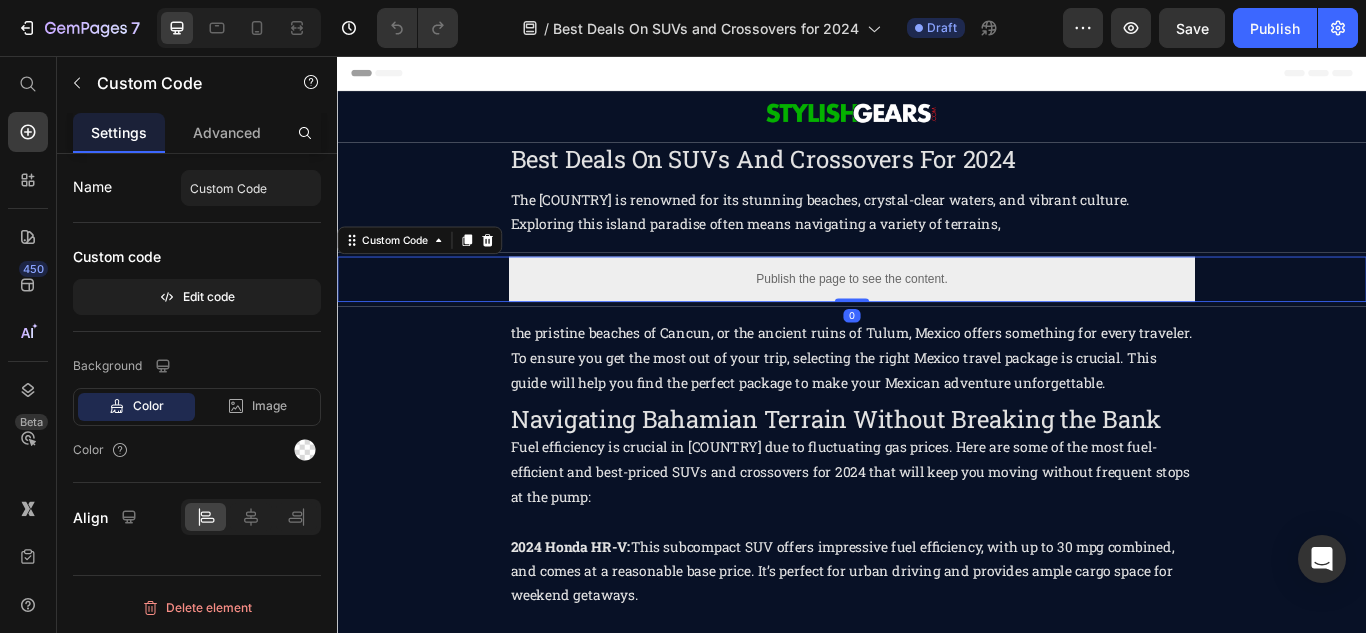 click on "Publish the page to see the content." at bounding box center [937, 316] 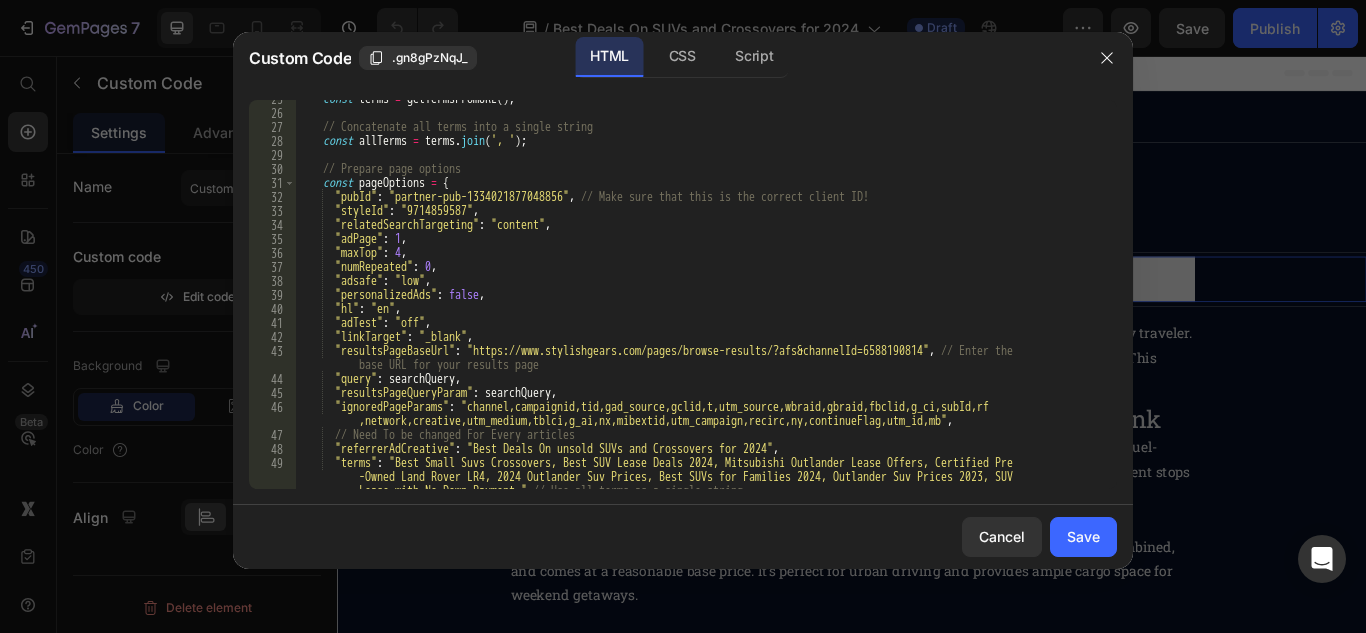 scroll, scrollTop: 343, scrollLeft: 0, axis: vertical 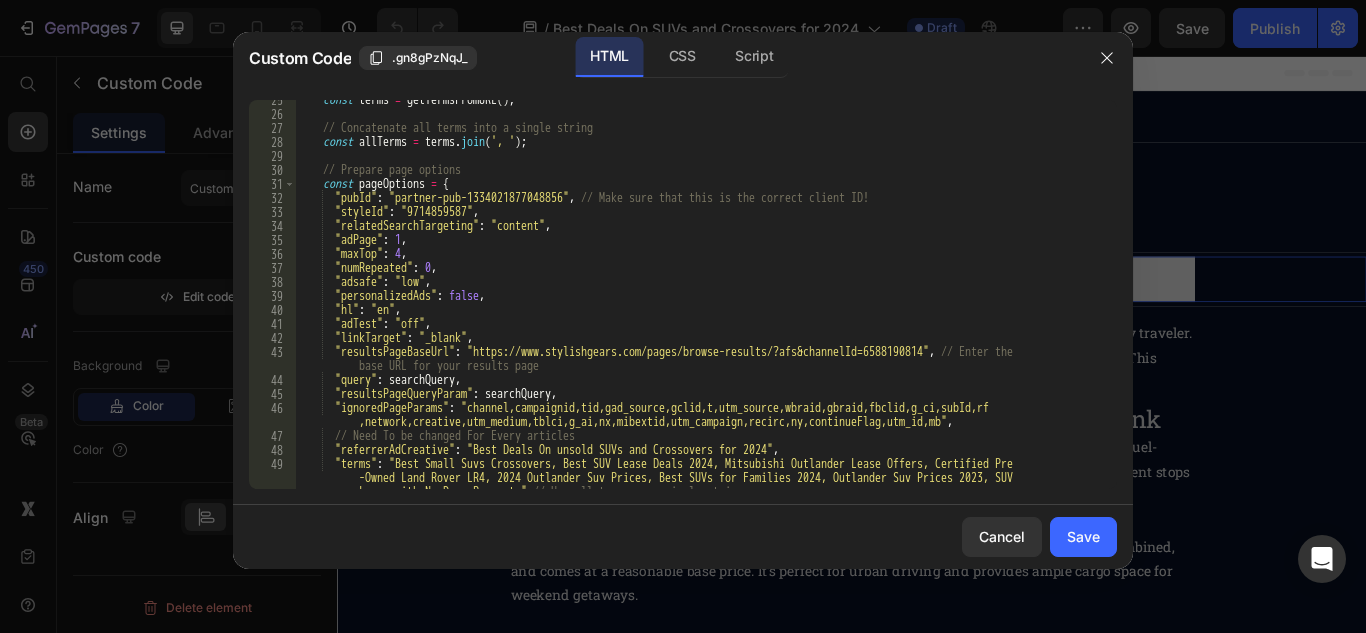 type on ""resultsPageBaseUrl": "https://www.stylishgears.com/pages/browse-results/?afs&channelId=6588190814", // Enter the base URL for your results page" 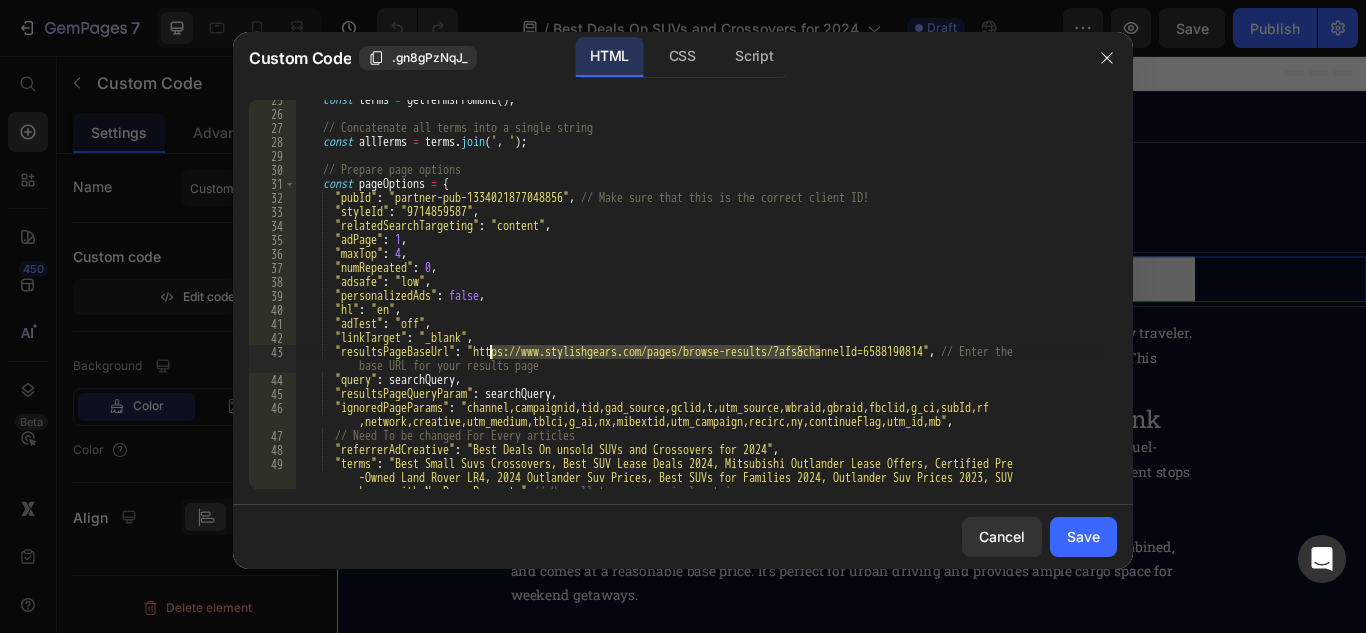 drag, startPoint x: 820, startPoint y: 352, endPoint x: 491, endPoint y: 355, distance: 329.01367 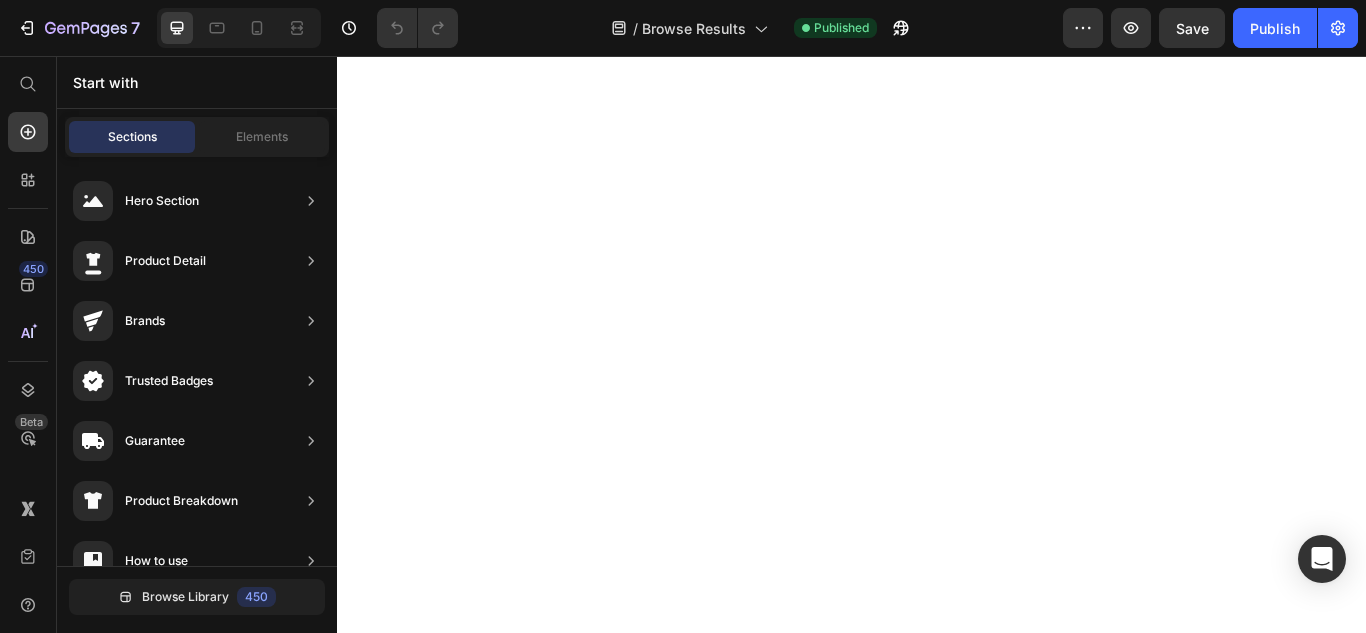 scroll, scrollTop: 0, scrollLeft: 0, axis: both 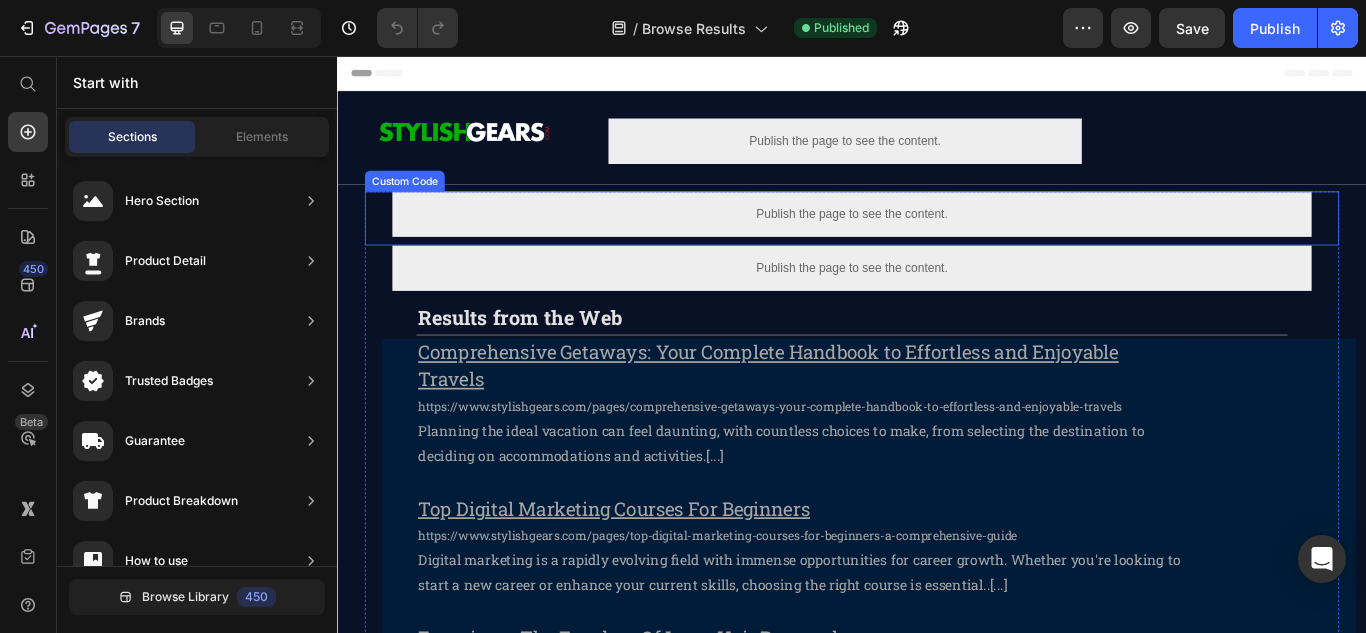 click on "Publish the page to see the content." at bounding box center [937, 240] 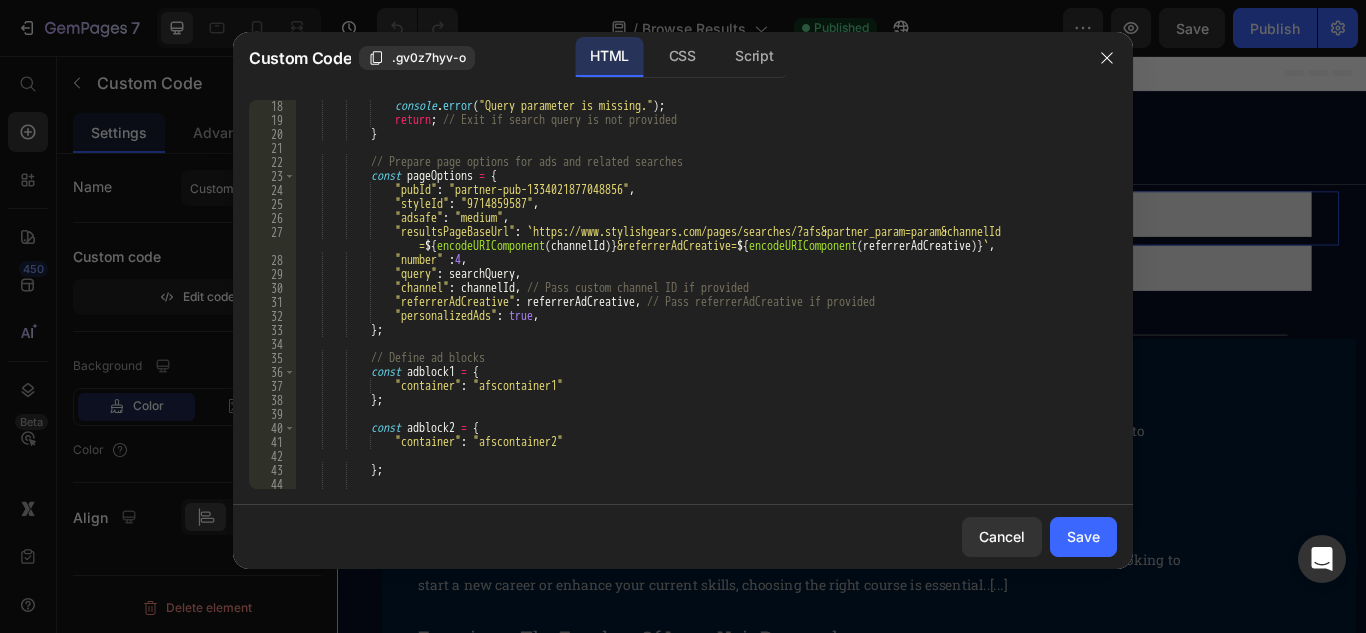 scroll, scrollTop: 59, scrollLeft: 0, axis: vertical 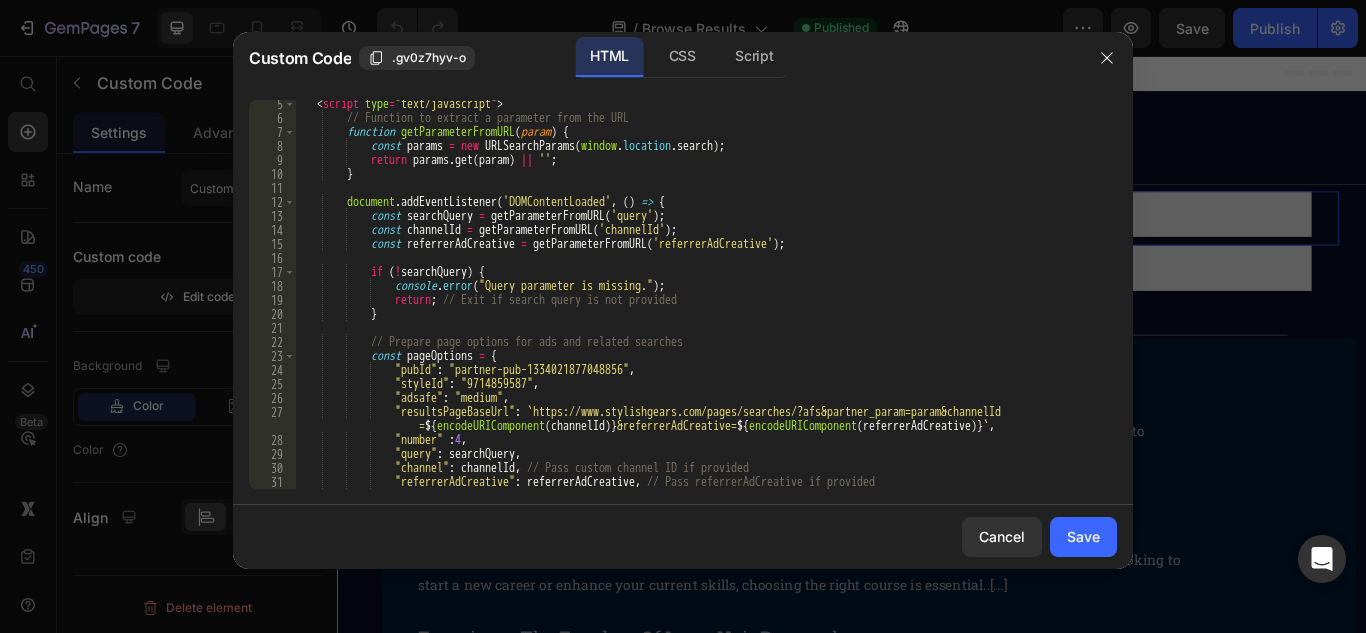 type on ""styleId": "9714859587"," 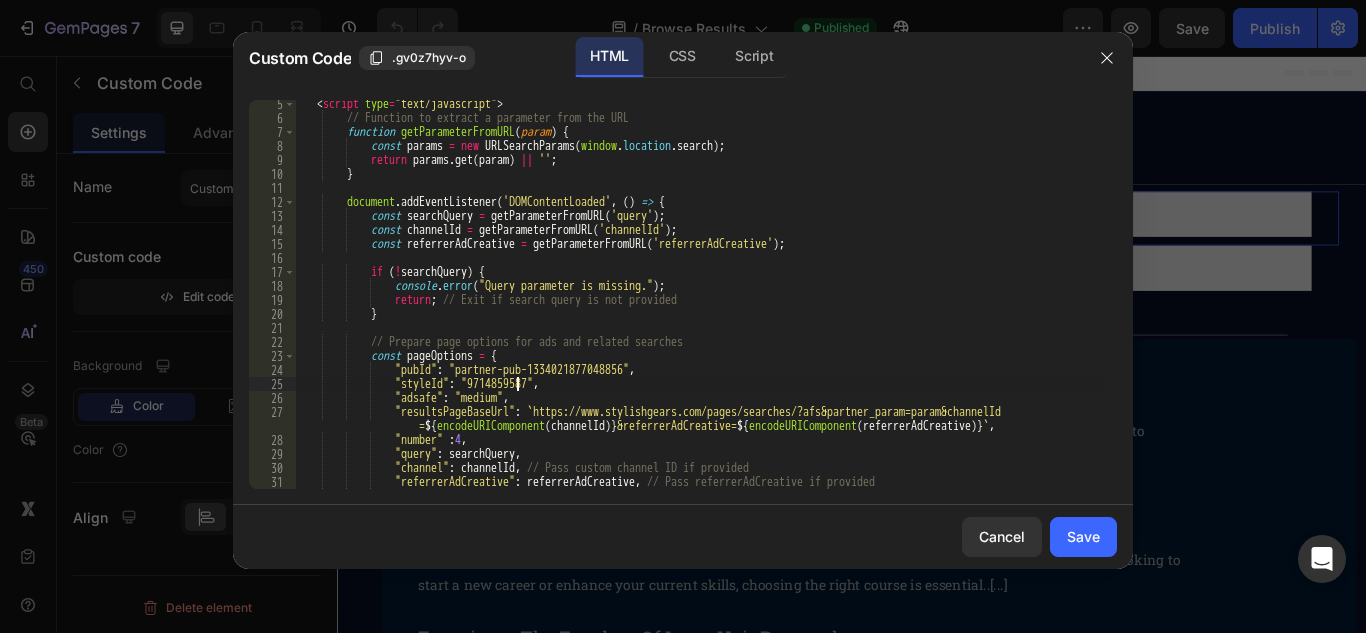 click on "< script   type = "text/javascript" >           // Function to extract a parameter from the URL           function   getParameterFromURL ( param )   {                const   params   =   new   URLSearchParams ( window . location . search ) ;                return   params . get ( param )   ||   '' ;           }           document . addEventListener ( 'DOMContentLoaded' ,   ( )   =>   {                const   searchQuery   =   getParameterFromURL ( 'query' ) ;                const   channelId   =   getParameterFromURL ( 'channelId' ) ;                const   referrerAdCreative   =   getParameterFromURL ( 'referrerAdCreative' ) ;                if   ( ! searchQuery )   {                     console . error ( "Query parameter is missing." ) ;                     return ;   // Exit if search query is not provided                }                // Prepare page options for ads and related searches                const   pageOptions   =   {                     "pubId" :   "partner-pub-1334021877048856" ,      :" at bounding box center (698, 305) 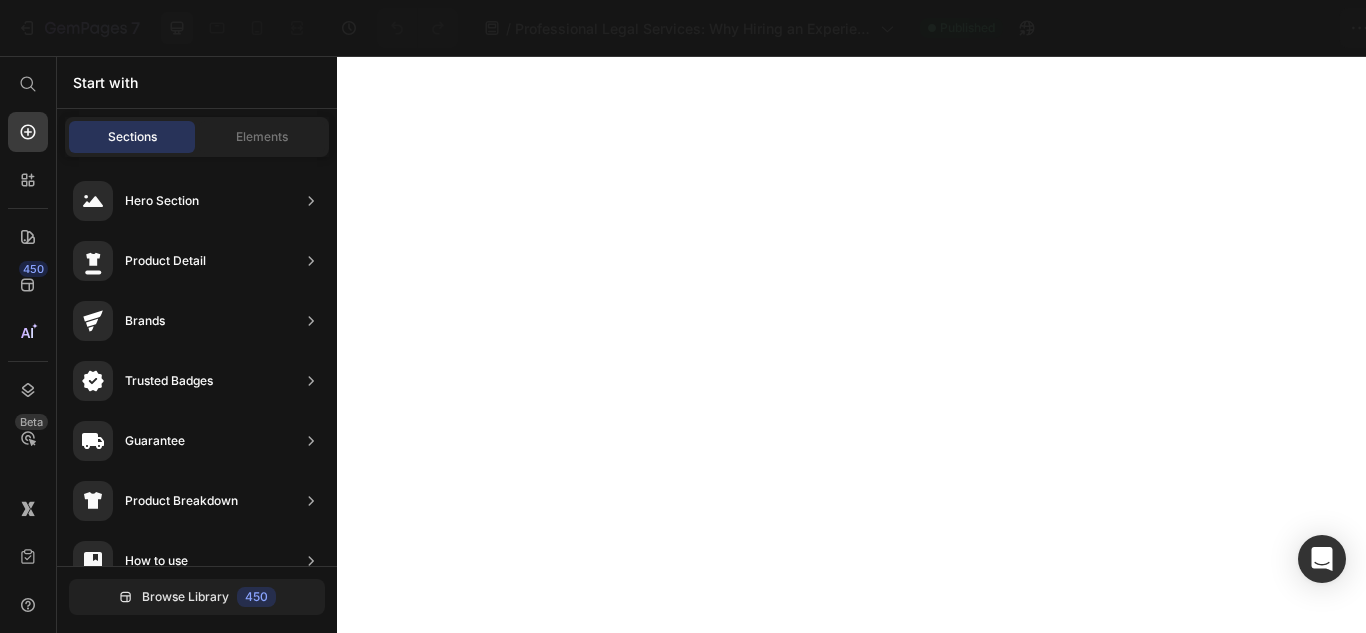 scroll, scrollTop: 0, scrollLeft: 0, axis: both 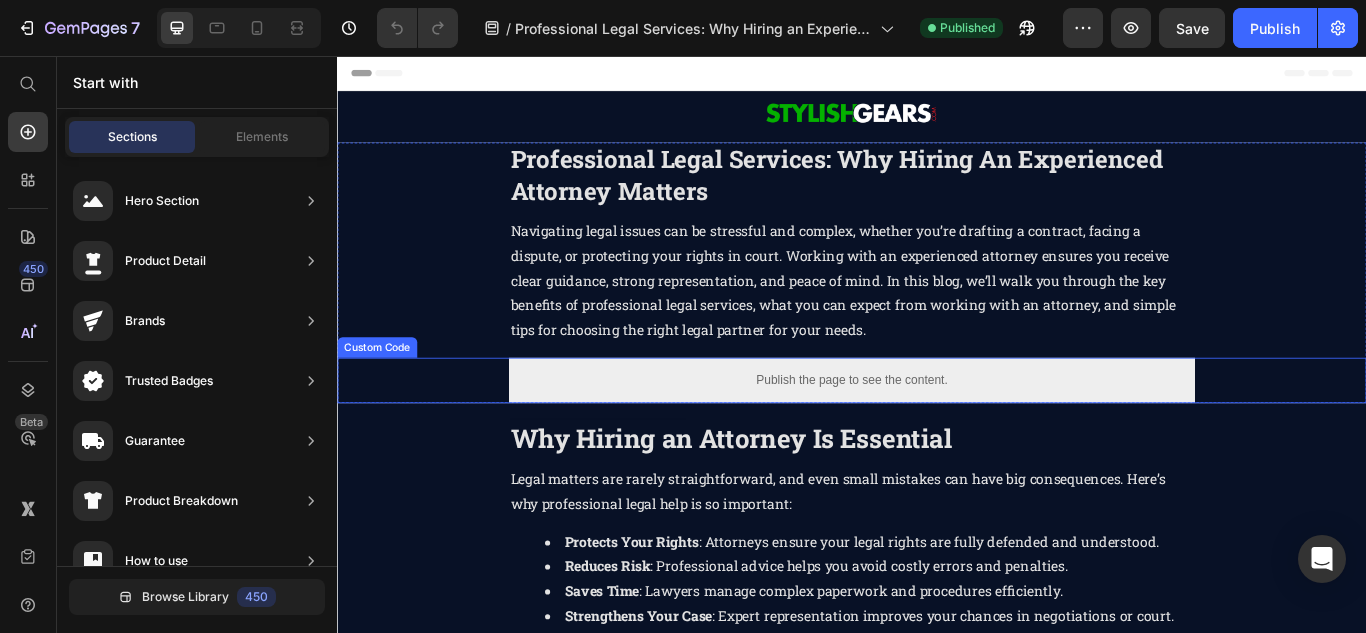 click on "Publish the page to see the content." at bounding box center [937, 434] 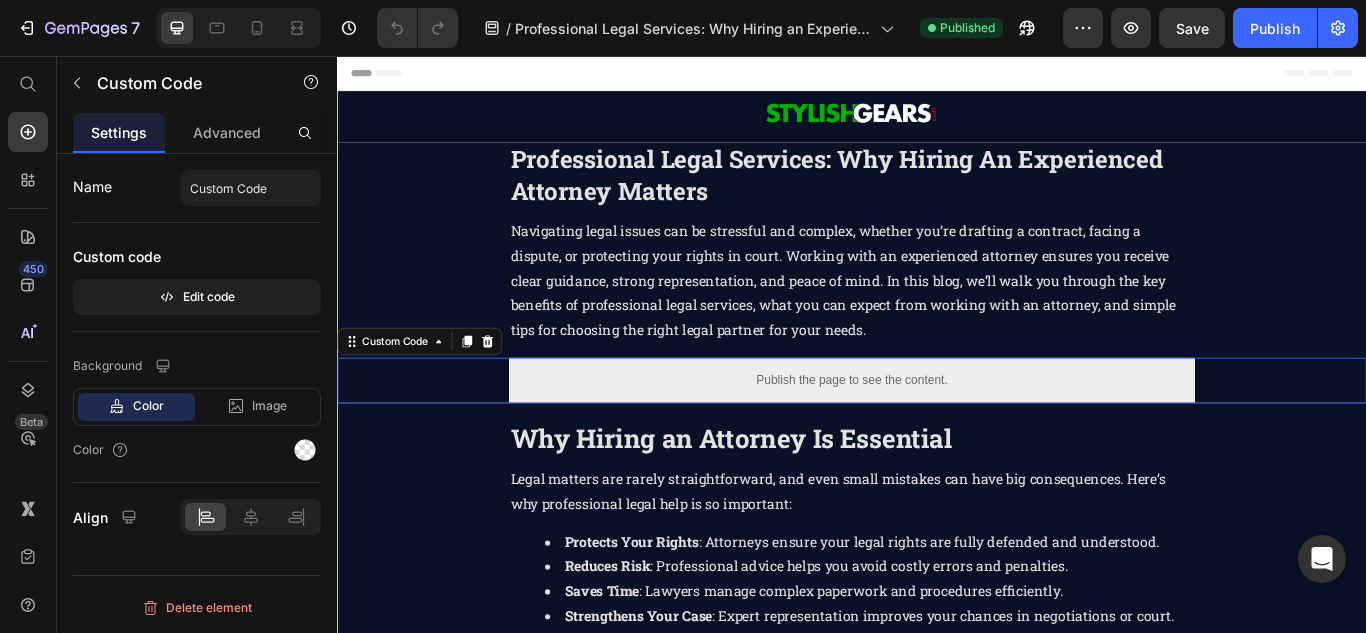 click on "Publish the page to see the content." at bounding box center [937, 434] 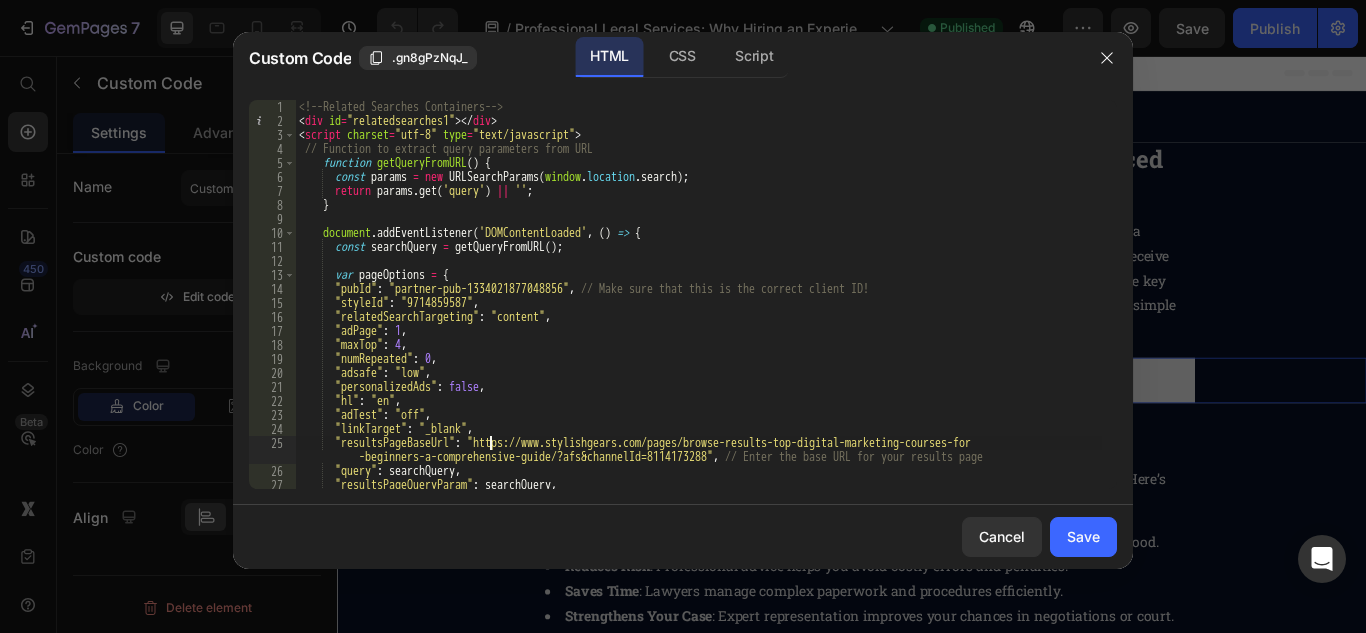click on "<!--  Related Searches Containers  --> < div   id = "relatedsearches1" > </ div > < script   charset = "utf-8"   type = "text/javascript" >   // Function to extract query parameters from URL      function   getQueryFromURL ( )   {         const   params   =   new   URLSearchParams ( window . location . search ) ;         return   params . get ( 'query' )   ||   '' ;      }      document . addEventListener ( 'DOMContentLoaded' ,   ( )   =>   {         const   searchQuery   =   getQueryFromURL ( ) ;                 var   pageOptions   =   {         "pubId" :   "partner-pub-1334021877048856" ,   // Make sure that this is the correct client ID!         "styleId" :   "9714859587" ,         "relatedSearchTargeting" :   "content" ,         "adPage" :   1 ,         "maxTop" :   4 ,         "numRepeated" :   0 ,         "adsafe" :   "low" ,         "personalizedAds" :   false ,         "hl" :   "en" ,         "adTest" :   "off" ,         "linkTarget" :   "_blank" ,         "resultsPageBaseUrl" :" at bounding box center (698, 308) 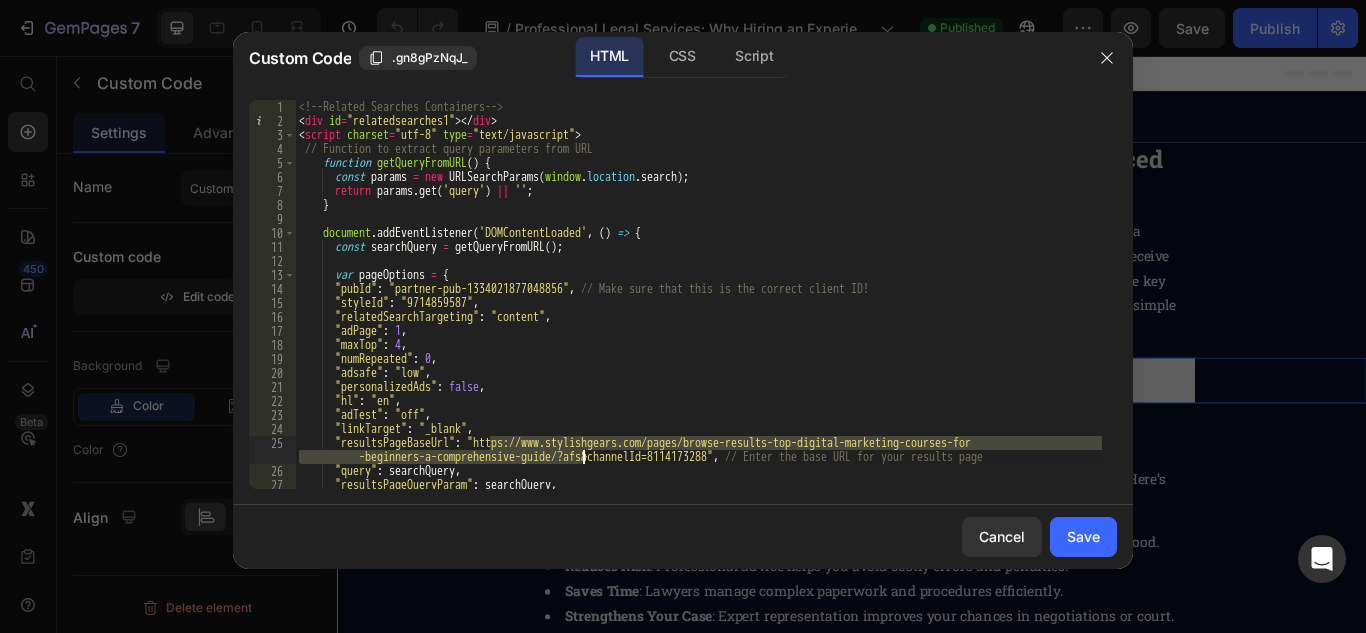 click on "<!--  Related Searches Containers  --> < div   id = "relatedsearches1" > </ div > < script   charset = "utf-8"   type = "text/javascript" >   // Function to extract query parameters from URL      function   getQueryFromURL ( )   {         const   params   =   new   URLSearchParams ( window . location . search ) ;         return   params . get ( 'query' )   ||   '' ;      }      document . addEventListener ( 'DOMContentLoaded' ,   ( )   =>   {         const   searchQuery   =   getQueryFromURL ( ) ;                 var   pageOptions   =   {         "pubId" :   "partner-pub-1334021877048856" ,   // Make sure that this is the correct client ID!         "styleId" :   "9714859587" ,         "relatedSearchTargeting" :   "content" ,         "adPage" :   1 ,         "maxTop" :   4 ,         "numRepeated" :   0 ,         "adsafe" :   "low" ,         "personalizedAds" :   false ,         "hl" :   "en" ,         "adTest" :   "off" ,         "linkTarget" :   "_blank" ,         "resultsPageBaseUrl" :" at bounding box center [698, 308] 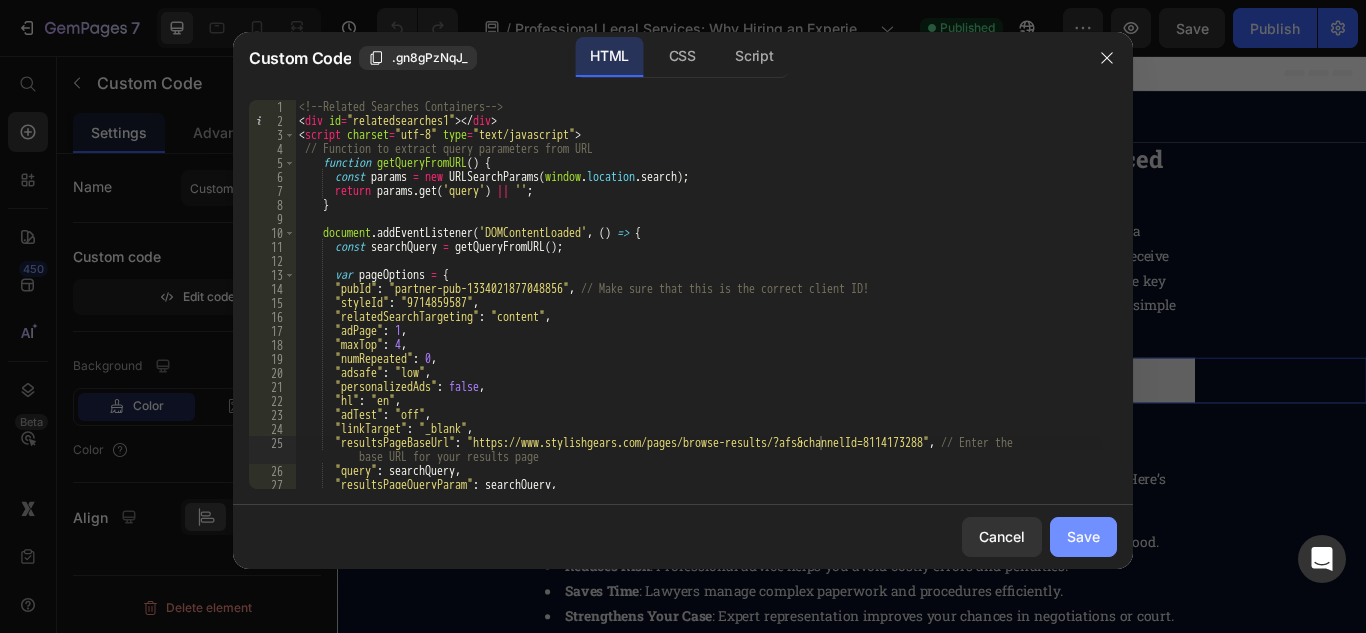 click on "Save" 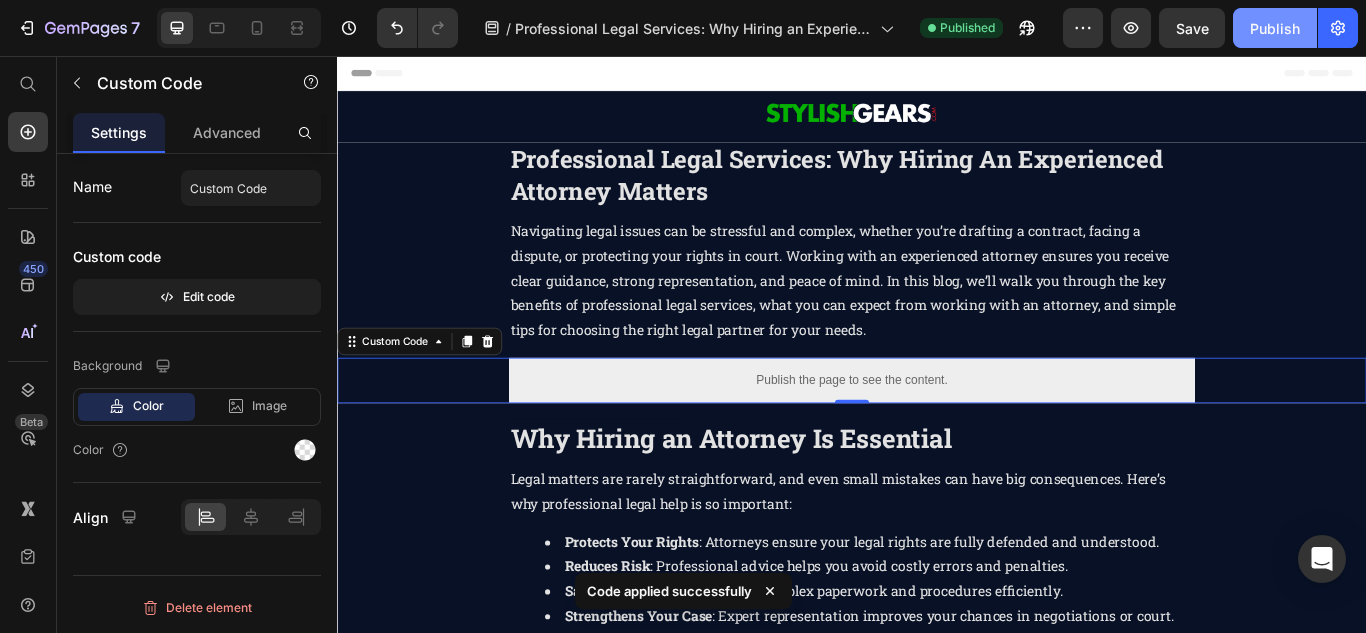 click on "Publish" at bounding box center [1275, 28] 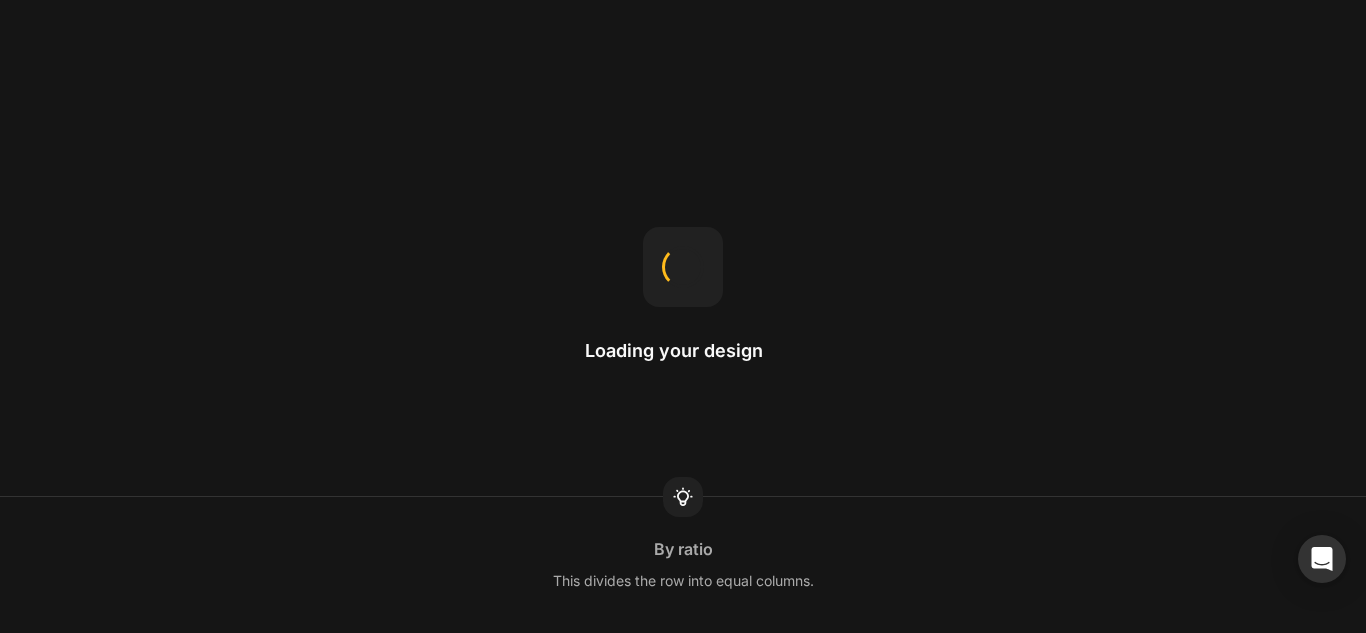 scroll, scrollTop: 0, scrollLeft: 0, axis: both 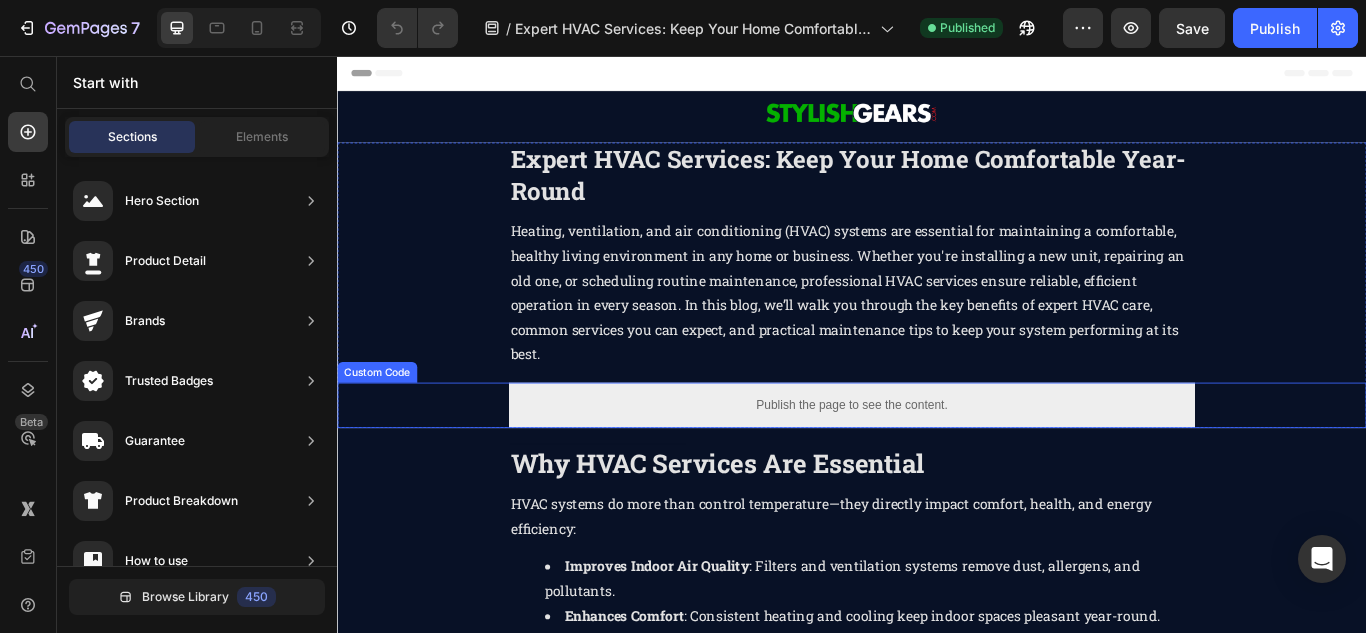 click on "Publish the page to see the content." at bounding box center [937, 463] 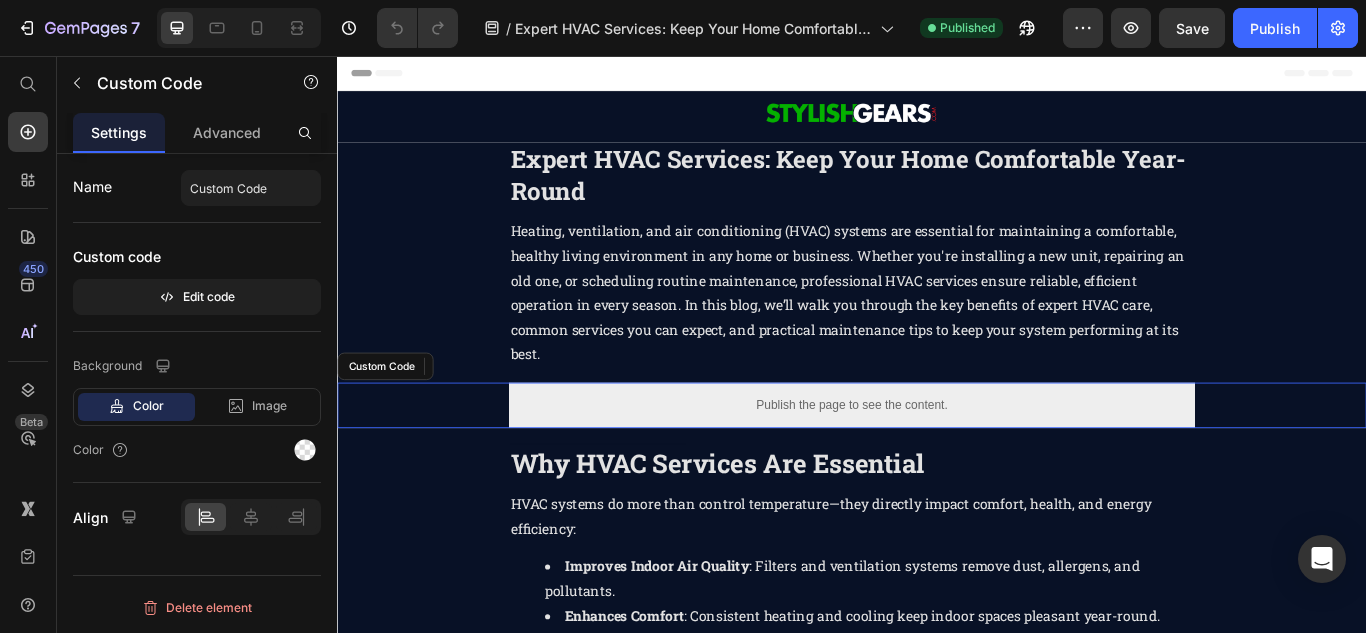 click on "Publish the page to see the content." at bounding box center (937, 463) 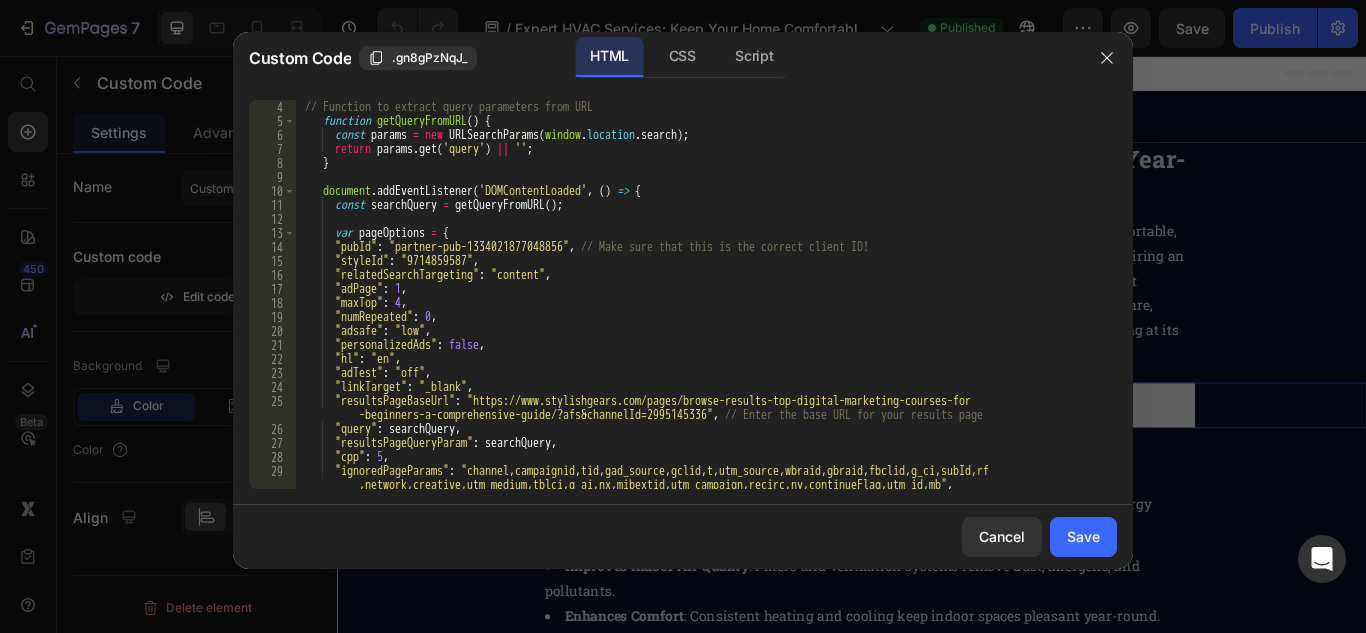 scroll, scrollTop: 43, scrollLeft: 0, axis: vertical 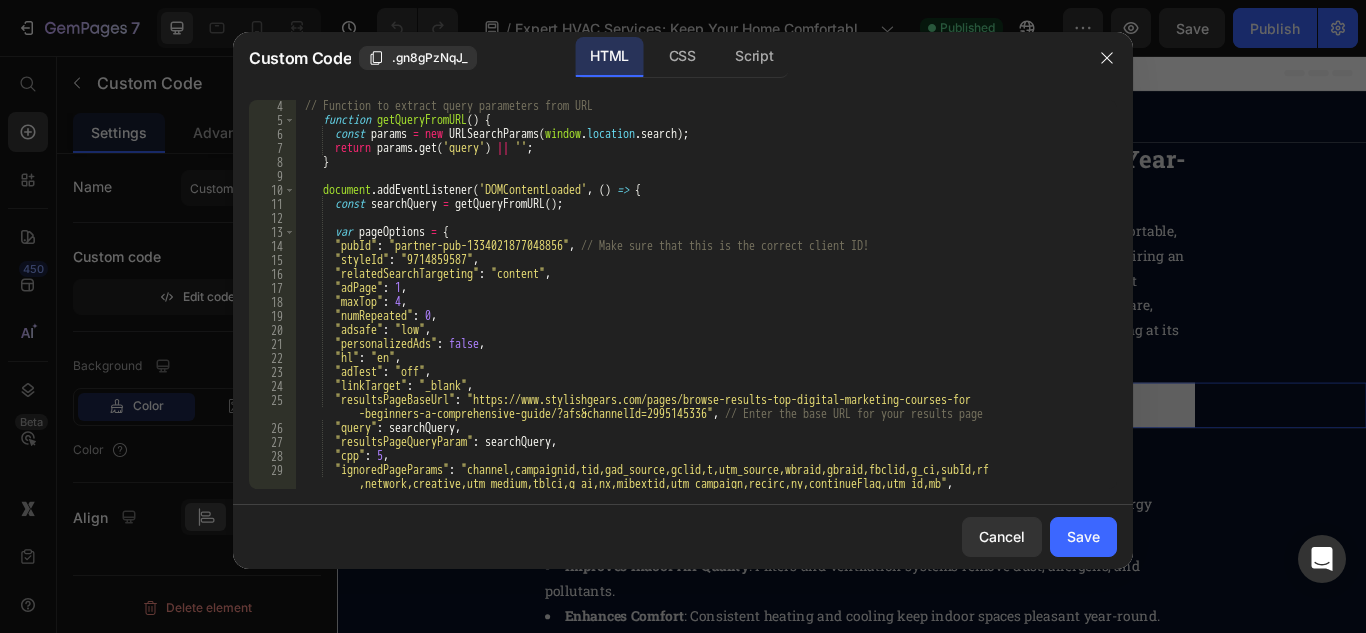 click on "// Function to extract query parameters from URL      function   getQueryFromURL ( )   {         const   params   =   new   URLSearchParams ( window . location . search ) ;         return   params . get ( 'query' )   ||   '' ;      }      document . addEventListener ( 'DOMContentLoaded' ,   ( )   =>   {         const   searchQuery   =   getQueryFromURL ( ) ;                 var   pageOptions   =   {         "pubId" :   "partner-pub-1334021877048856" ,   // Make sure that this is the correct client ID!         "styleId" :   "9714859587" ,         "relatedSearchTargeting" :   "content" ,         "adPage" :   1 ,         "maxTop" :   4 ,         "numRepeated" :   0 ,         "adsafe" :   "low" ,         "personalizedAds" :   false ,         "hl" :   "en" ,         "adTest" :   "off" ,         "linkTarget" :   "_blank" ,         "resultsPageBaseUrl" :   "https://www.stylishgears.com/pages/browse-results-top-digital-marketing-courses-for            ,   // Enter the base URL for your results page      :" at bounding box center [698, 307] 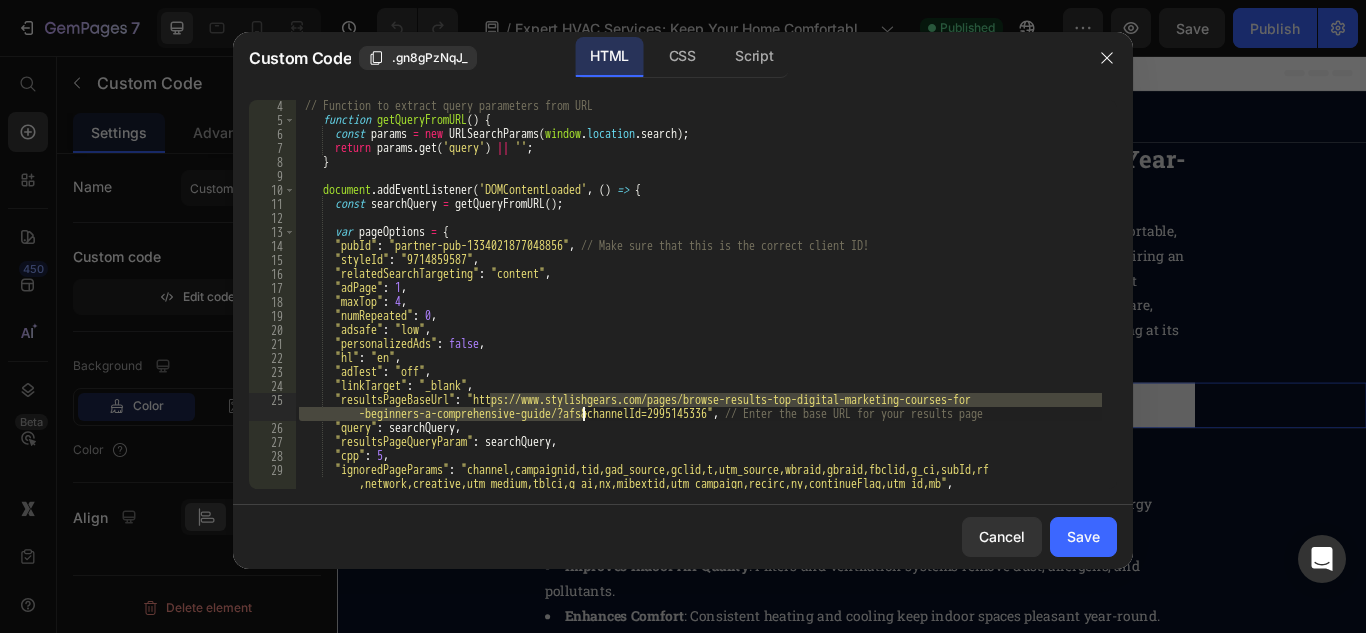 click on "// Function to extract query parameters from URL      function   getQueryFromURL ( )   {         const   params   =   new   URLSearchParams ( window . location . search ) ;         return   params . get ( 'query' )   ||   '' ;      }      document . addEventListener ( 'DOMContentLoaded' ,   ( )   =>   {         const   searchQuery   =   getQueryFromURL ( ) ;                 var   pageOptions   =   {         "pubId" :   "partner-pub-1334021877048856" ,   // Make sure that this is the correct client ID!         "styleId" :   "9714859587" ,         "relatedSearchTargeting" :   "content" ,         "adPage" :   1 ,         "maxTop" :   4 ,         "numRepeated" :   0 ,         "adsafe" :   "low" ,         "personalizedAds" :   false ,         "hl" :   "en" ,         "adTest" :   "off" ,         "linkTarget" :   "_blank" ,         "resultsPageBaseUrl" :   "https://www.stylishgears.com/pages/browse-results-top-digital-marketing-courses-for            ,   // Enter the base URL for your results page      :" at bounding box center [698, 307] 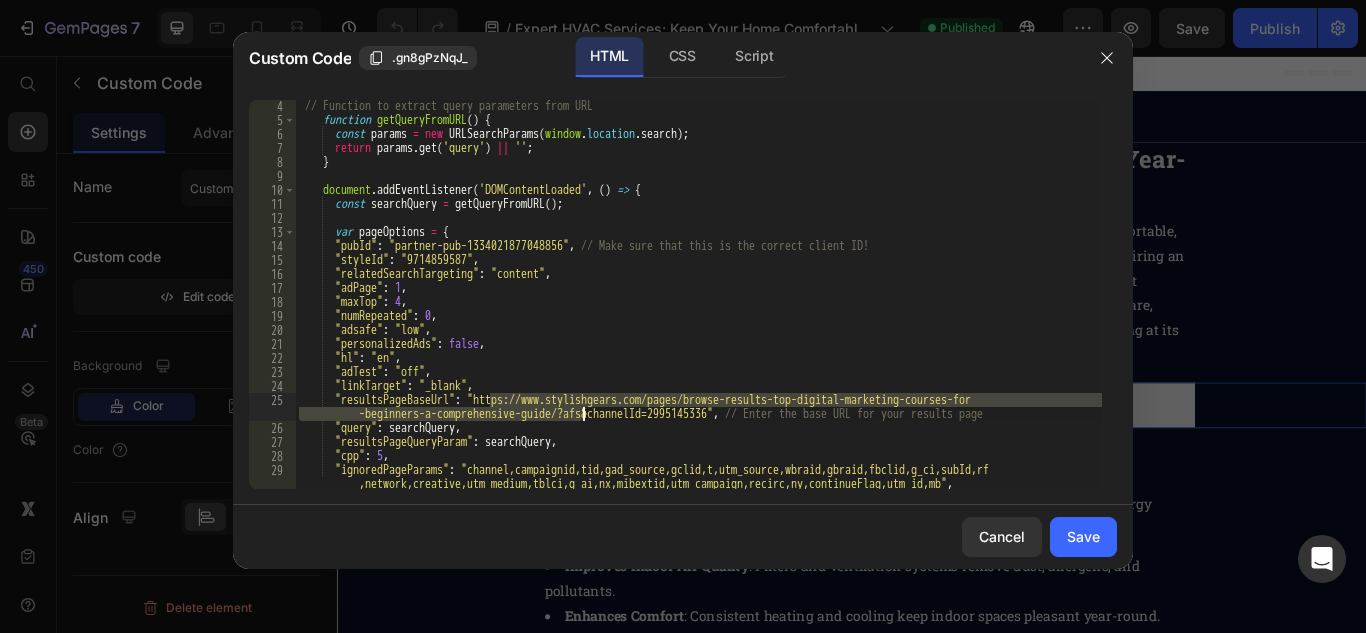 click on "// Function to extract query parameters from URL      function   getQueryFromURL ( )   {         const   params   =   new   URLSearchParams ( window . location . search ) ;         return   params . get ( 'query' )   ||   '' ;      }      document . addEventListener ( 'DOMContentLoaded' ,   ( )   =>   {         const   searchQuery   =   getQueryFromURL ( ) ;                 var   pageOptions   =   {         "pubId" :   "partner-pub-1334021877048856" ,   // Make sure that this is the correct client ID!         "styleId" :   "9714859587" ,         "relatedSearchTargeting" :   "content" ,         "adPage" :   1 ,         "maxTop" :   4 ,         "numRepeated" :   0 ,         "adsafe" :   "low" ,         "personalizedAds" :   false ,         "hl" :   "en" ,         "adTest" :   "off" ,         "linkTarget" :   "_blank" ,         "resultsPageBaseUrl" :   "https://www.stylishgears.com/pages/browse-results-top-digital-marketing-courses-for            ,   // Enter the base URL for your results page      :" at bounding box center (698, 294) 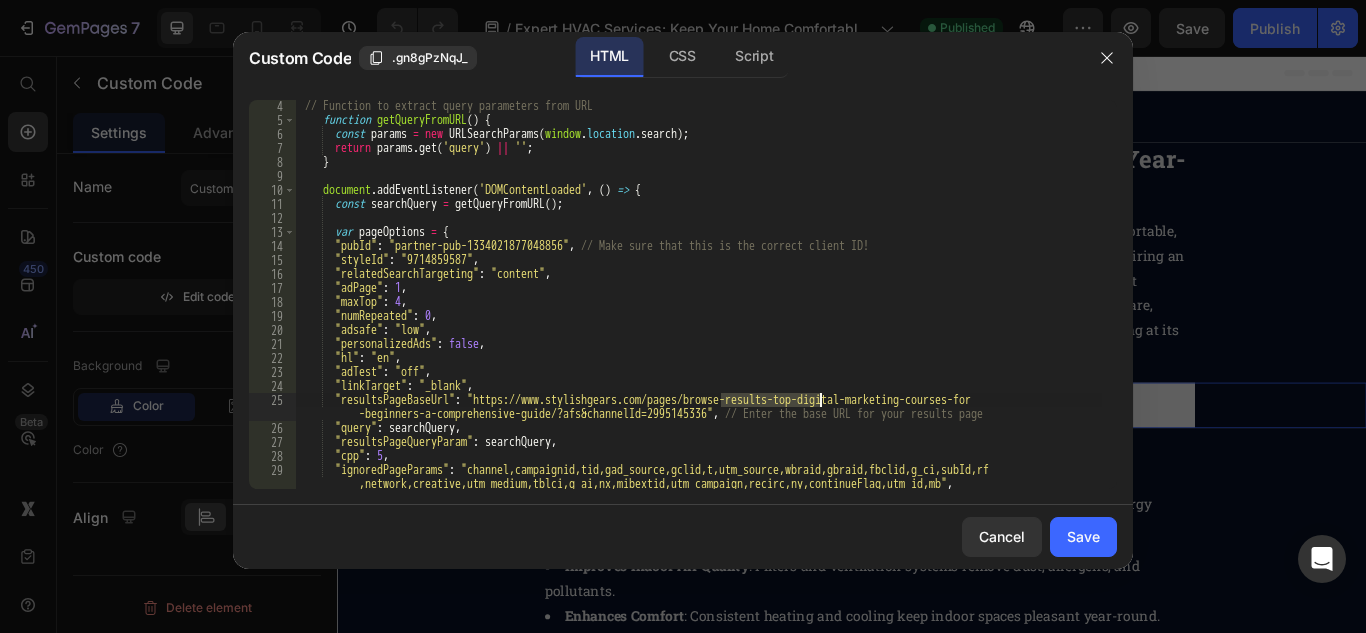 drag, startPoint x: 723, startPoint y: 401, endPoint x: 820, endPoint y: 404, distance: 97.04638 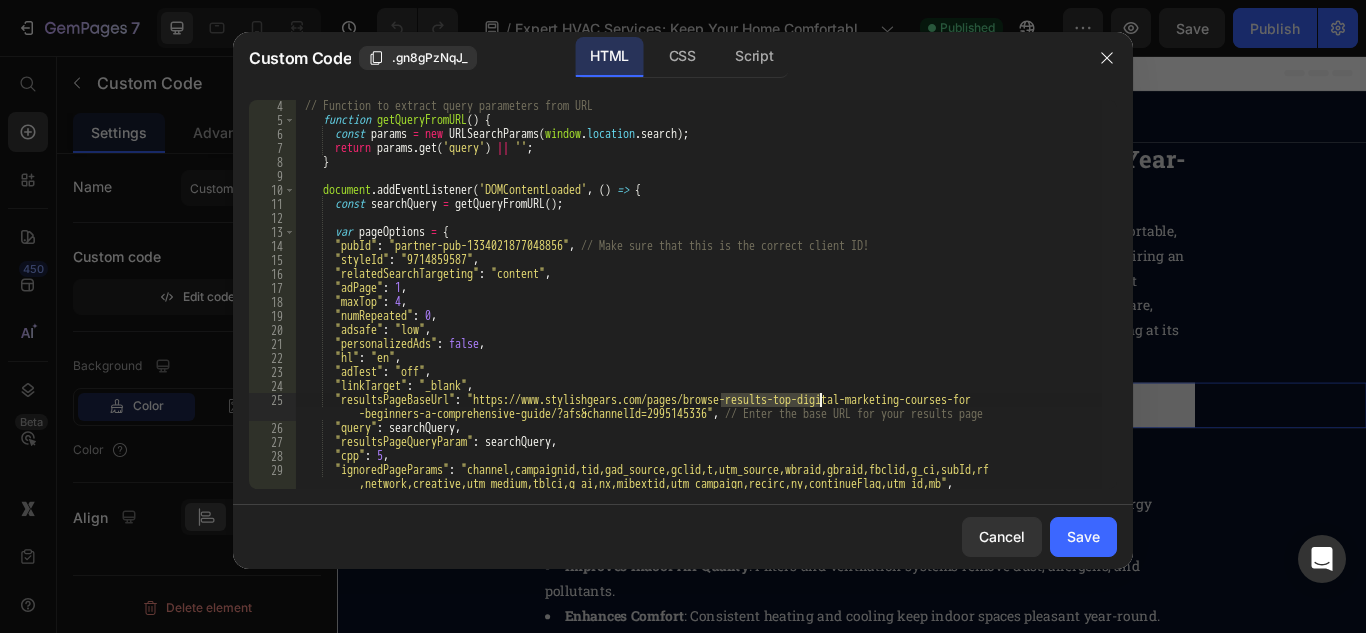 click on "// Function to extract query parameters from URL      function   getQueryFromURL ( )   {         const   params   =   new   URLSearchParams ( window . location . search ) ;         return   params . get ( 'query' )   ||   '' ;      }      document . addEventListener ( 'DOMContentLoaded' ,   ( )   =>   {         const   searchQuery   =   getQueryFromURL ( ) ;                 var   pageOptions   =   {         "pubId" :   "partner-pub-1334021877048856" ,   // Make sure that this is the correct client ID!         "styleId" :   "9714859587" ,         "relatedSearchTargeting" :   "content" ,         "adPage" :   1 ,         "maxTop" :   4 ,         "numRepeated" :   0 ,         "adsafe" :   "low" ,         "personalizedAds" :   false ,         "hl" :   "en" ,         "adTest" :   "off" ,         "linkTarget" :   "_blank" ,         "resultsPageBaseUrl" :   "https://www.stylishgears.com/pages/browse-results-top-digital-marketing-courses-for            ,   // Enter the base URL for your results page      :" at bounding box center [698, 294] 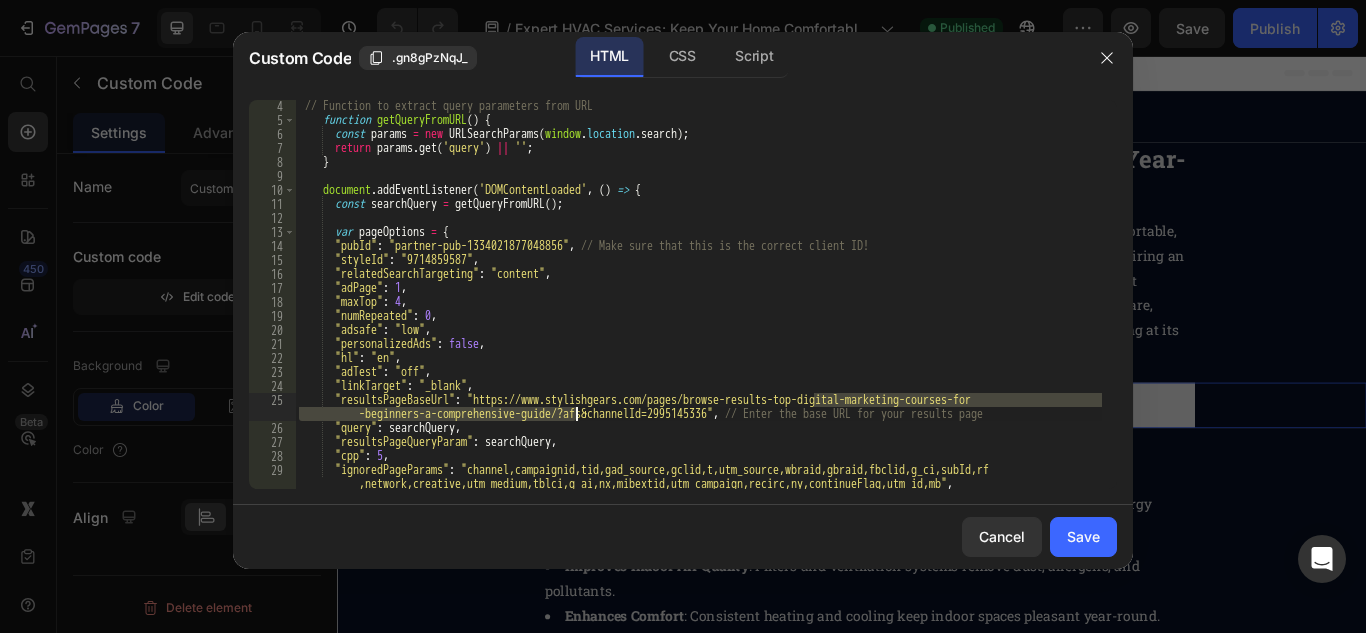 click on "// Function to extract query parameters from URL      function   getQueryFromURL ( )   {         const   params   =   new   URLSearchParams ( window . location . search ) ;         return   params . get ( 'query' )   ||   '' ;      }      document . addEventListener ( 'DOMContentLoaded' ,   ( )   =>   {         const   searchQuery   =   getQueryFromURL ( ) ;                 var   pageOptions   =   {         "pubId" :   "partner-pub-1334021877048856" ,   // Make sure that this is the correct client ID!         "styleId" :   "9714859587" ,         "relatedSearchTargeting" :   "content" ,         "adPage" :   1 ,         "maxTop" :   4 ,         "numRepeated" :   0 ,         "adsafe" :   "low" ,         "personalizedAds" :   false ,         "hl" :   "en" ,         "adTest" :   "off" ,         "linkTarget" :   "_blank" ,         "resultsPageBaseUrl" :   "https://www.stylishgears.com/pages/browse-results-top-digital-marketing-courses-for            ,   // Enter the base URL for your results page      :" at bounding box center (698, 307) 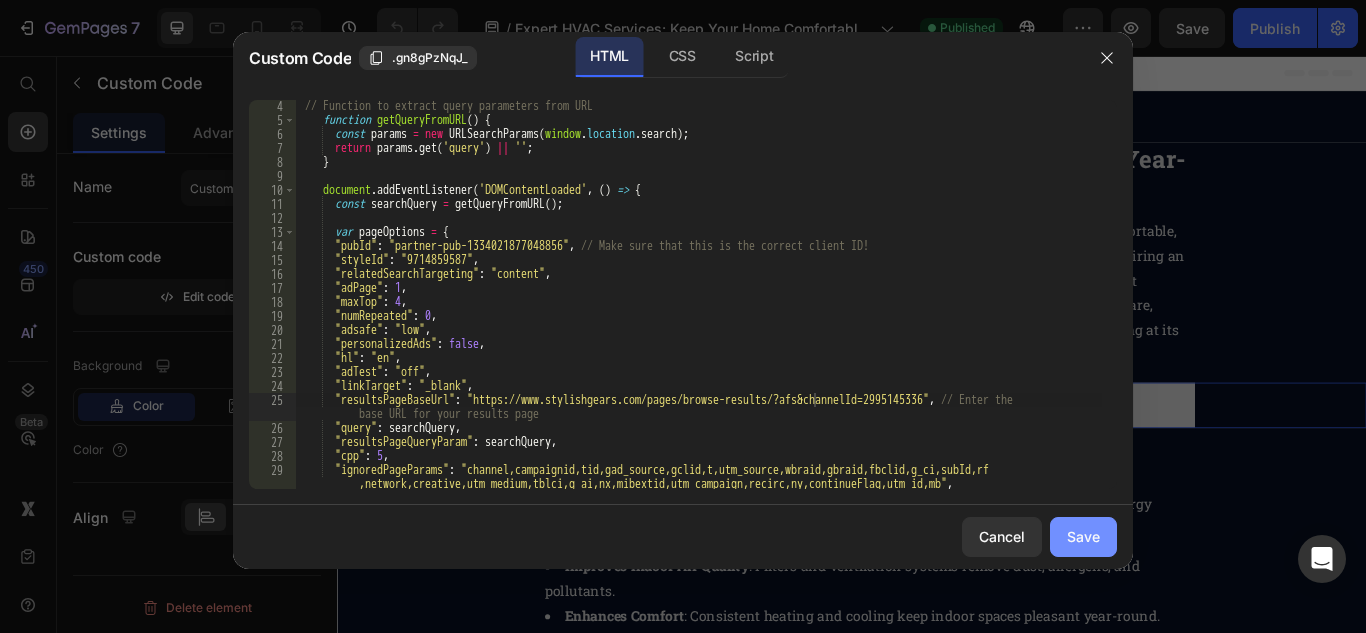 click on "Save" at bounding box center [1083, 536] 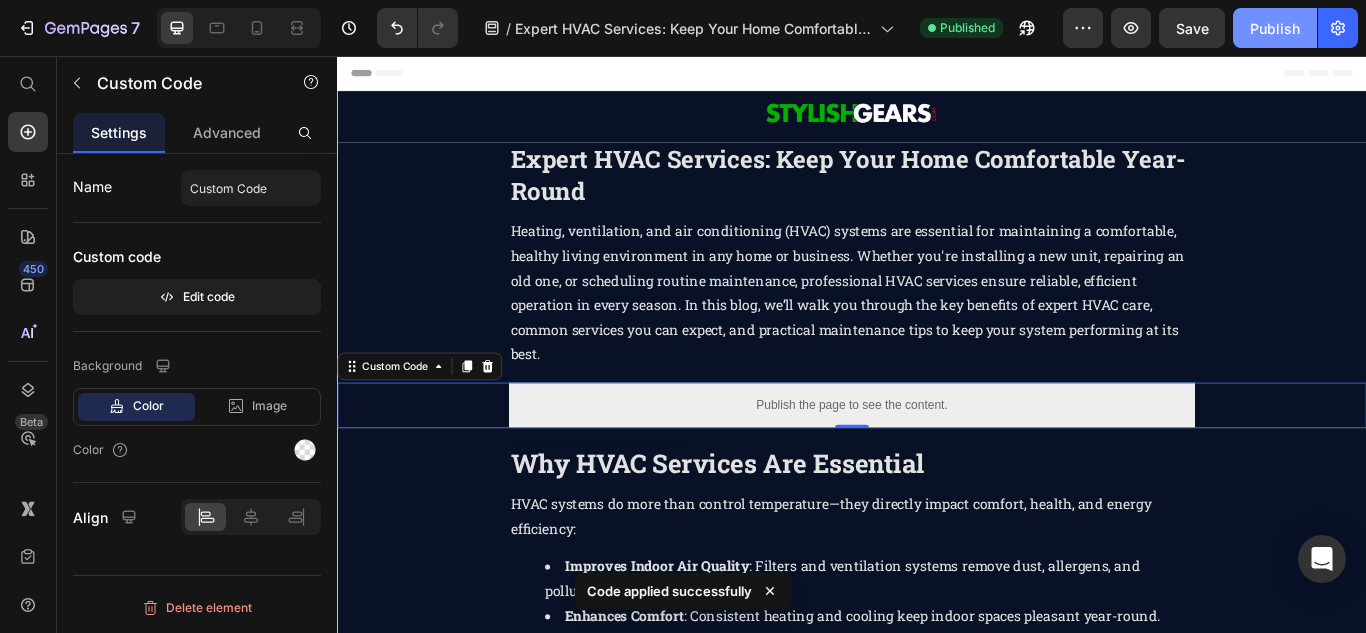 click on "Publish" 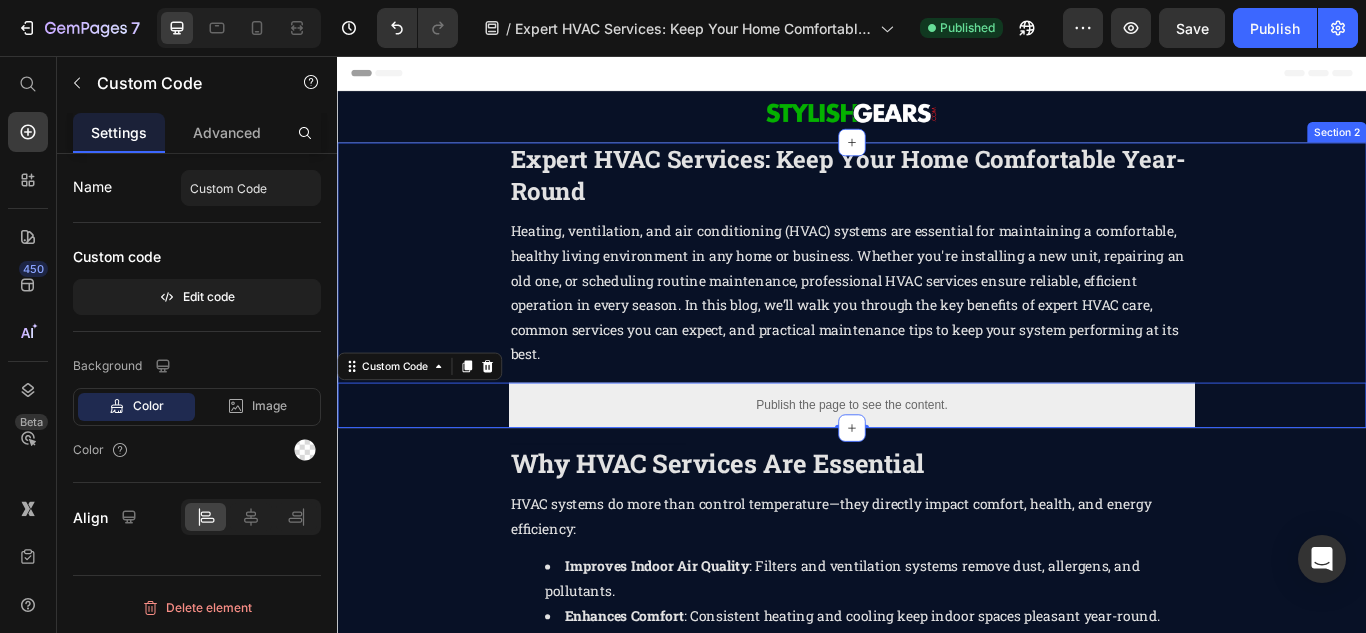 click on "Publish the page to see the content." at bounding box center [937, 463] 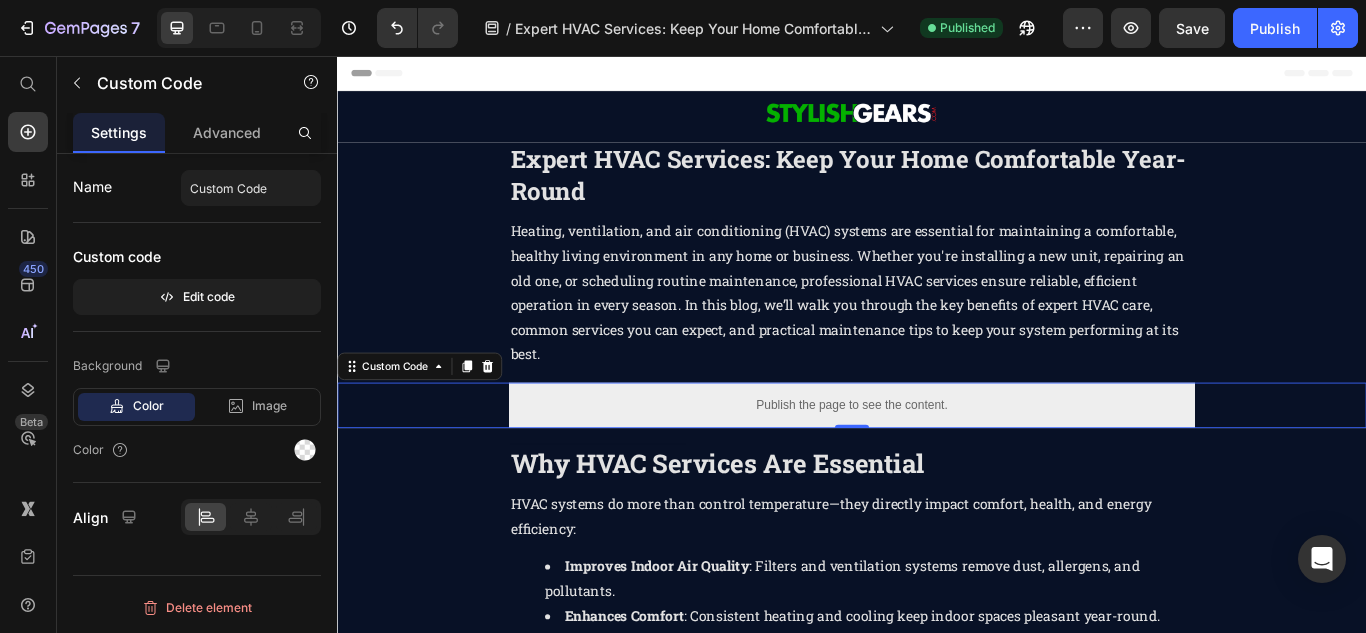 click on "Publish the page to see the content." at bounding box center [937, 463] 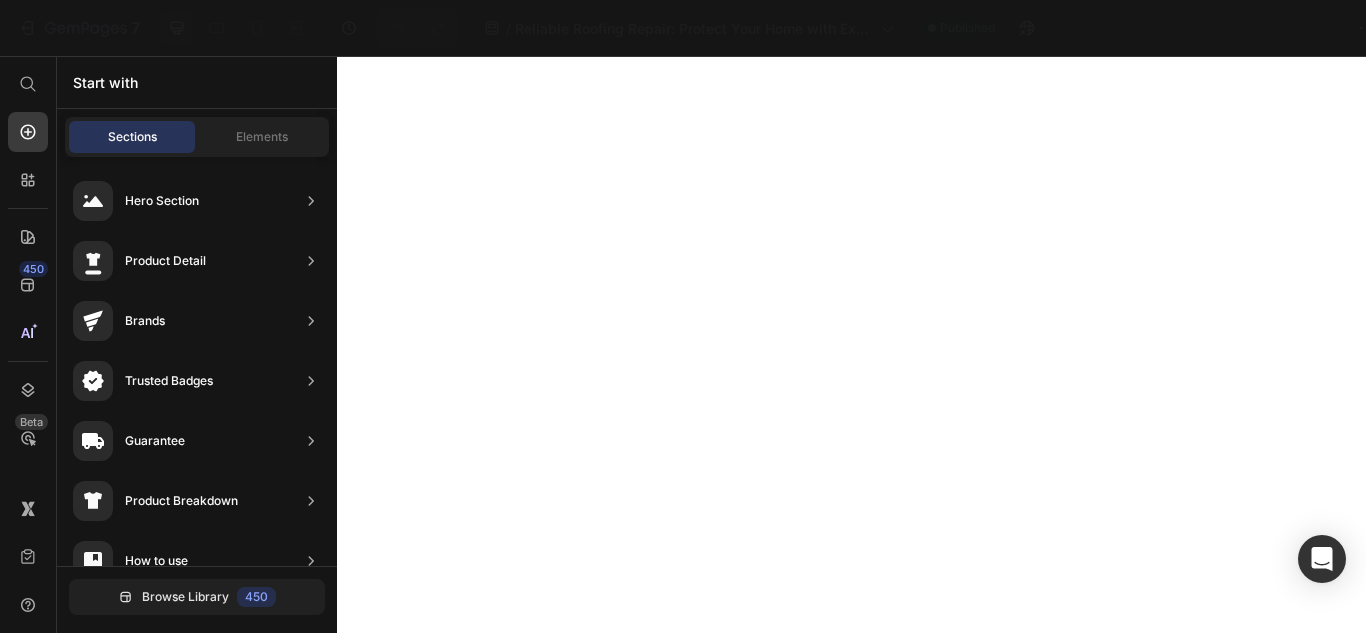 scroll, scrollTop: 0, scrollLeft: 0, axis: both 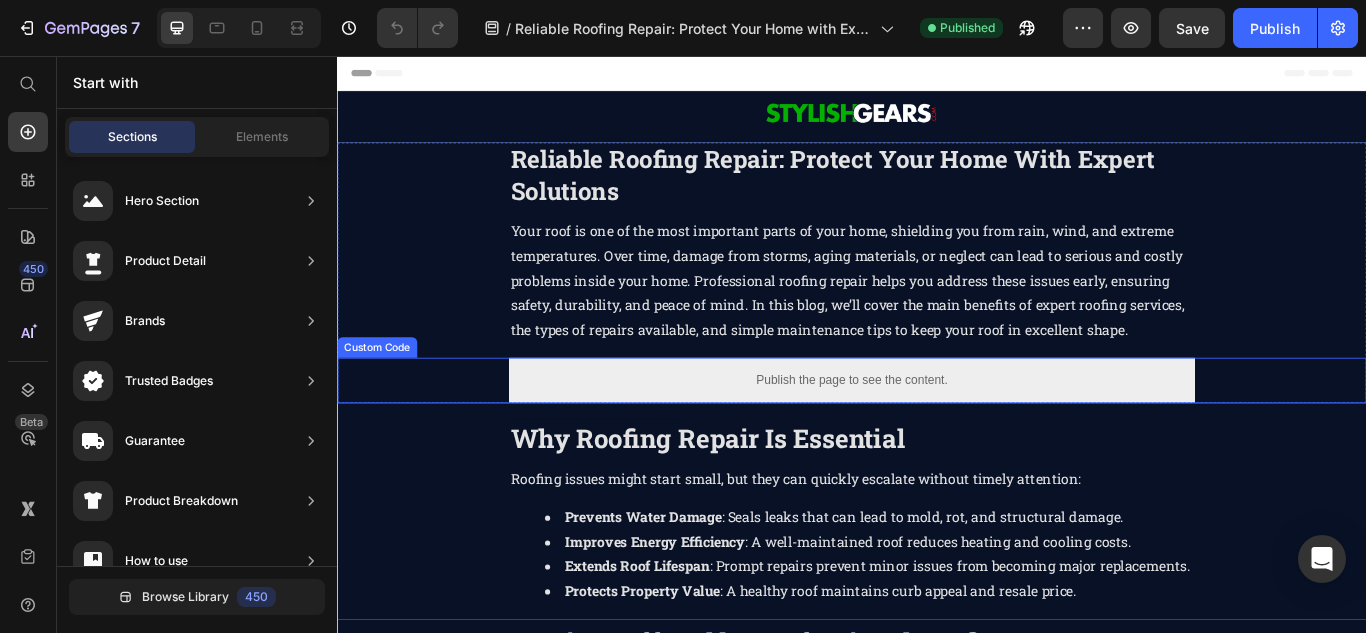 click on "Publish the page to see the content." at bounding box center (937, 434) 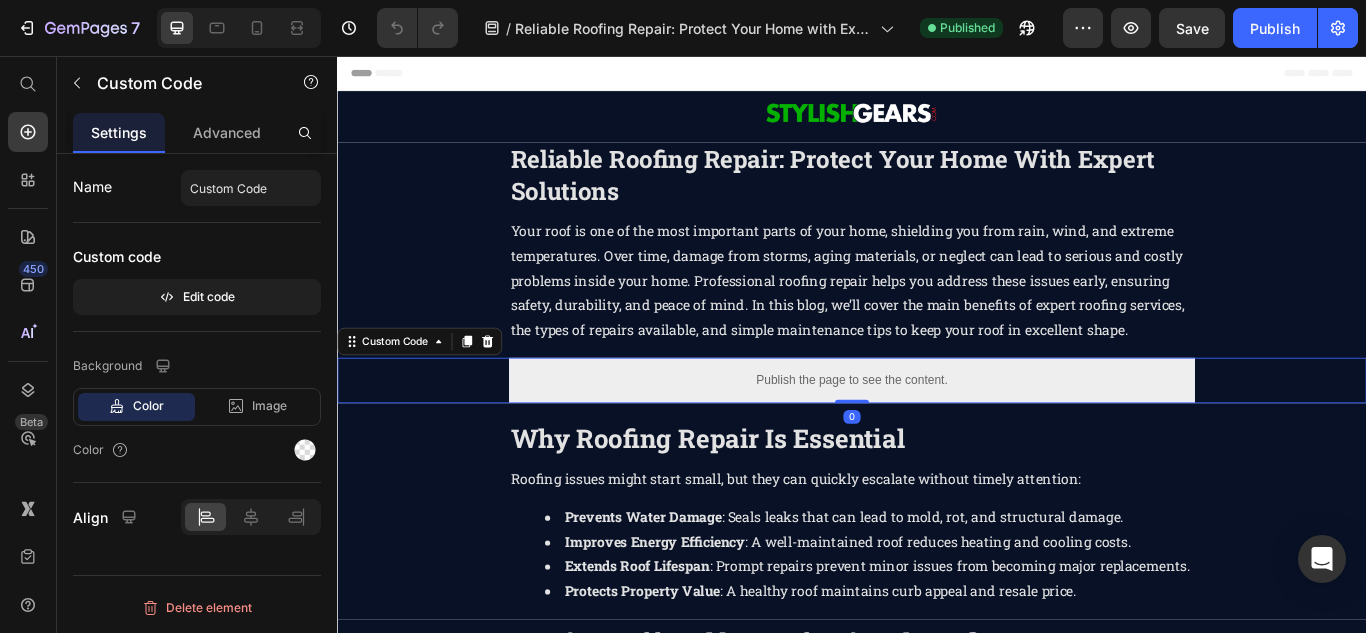 click on "Publish the page to see the content." at bounding box center (937, 434) 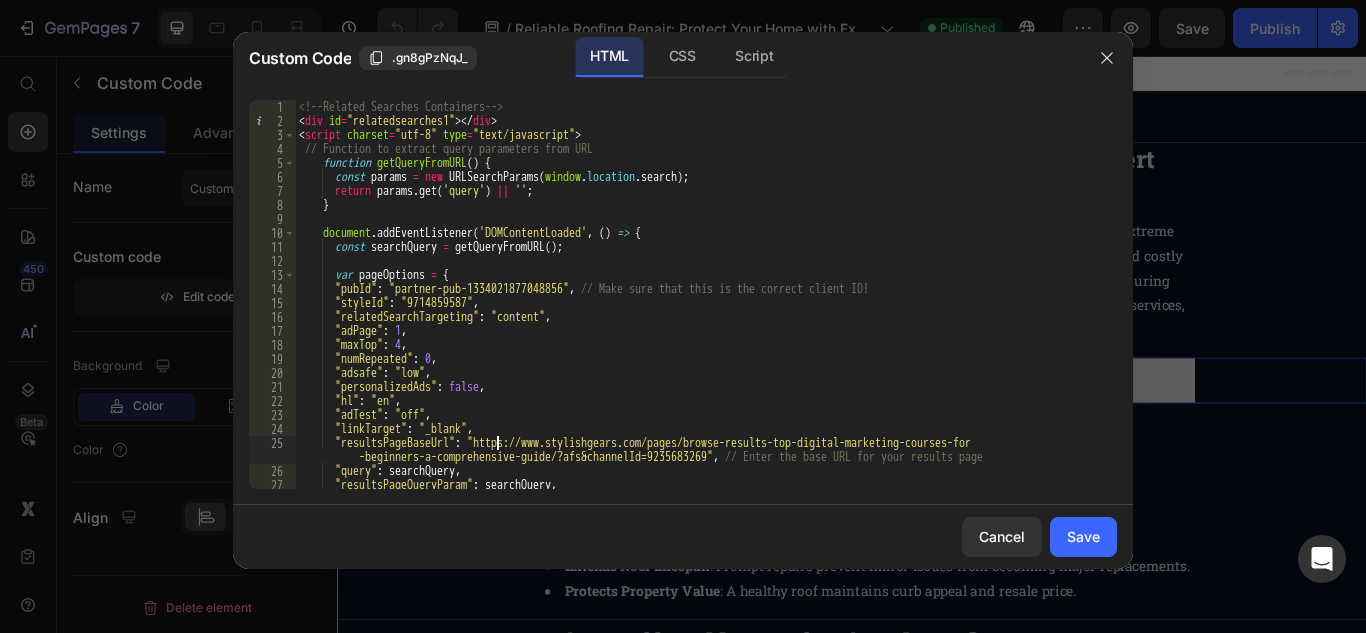 click on "<!--  Related Searches Containers  --> < div   id = "relatedsearches1" > </ div > < script   charset = "utf-8"   type = "text/javascript" >   // Function to extract query parameters from URL      function   getQueryFromURL ( )   {         const   params   =   new   URLSearchParams ( window . location . search ) ;         return   params . get ( 'query' )   ||   '' ;      }      document . addEventListener ( 'DOMContentLoaded' ,   ( )   =>   {         const   searchQuery   =   getQueryFromURL ( ) ;                 var   pageOptions   =   {         "pubId" :   "partner-pub-1334021877048856" ,   // Make sure that this is the correct client ID!         "styleId" :   "9714859587" ,         "relatedSearchTargeting" :   "content" ,         "adPage" :   1 ,         "maxTop" :   4 ,         "numRepeated" :   0 ,         "adsafe" :   "low" ,         "personalizedAds" :   false ,         "hl" :   "en" ,         "adTest" :   "off" ,         "linkTarget" :   "_blank" ,         "resultsPageBaseUrl" :" at bounding box center [698, 308] 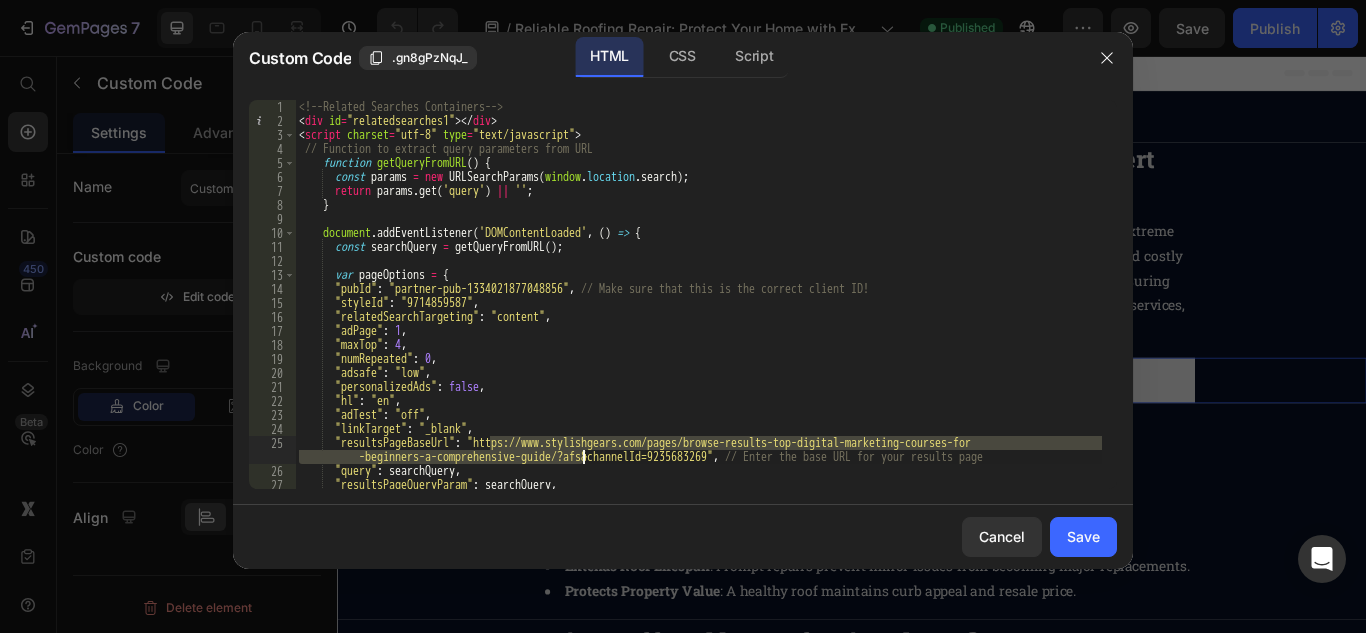 click on "<!--  Related Searches Containers  --> < div   id = "relatedsearches1" > </ div > < script   charset = "utf-8"   type = "text/javascript" >   // Function to extract query parameters from URL      function   getQueryFromURL ( )   {         const   params   =   new   URLSearchParams ( window . location . search ) ;         return   params . get ( 'query' )   ||   '' ;      }      document . addEventListener ( 'DOMContentLoaded' ,   ( )   =>   {         const   searchQuery   =   getQueryFromURL ( ) ;                 var   pageOptions   =   {         "pubId" :   "partner-pub-1334021877048856" ,   // Make sure that this is the correct client ID!         "styleId" :   "9714859587" ,         "relatedSearchTargeting" :   "content" ,         "adPage" :   1 ,         "maxTop" :   4 ,         "numRepeated" :   0 ,         "adsafe" :   "low" ,         "personalizedAds" :   false ,         "hl" :   "en" ,         "adTest" :   "off" ,         "linkTarget" :   "_blank" ,         "resultsPageBaseUrl" :" at bounding box center [698, 308] 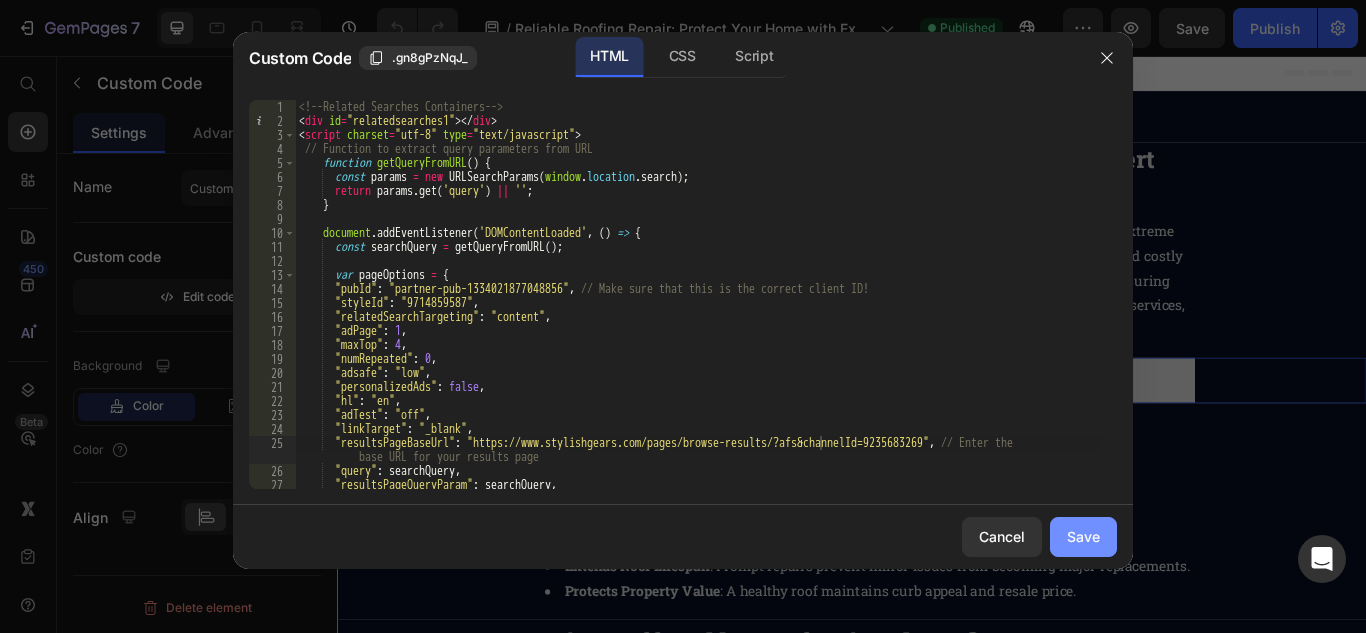click on "Save" 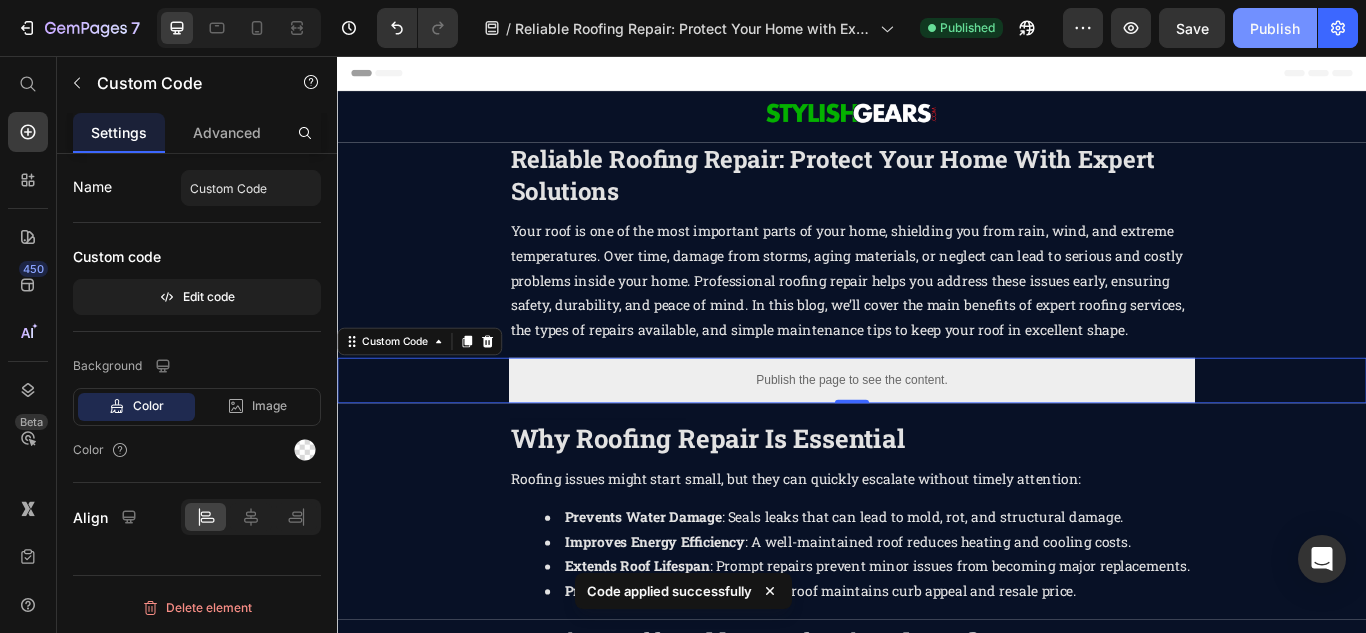 click on "Publish" 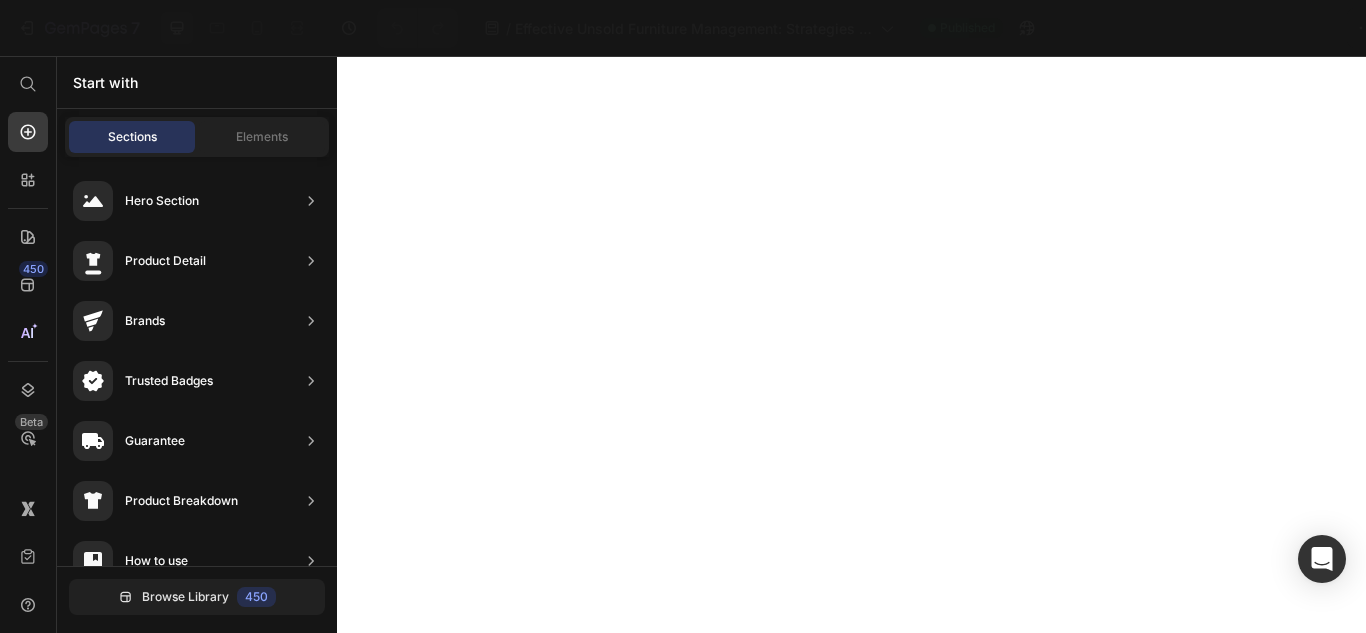 scroll, scrollTop: 0, scrollLeft: 0, axis: both 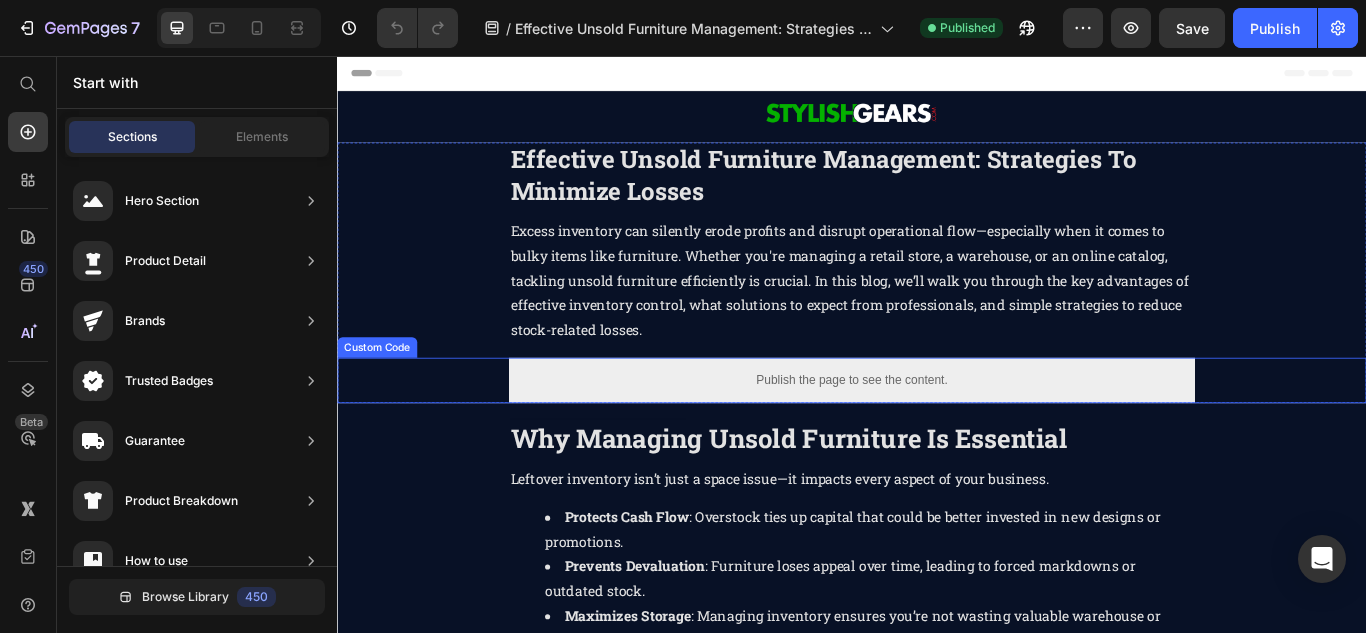 click on "Publish the page to see the content." at bounding box center [937, 434] 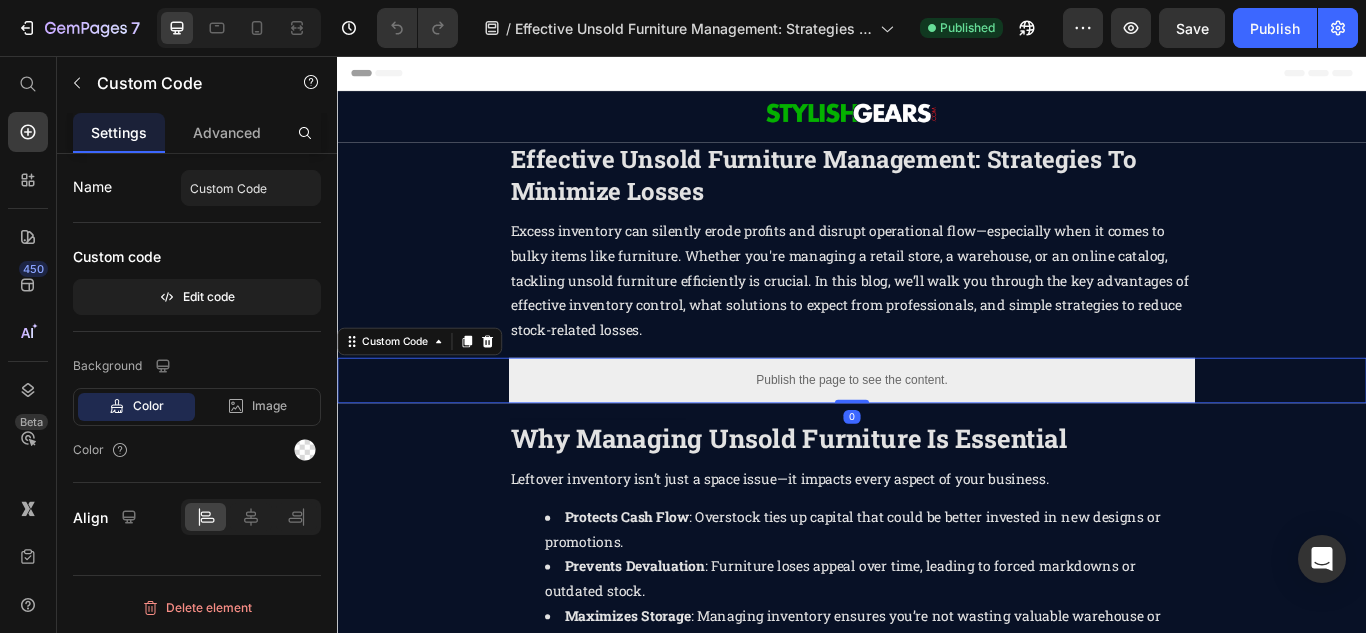 click on "Publish the page to see the content." at bounding box center [937, 434] 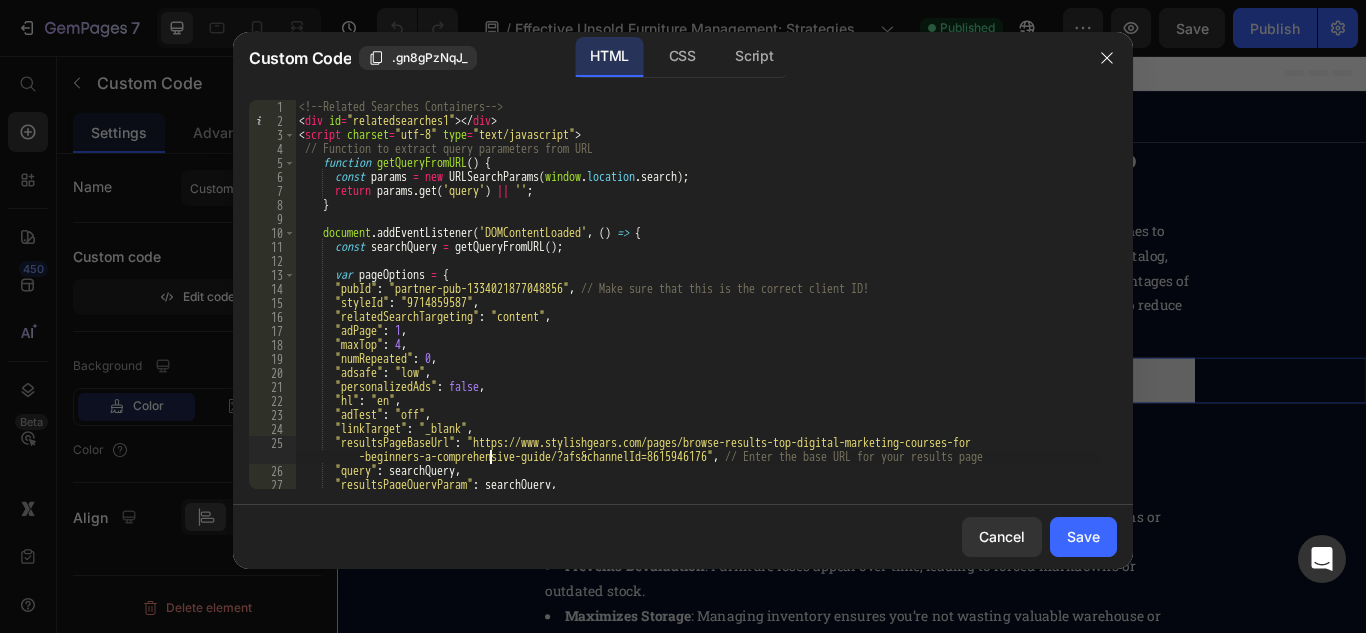 click on "<!--  Related Searches Containers  --> < div   id = "relatedsearches1" > </ div > < script   charset = "utf-8"   type = "text/javascript" >   // Function to extract query parameters from URL      function   getQueryFromURL ( )   {         const   params   =   new   URLSearchParams ( window . location . search ) ;         return   params . get ( 'query' )   ||   '' ;      }      document . addEventListener ( 'DOMContentLoaded' ,   ( )   =>   {         const   searchQuery   =   getQueryFromURL ( ) ;                 var   pageOptions   =   {         "pubId" :   "partner-pub-1334021877048856" ,   // Make sure that this is the correct client ID!         "styleId" :   "9714859587" ,         "relatedSearchTargeting" :   "content" ,         "adPage" :   1 ,         "maxTop" :   4 ,         "numRepeated" :   0 ,         "adsafe" :   "low" ,         "personalizedAds" :   false ,         "hl" :   "en" ,         "adTest" :   "off" ,         "linkTarget" :   "_blank" ,         "resultsPageBaseUrl" :" at bounding box center (698, 308) 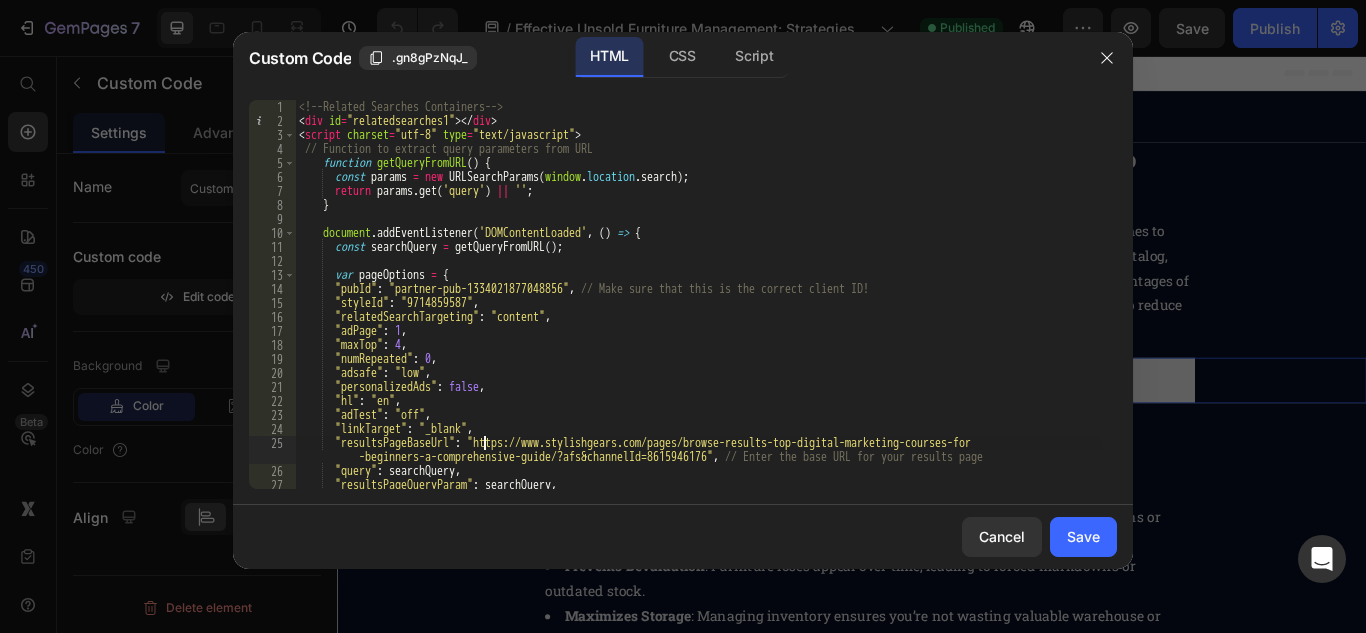 click on "<!--  Related Searches Containers  --> < div   id = "relatedsearches1" > </ div > < script   charset = "utf-8"   type = "text/javascript" >   // Function to extract query parameters from URL      function   getQueryFromURL ( )   {         const   params   =   new   URLSearchParams ( window . location . search ) ;         return   params . get ( 'query' )   ||   '' ;      }      document . addEventListener ( 'DOMContentLoaded' ,   ( )   =>   {         const   searchQuery   =   getQueryFromURL ( ) ;                 var   pageOptions   =   {         "pubId" :   "partner-pub-1334021877048856" ,   // Make sure that this is the correct client ID!         "styleId" :   "9714859587" ,         "relatedSearchTargeting" :   "content" ,         "adPage" :   1 ,         "maxTop" :   4 ,         "numRepeated" :   0 ,         "adsafe" :   "low" ,         "personalizedAds" :   false ,         "hl" :   "en" ,         "adTest" :   "off" ,         "linkTarget" :   "_blank" ,         "resultsPageBaseUrl" :" at bounding box center [698, 308] 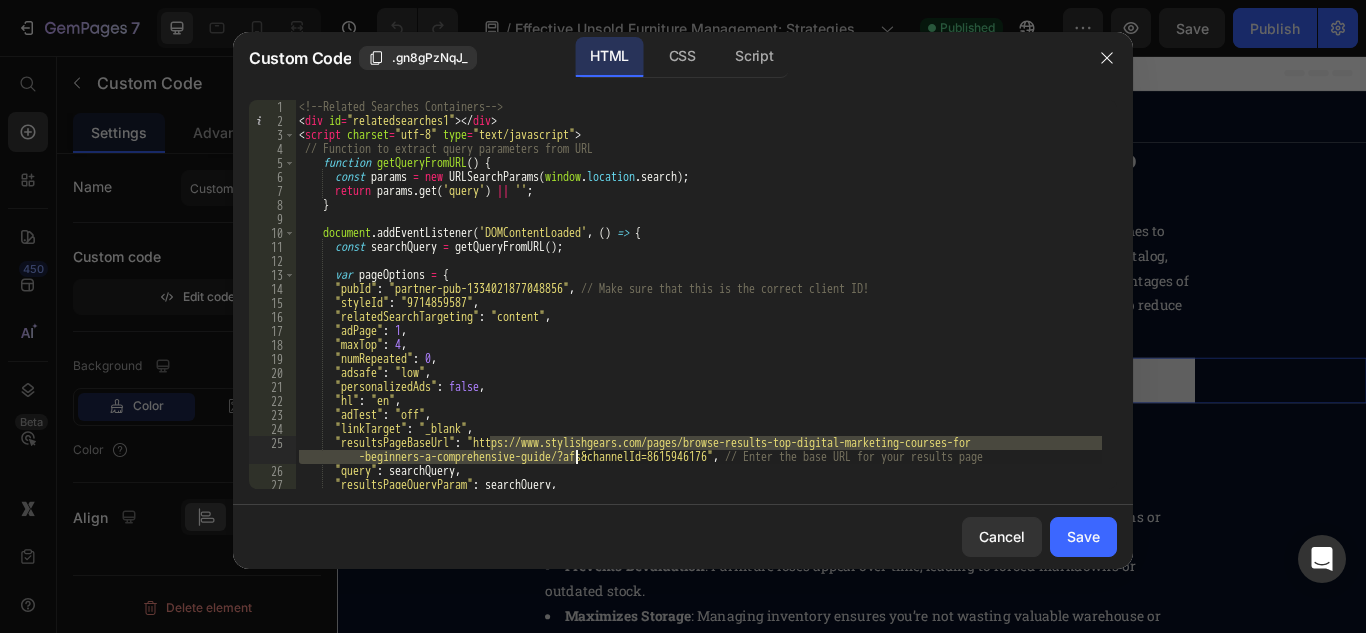 click on "<!--  Related Searches Containers  --> < div   id = "relatedsearches1" > </ div > < script   charset = "utf-8"   type = "text/javascript" >   // Function to extract query parameters from URL      function   getQueryFromURL ( )   {         const   params   =   new   URLSearchParams ( window . location . search ) ;         return   params . get ( 'query' )   ||   '' ;      }      document . addEventListener ( 'DOMContentLoaded' ,   ( )   =>   {         const   searchQuery   =   getQueryFromURL ( ) ;                 var   pageOptions   =   {         "pubId" :   "partner-pub-1334021877048856" ,   // Make sure that this is the correct client ID!         "styleId" :   "9714859587" ,         "relatedSearchTargeting" :   "content" ,         "adPage" :   1 ,         "maxTop" :   4 ,         "numRepeated" :   0 ,         "adsafe" :   "low" ,         "personalizedAds" :   false ,         "hl" :   "en" ,         "adTest" :   "off" ,         "linkTarget" :   "_blank" ,         "resultsPageBaseUrl" :" at bounding box center [698, 308] 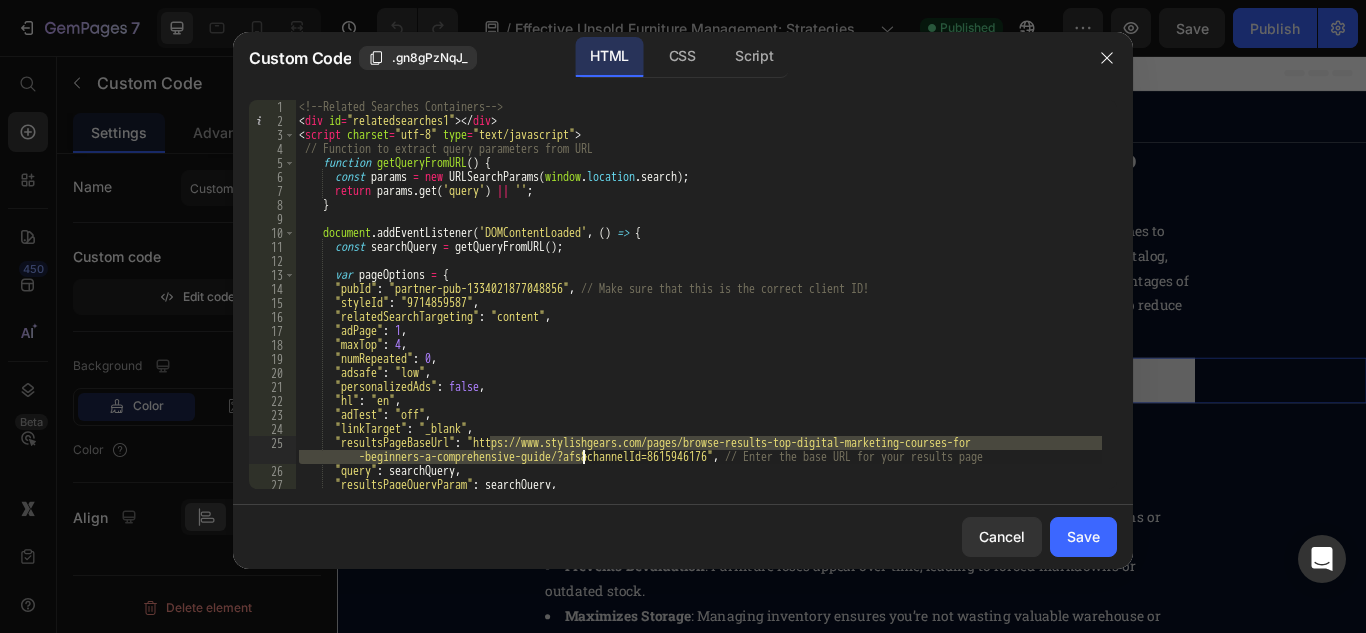 paste 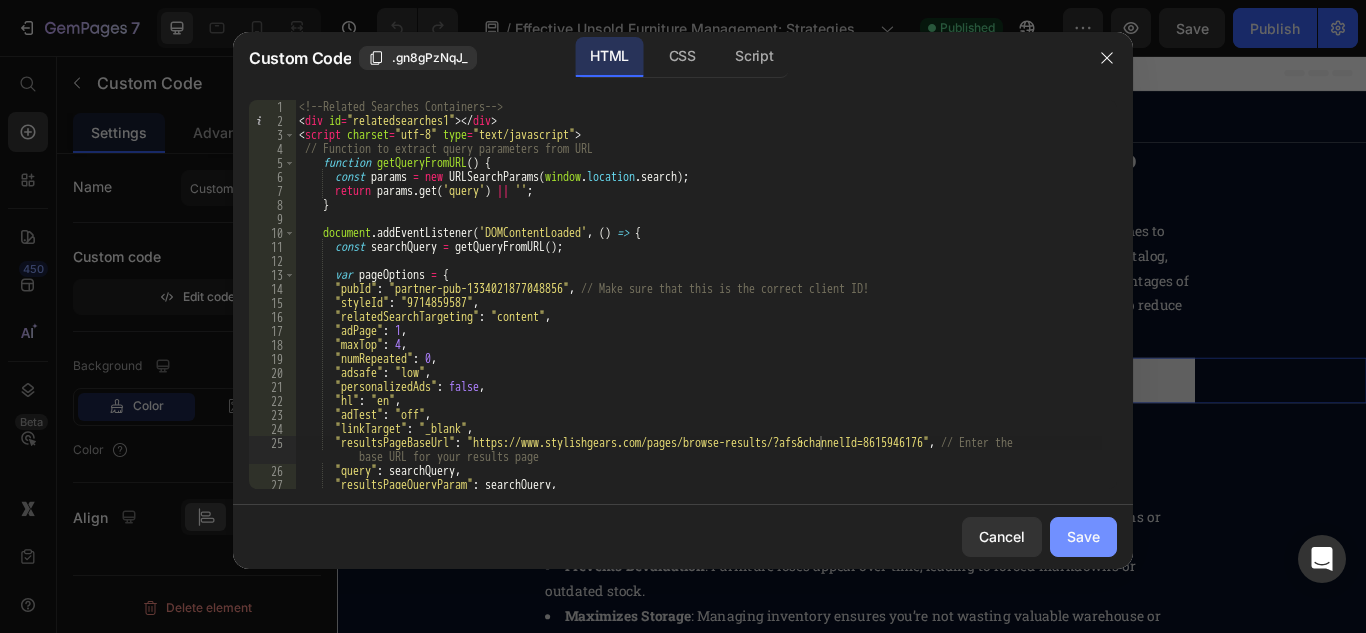 click on "Save" at bounding box center (1083, 536) 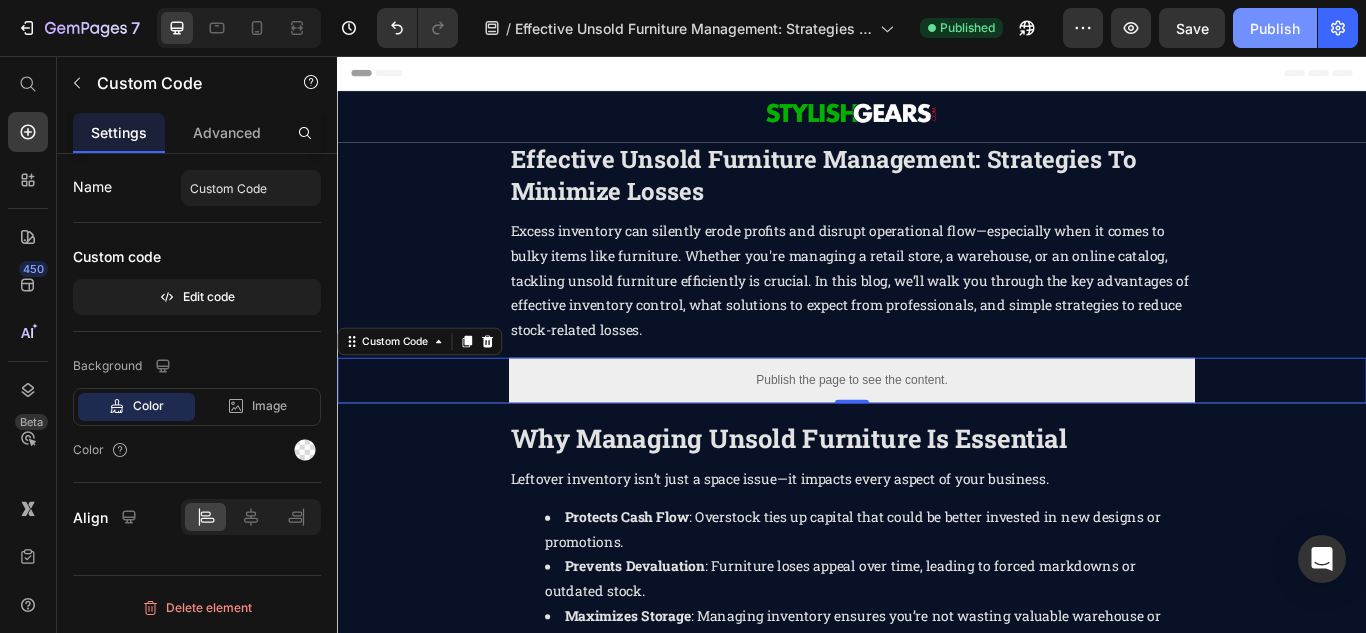 click on "Publish" at bounding box center [1275, 28] 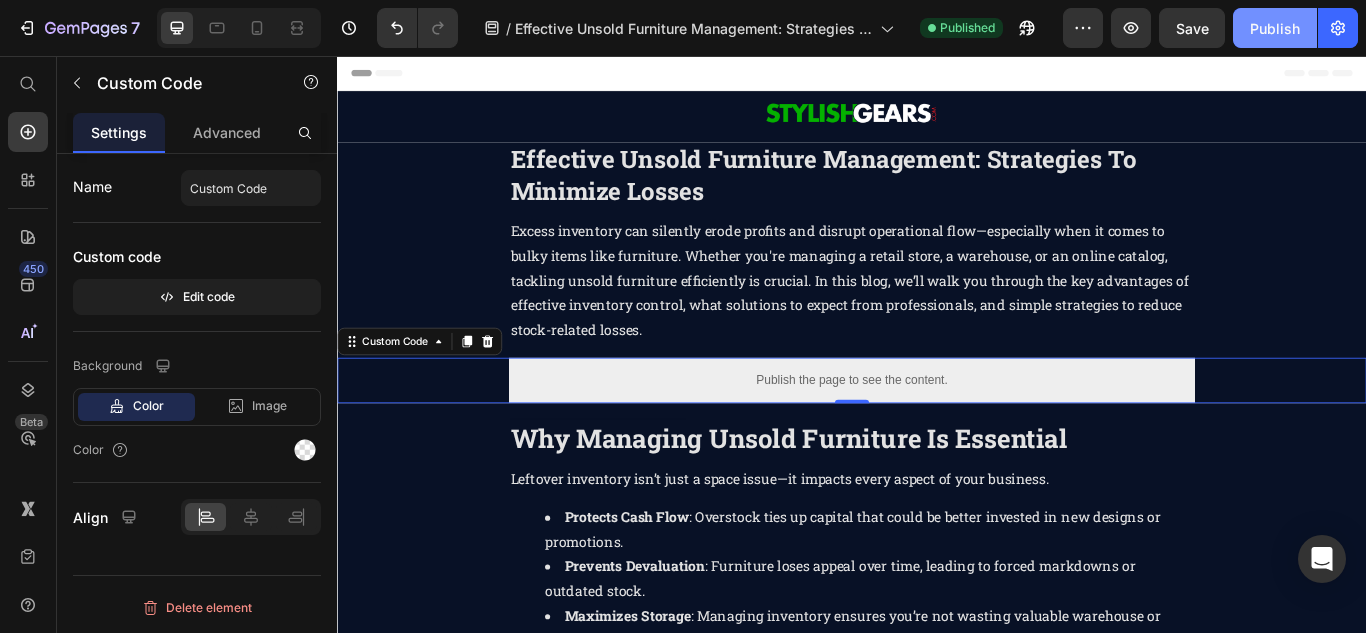 click on "Publish" at bounding box center [1275, 28] 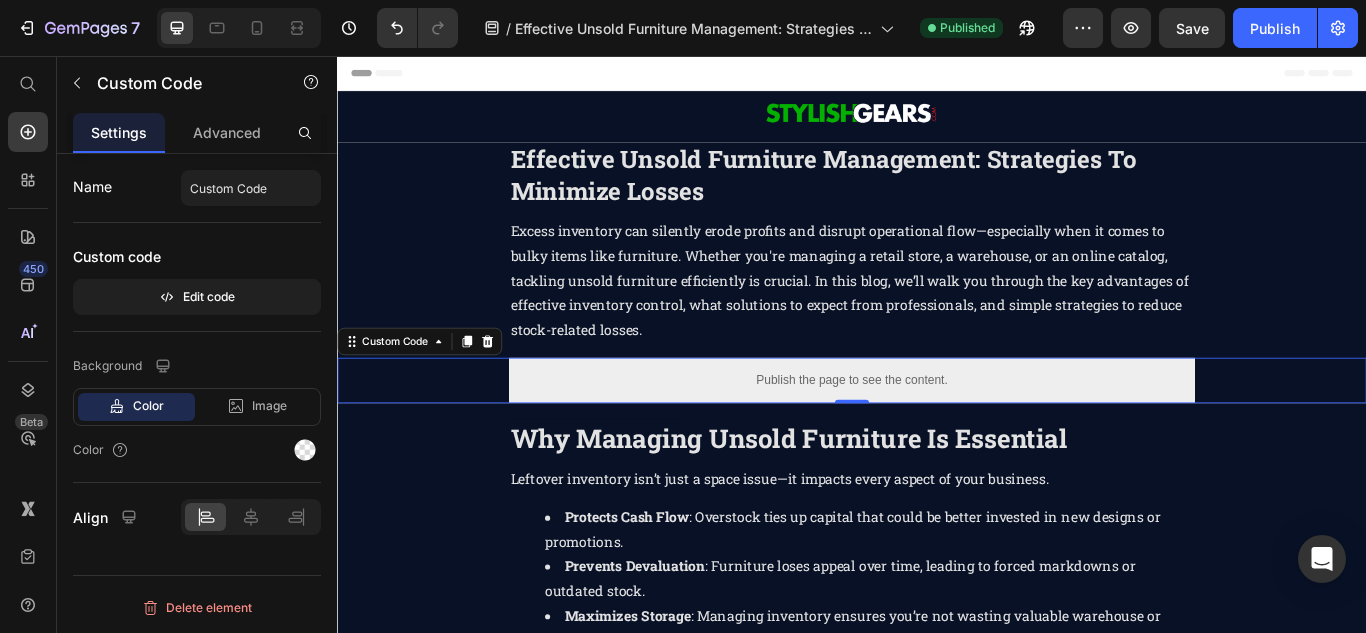 drag, startPoint x: 1592, startPoint y: 76, endPoint x: 831, endPoint y: 439, distance: 843.14294 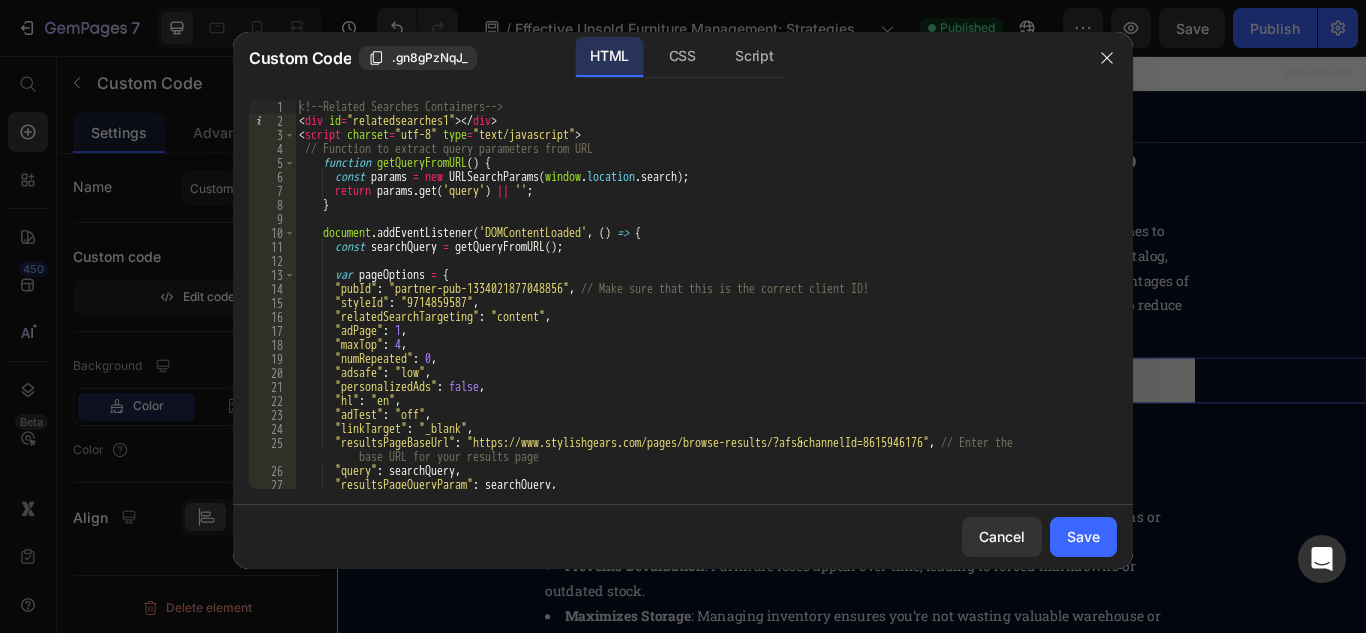 scroll, scrollTop: 60, scrollLeft: 0, axis: vertical 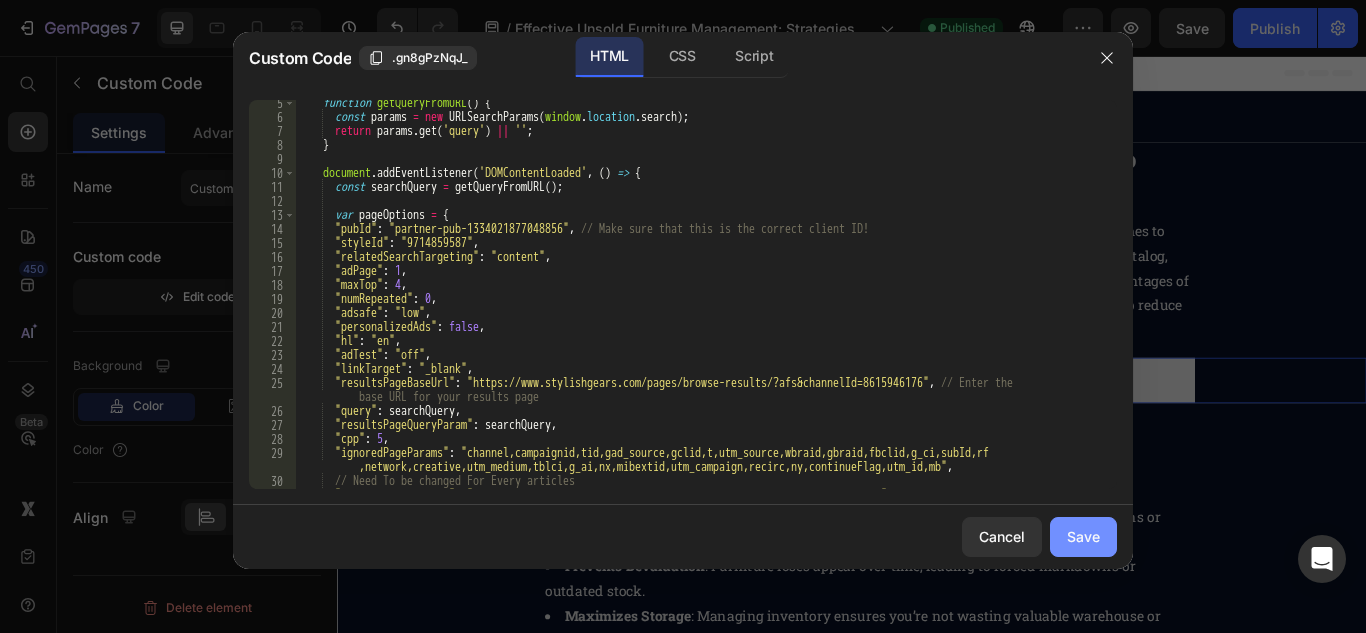 click on "Save" 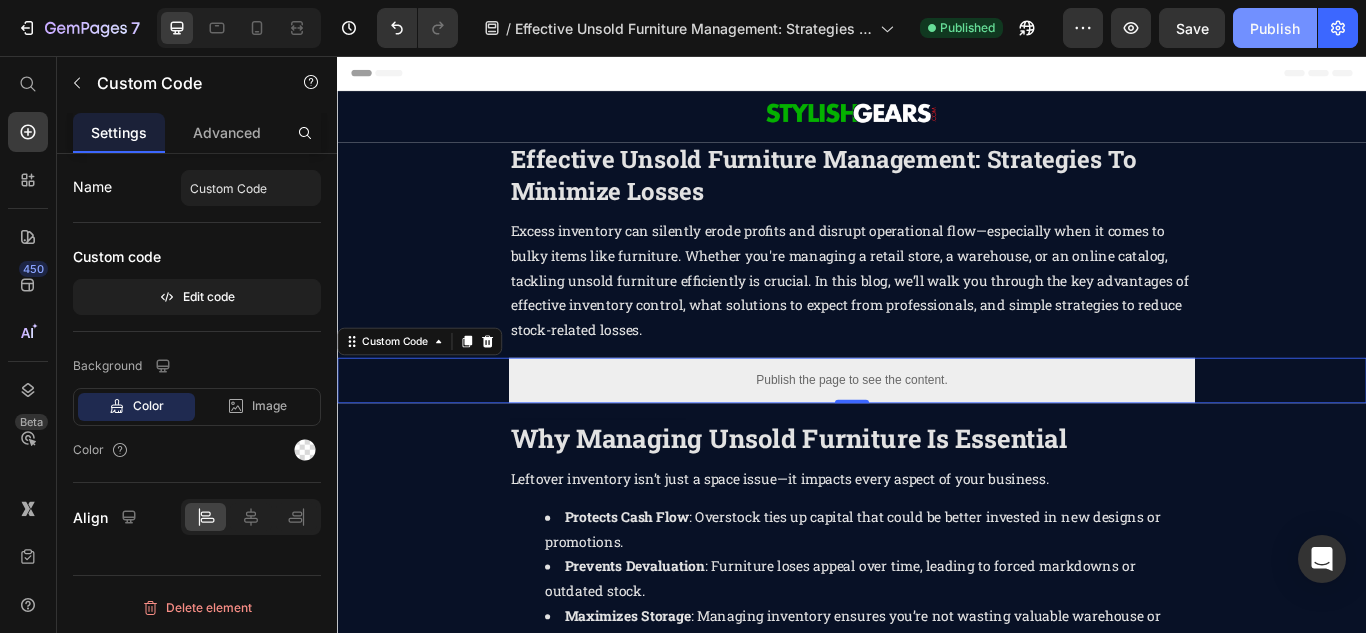 click on "Publish" at bounding box center (1275, 28) 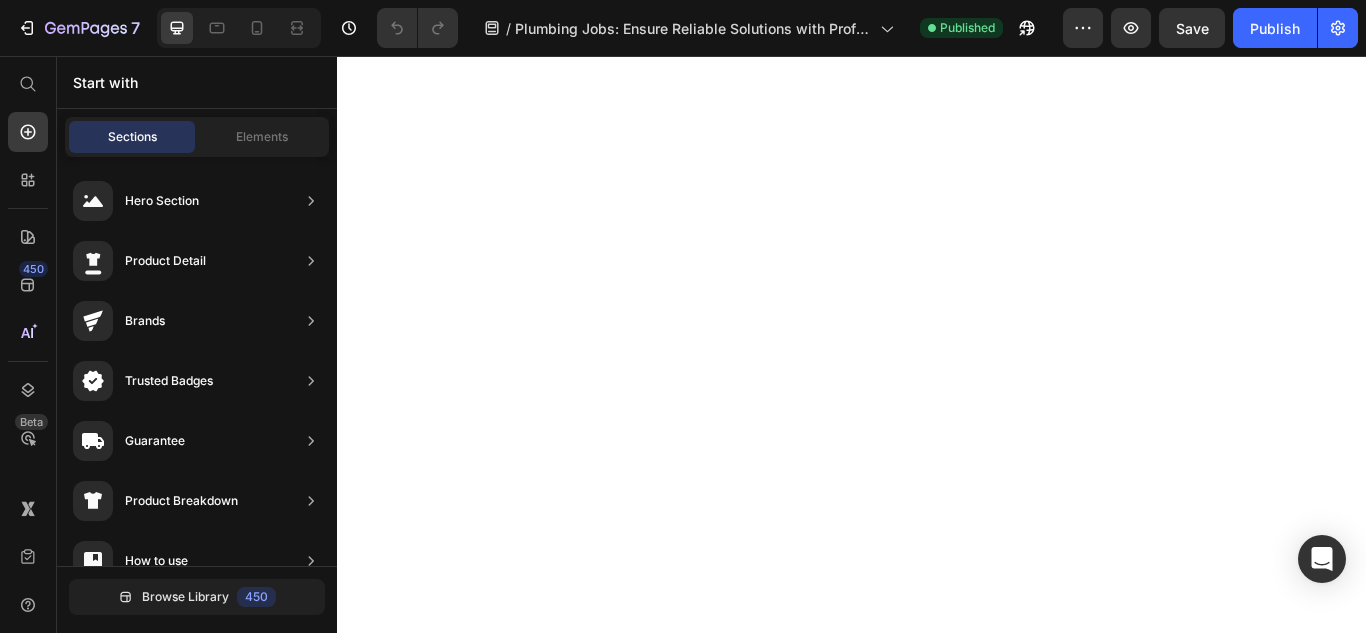 scroll, scrollTop: 0, scrollLeft: 0, axis: both 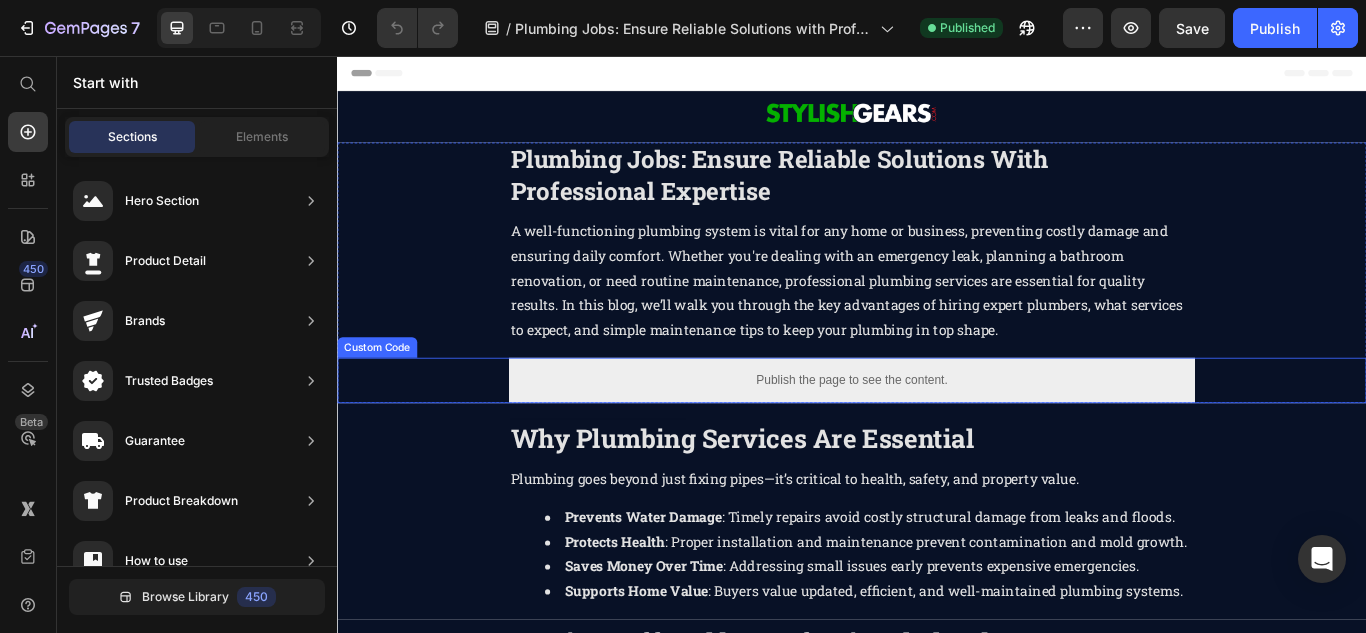 click on "Publish the page to see the content." at bounding box center [937, 434] 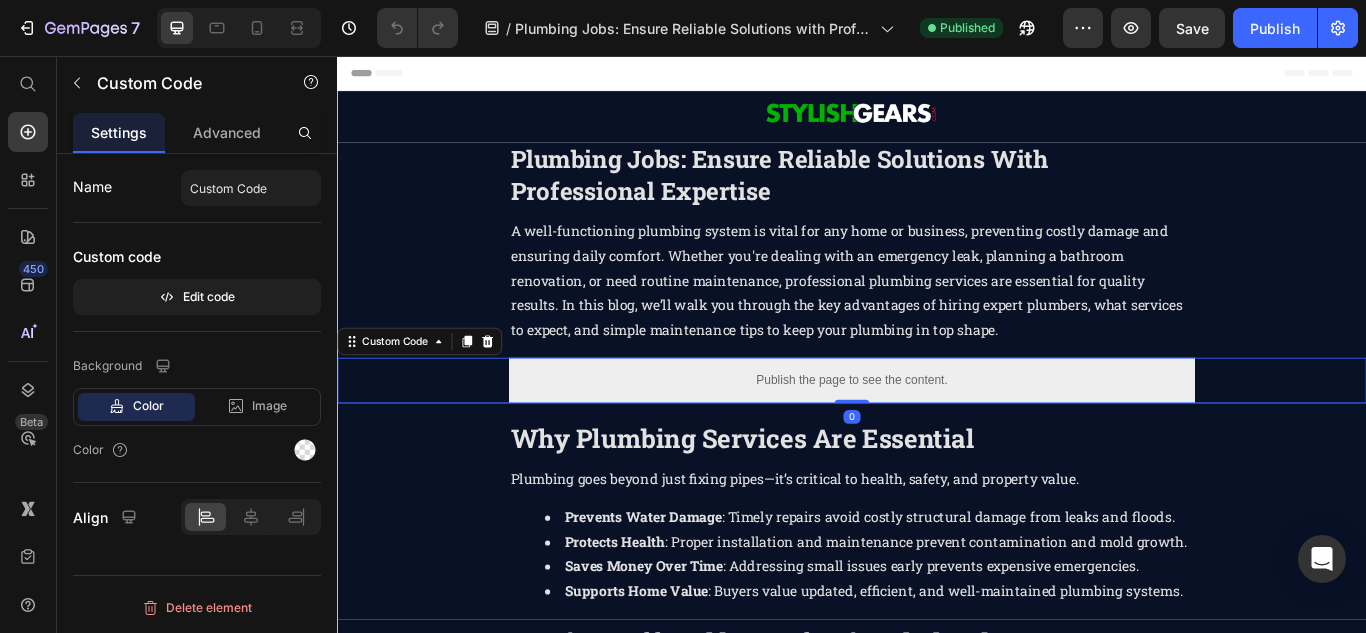 click on "Publish the page to see the content." at bounding box center [937, 434] 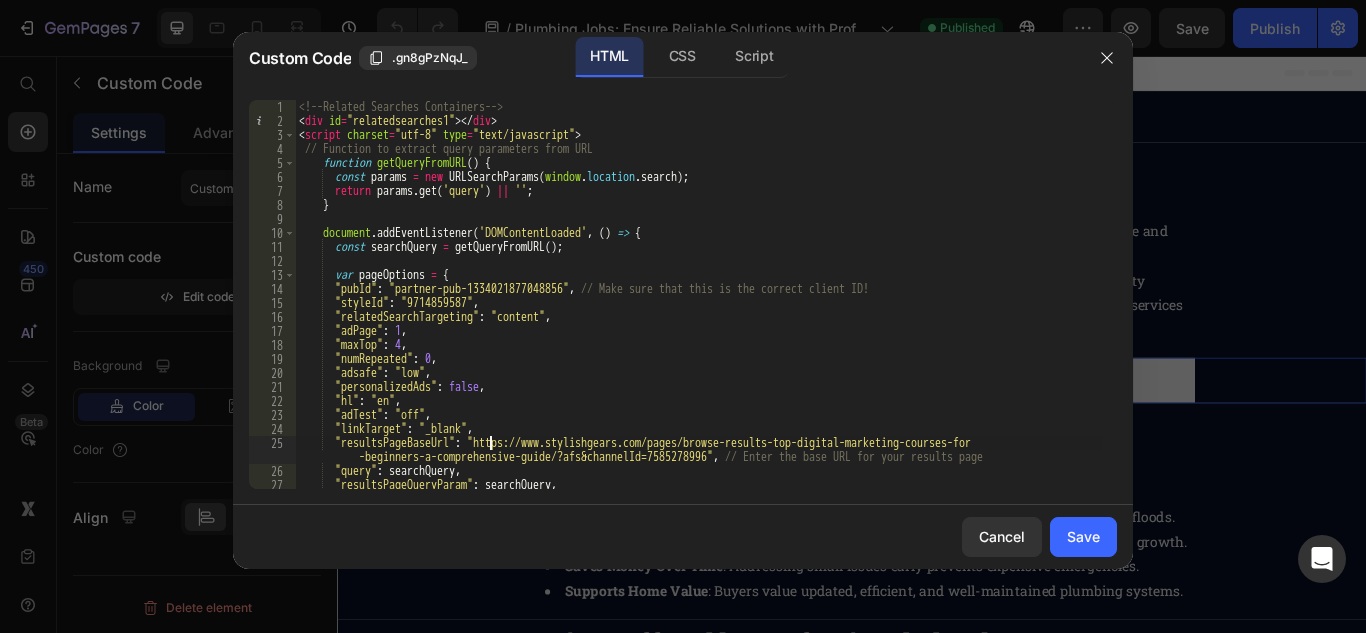 click on "<!--  Related Searches Containers  --> < div   id = "relatedsearches1" > </ div > < script   charset = "utf-8"   type = "text/javascript" >   // Function to extract query parameters from URL      function   getQueryFromURL ( )   {         const   params   =   new   URLSearchParams ( window . location . search ) ;         return   params . get ( 'query' )   ||   '' ;      }      document . addEventListener ( 'DOMContentLoaded' ,   ( )   =>   {         const   searchQuery   =   getQueryFromURL ( ) ;                 var   pageOptions   =   {         "pubId" :   "partner-pub-1334021877048856" ,   // Make sure that this is the correct client ID!         "styleId" :   "9714859587" ,         "relatedSearchTargeting" :   "content" ,         "adPage" :   1 ,         "maxTop" :   4 ,         "numRepeated" :   0 ,         "adsafe" :   "low" ,         "personalizedAds" :   false ,         "hl" :   "en" ,         "adTest" :   "off" ,         "linkTarget" :   "_blank" ,         "resultsPageBaseUrl" :" at bounding box center [698, 308] 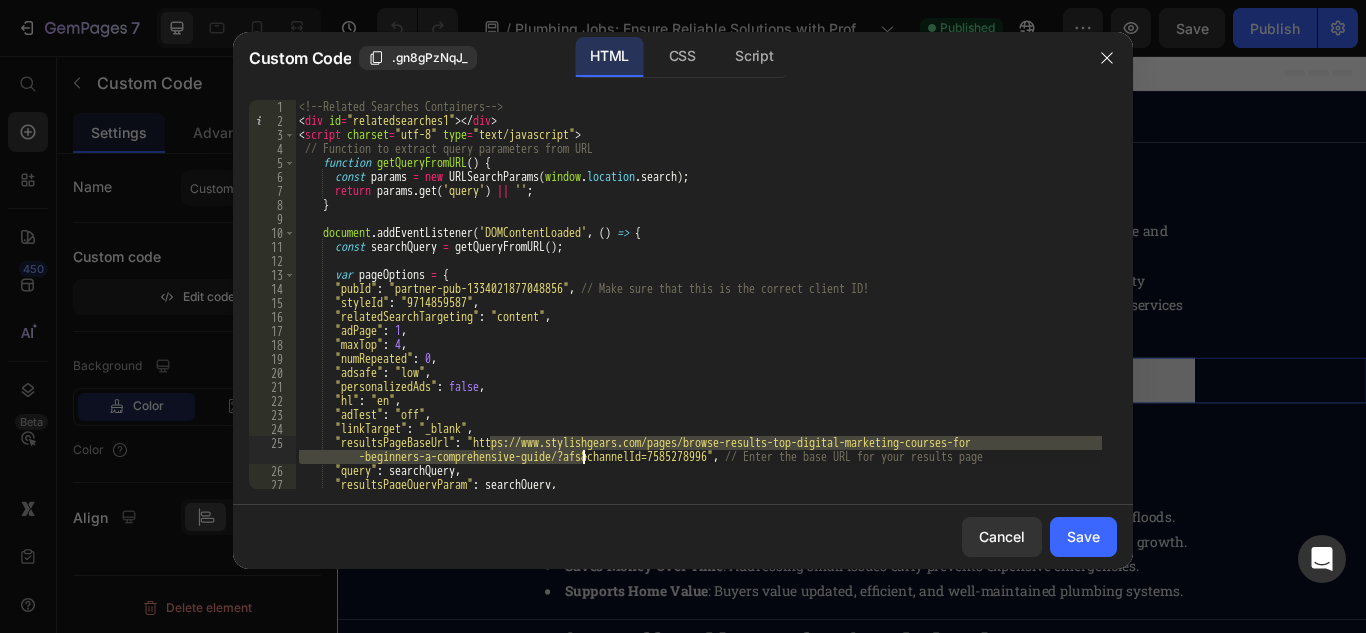click on "<!--  Related Searches Containers  --> < div   id = "relatedsearches1" > </ div > < script   charset = "utf-8"   type = "text/javascript" >   // Function to extract query parameters from URL      function   getQueryFromURL ( )   {         const   params   =   new   URLSearchParams ( window . location . search ) ;         return   params . get ( 'query' )   ||   '' ;      }      document . addEventListener ( 'DOMContentLoaded' ,   ( )   =>   {         const   searchQuery   =   getQueryFromURL ( ) ;                 var   pageOptions   =   {         "pubId" :   "partner-pub-1334021877048856" ,   // Make sure that this is the correct client ID!         "styleId" :   "9714859587" ,         "relatedSearchTargeting" :   "content" ,         "adPage" :   1 ,         "maxTop" :   4 ,         "numRepeated" :   0 ,         "adsafe" :   "low" ,         "personalizedAds" :   false ,         "hl" :   "en" ,         "adTest" :   "off" ,         "linkTarget" :   "_blank" ,         "resultsPageBaseUrl" :" at bounding box center (698, 308) 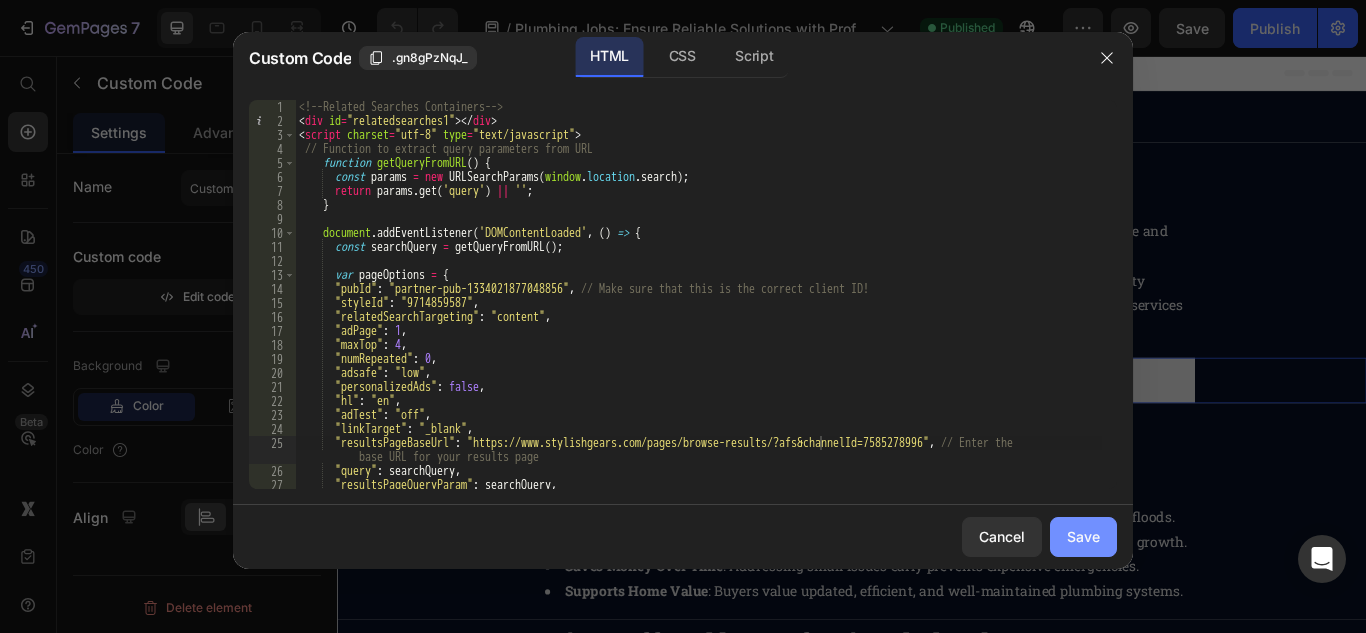 click on "Save" 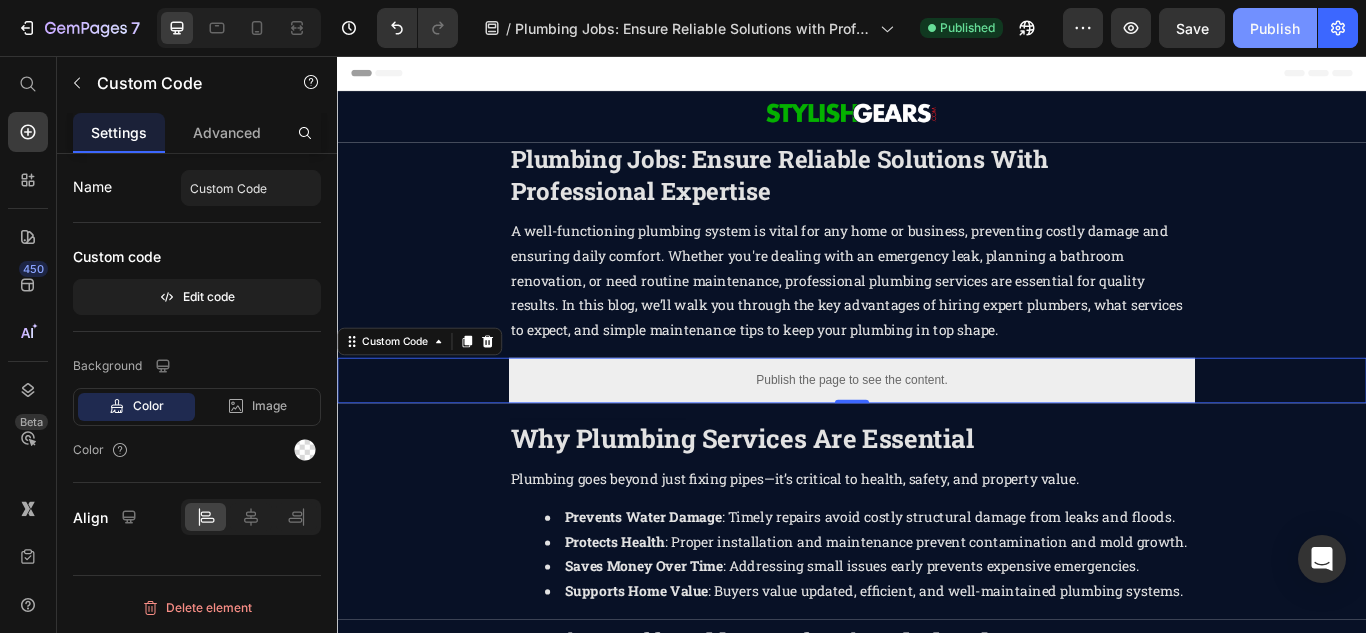 click on "Publish" 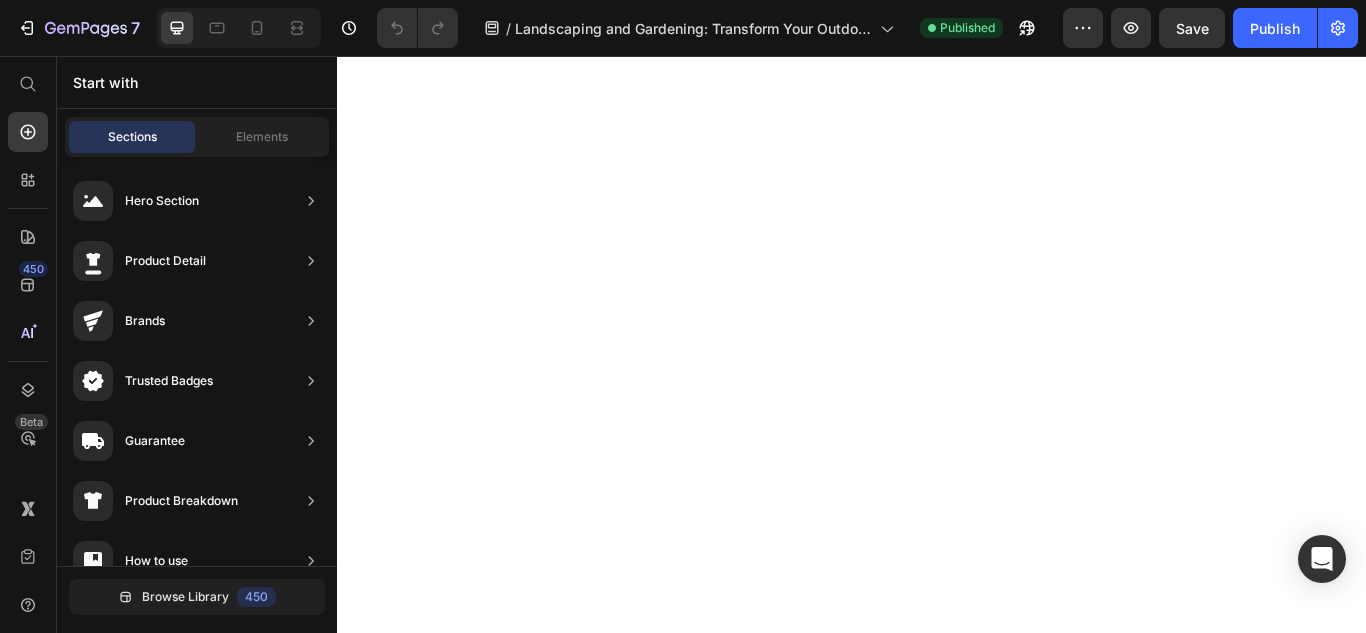 scroll, scrollTop: 0, scrollLeft: 0, axis: both 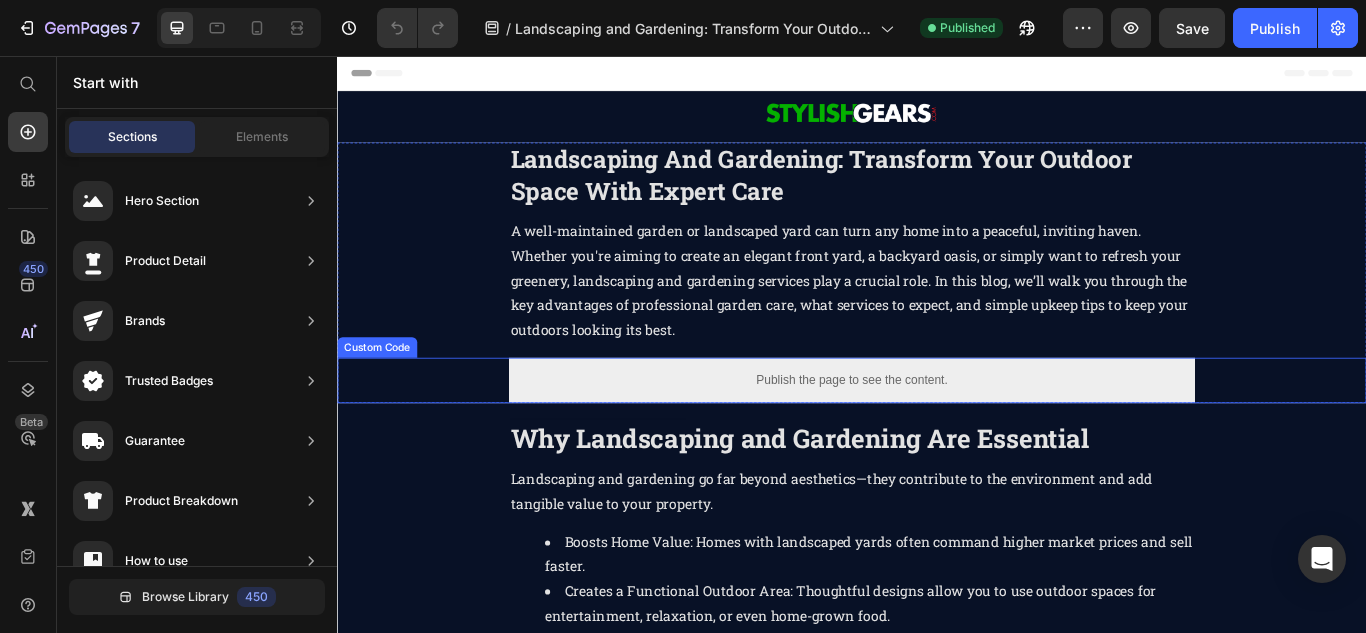 click on "Publish the page to see the content." at bounding box center [937, 434] 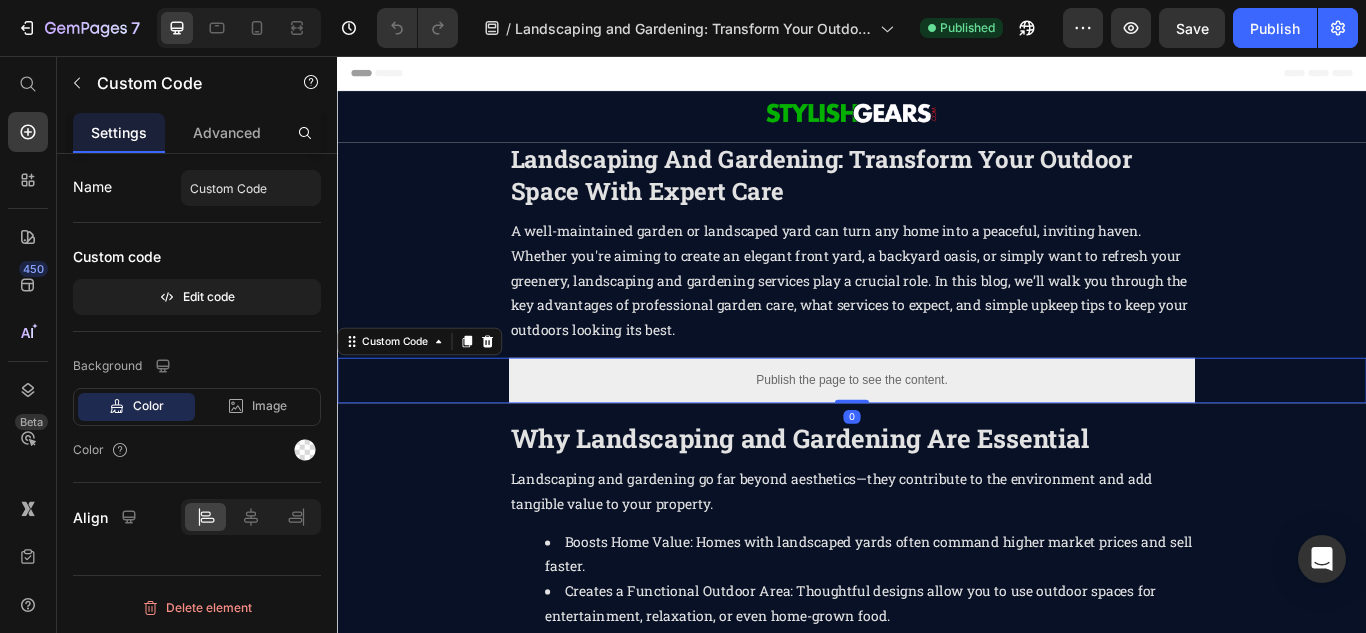 click on "Publish the page to see the content." at bounding box center [937, 434] 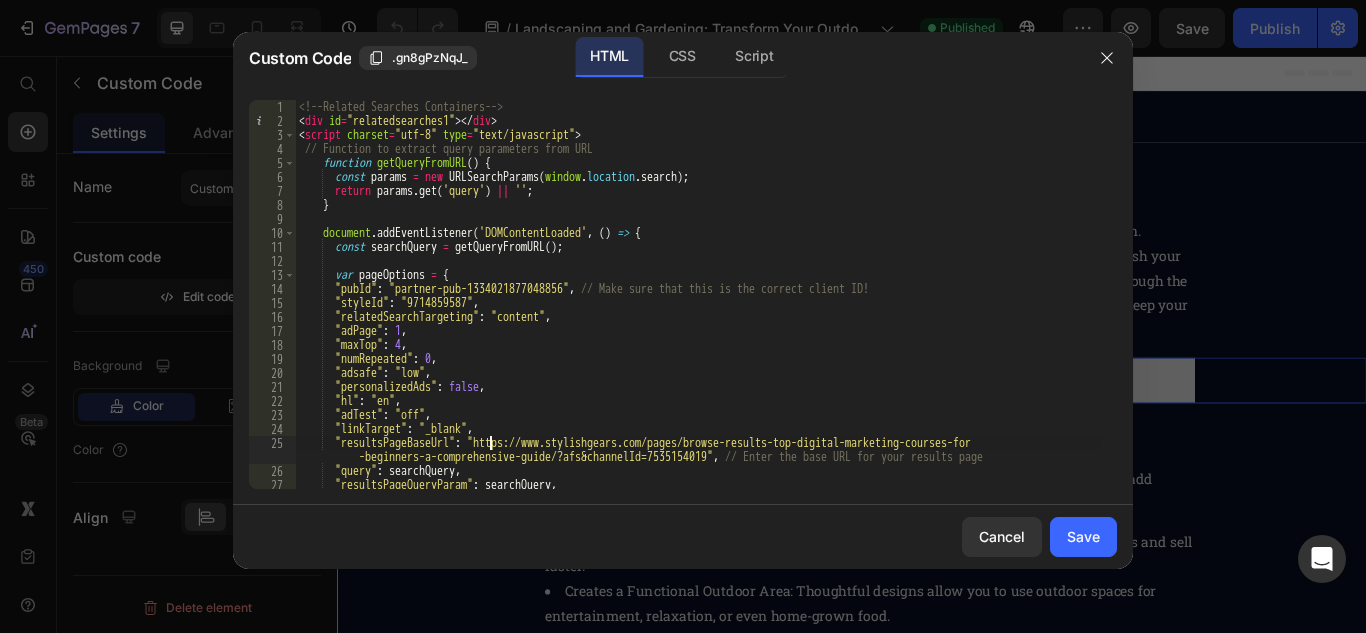 click on "<!--  Related Searches Containers  --> < div   id = "relatedsearches1" > </ div > < script   charset = "utf-8"   type = "text/javascript" >   // Function to extract query parameters from URL      function   getQueryFromURL ( )   {         const   params   =   new   URLSearchParams ( window . location . search ) ;         return   params . get ( 'query' )   ||   '' ;      }      document . addEventListener ( 'DOMContentLoaded' ,   ( )   =>   {         const   searchQuery   =   getQueryFromURL ( ) ;                 var   pageOptions   =   {         "pubId" :   "partner-pub-1334021877048856" ,   // Make sure that this is the correct client ID!         "styleId" :   "9714859587" ,         "relatedSearchTargeting" :   "content" ,         "adPage" :   1 ,         "maxTop" :   4 ,         "numRepeated" :   0 ,         "adsafe" :   "low" ,         "personalizedAds" :   false ,         "hl" :   "en" ,         "adTest" :   "off" ,         "linkTarget" :   "_blank" ,         "resultsPageBaseUrl" :" at bounding box center (698, 308) 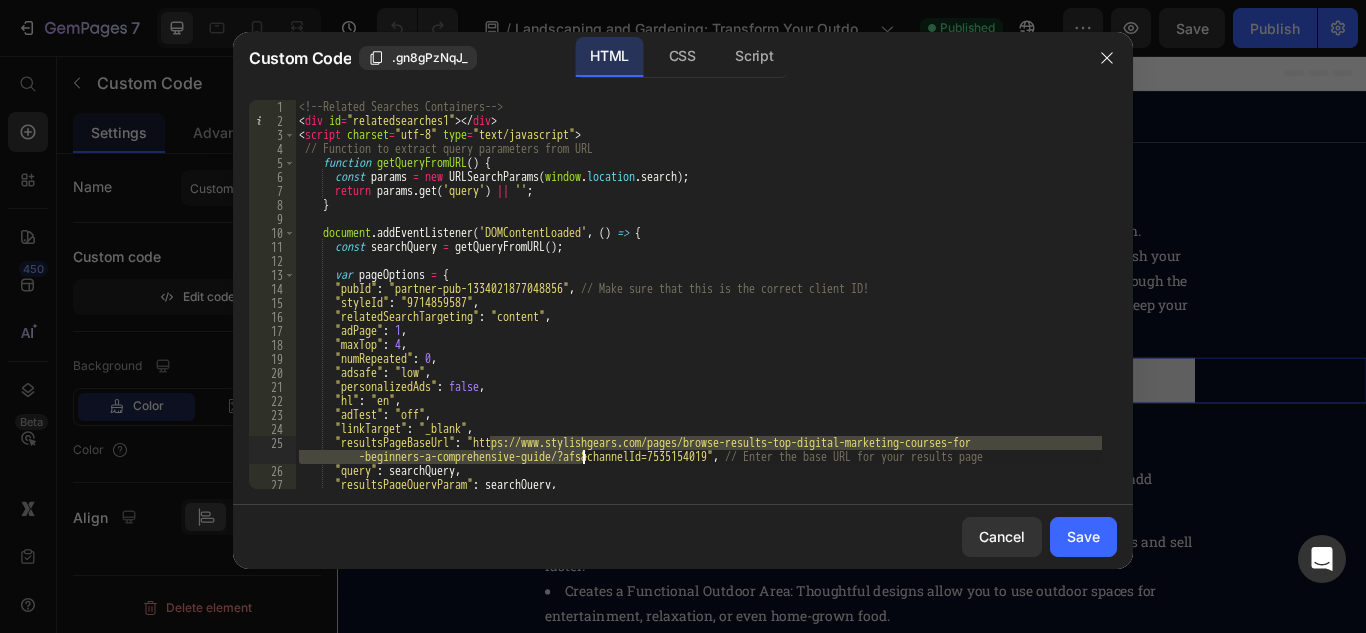 click on "<!--  Related Searches Containers  --> < div   id = "relatedsearches1" > </ div > < script   charset = "utf-8"   type = "text/javascript" >   // Function to extract query parameters from URL      function   getQueryFromURL ( )   {         const   params   =   new   URLSearchParams ( window . location . search ) ;         return   params . get ( 'query' )   ||   '' ;      }      document . addEventListener ( 'DOMContentLoaded' ,   ( )   =>   {         const   searchQuery   =   getQueryFromURL ( ) ;                 var   pageOptions   =   {         "pubId" :   "partner-pub-1334021877048856" ,   // Make sure that this is the correct client ID!         "styleId" :   "9714859587" ,         "relatedSearchTargeting" :   "content" ,         "adPage" :   1 ,         "maxTop" :   4 ,         "numRepeated" :   0 ,         "adsafe" :   "low" ,         "personalizedAds" :   false ,         "hl" :   "en" ,         "adTest" :   "off" ,         "linkTarget" :   "_blank" ,         "resultsPageBaseUrl" :" at bounding box center [698, 308] 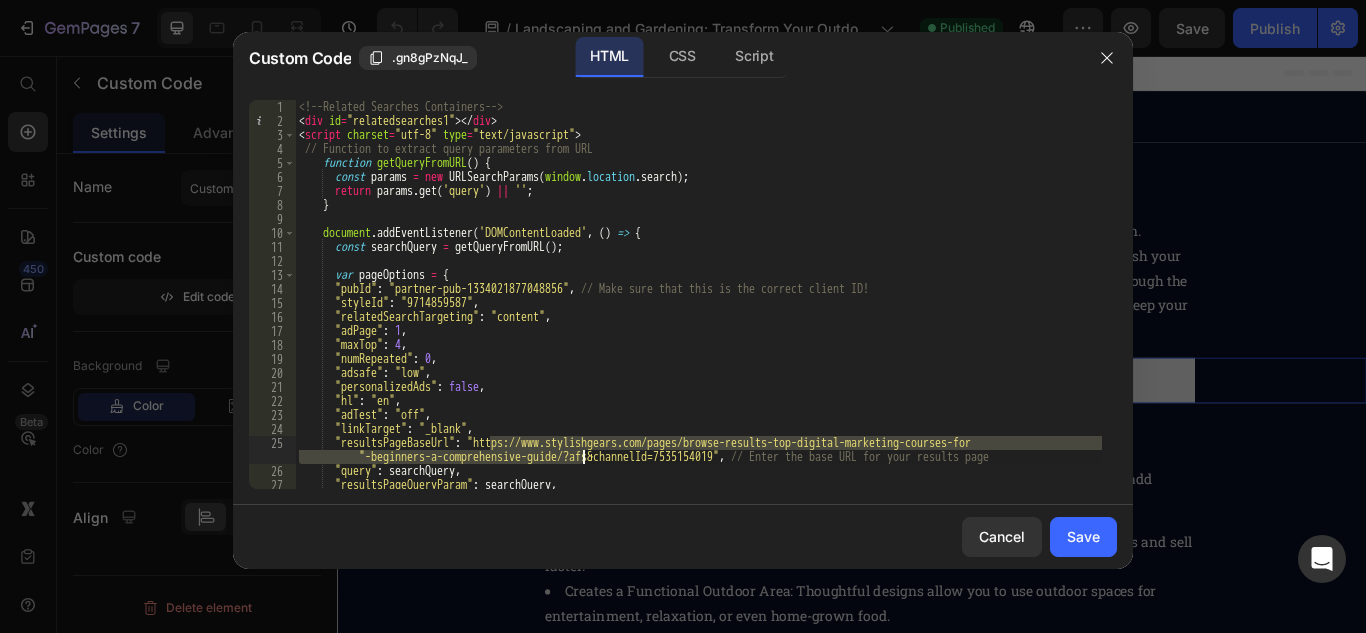 paste 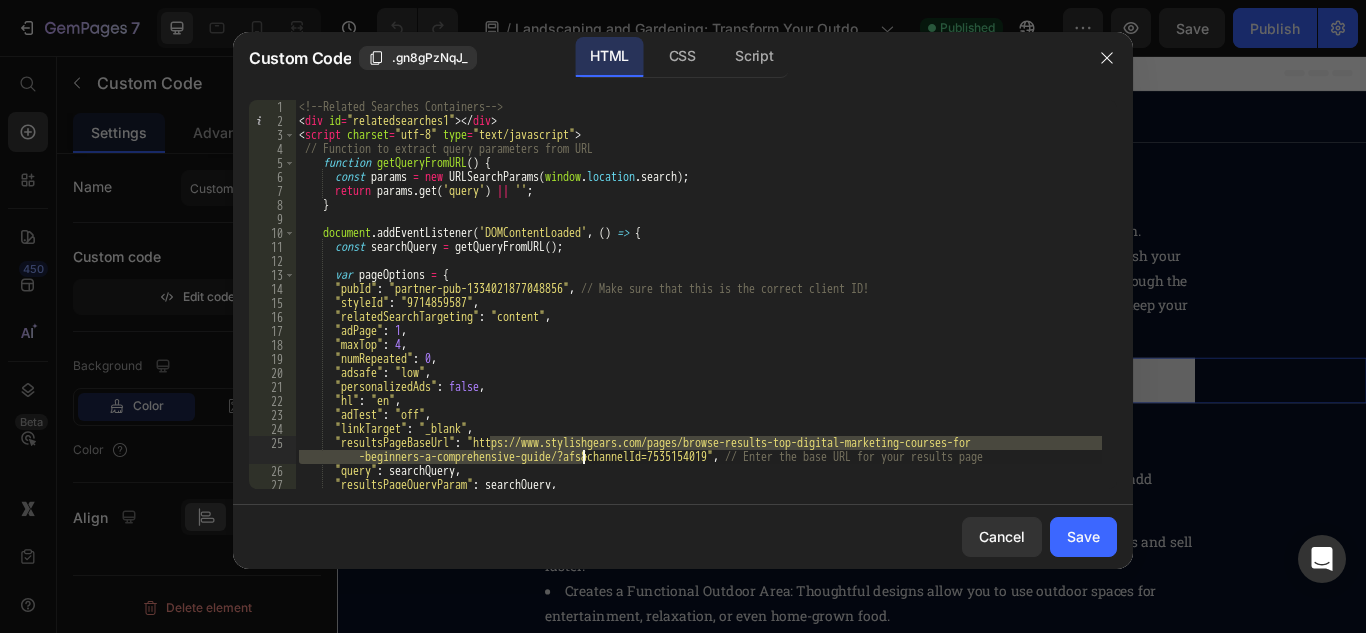 type on ""resultsPageBaseUrl": "https://www.stylishgears.com/pages/browse-results/?afs&channelId=7535154019", // Enter the base URL for your results page" 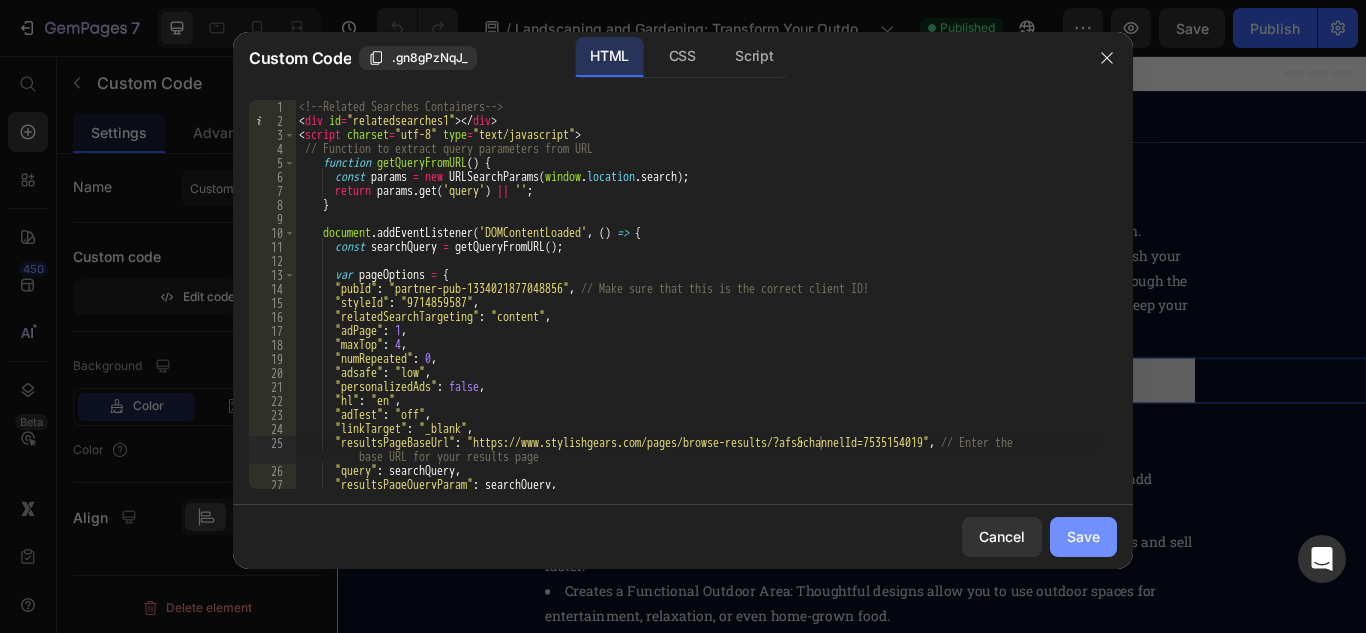 click on "Save" at bounding box center (1083, 536) 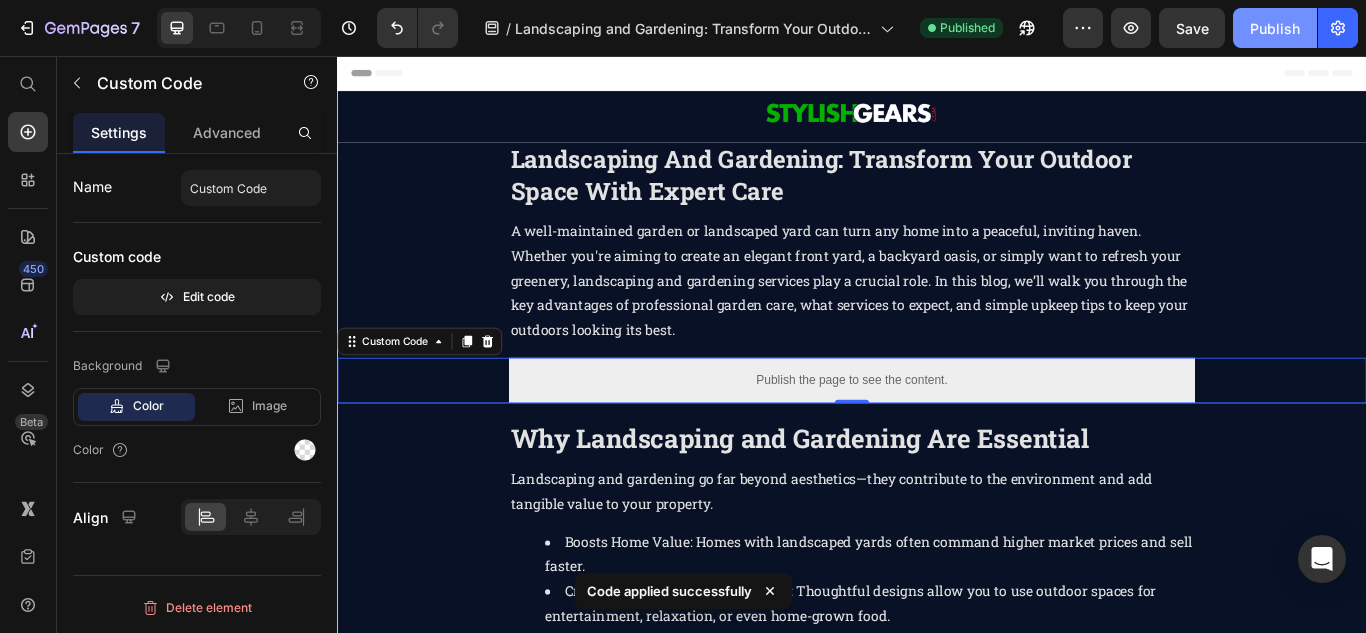 click on "Publish" at bounding box center [1275, 28] 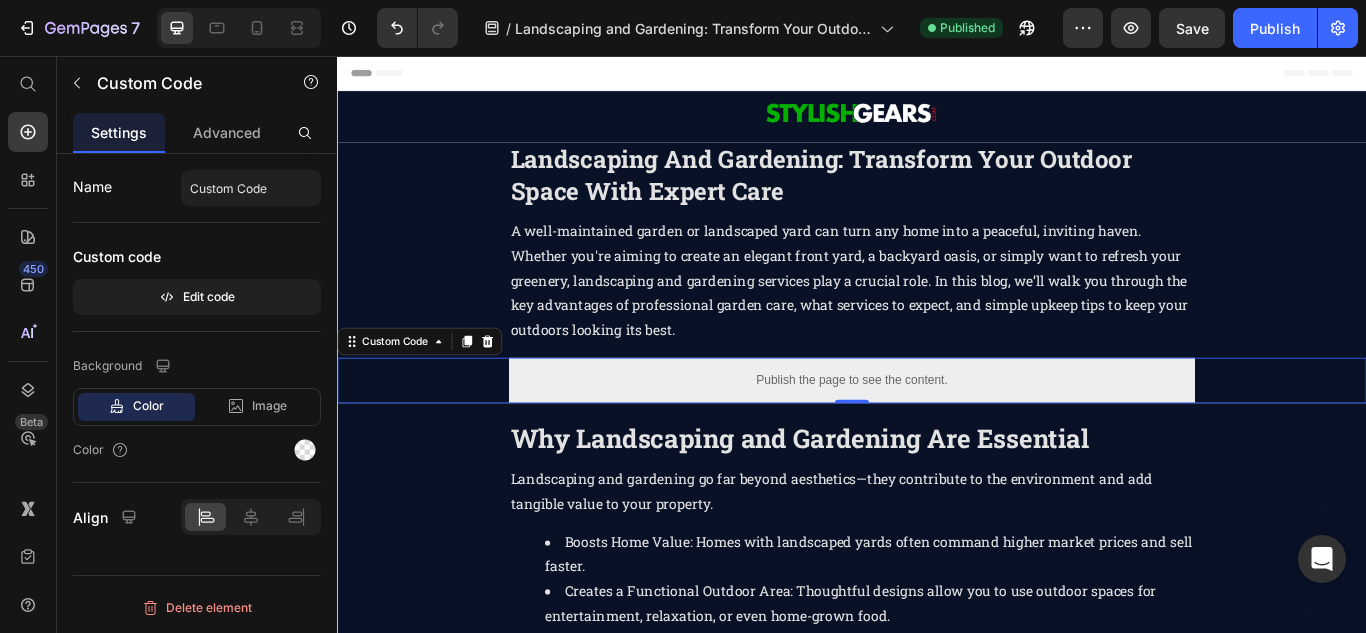 click on "Publish the page to see the content." at bounding box center (937, 434) 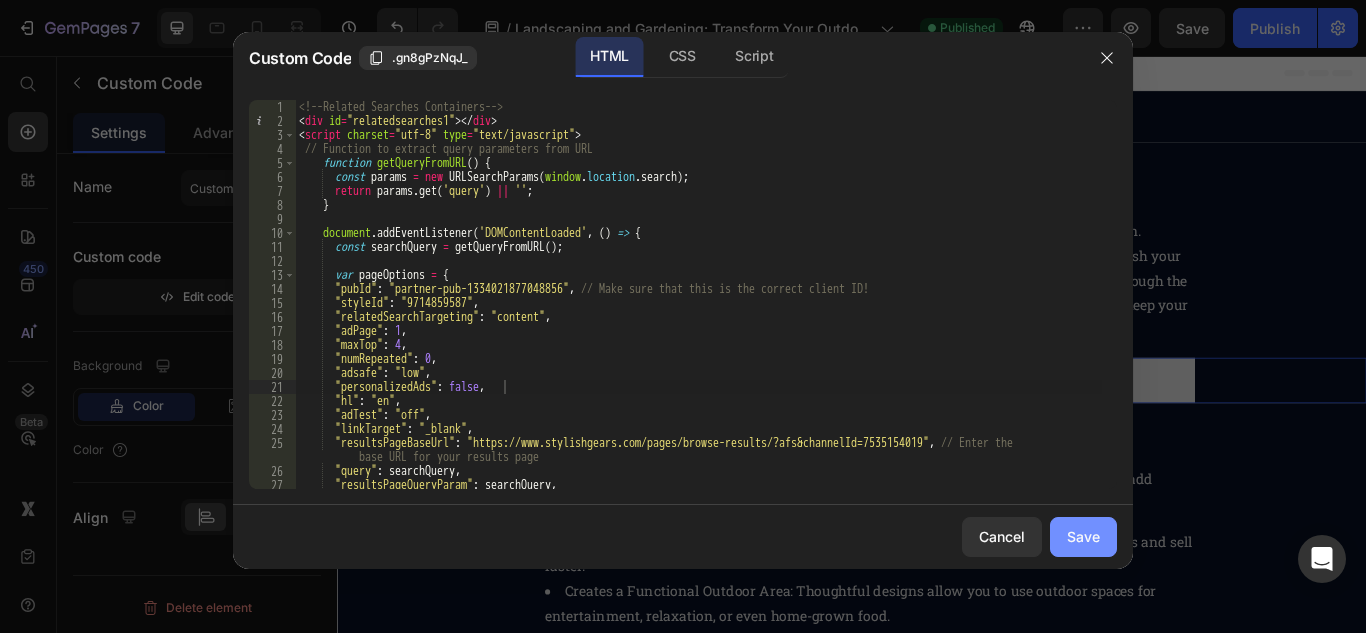 click on "Save" at bounding box center [1083, 536] 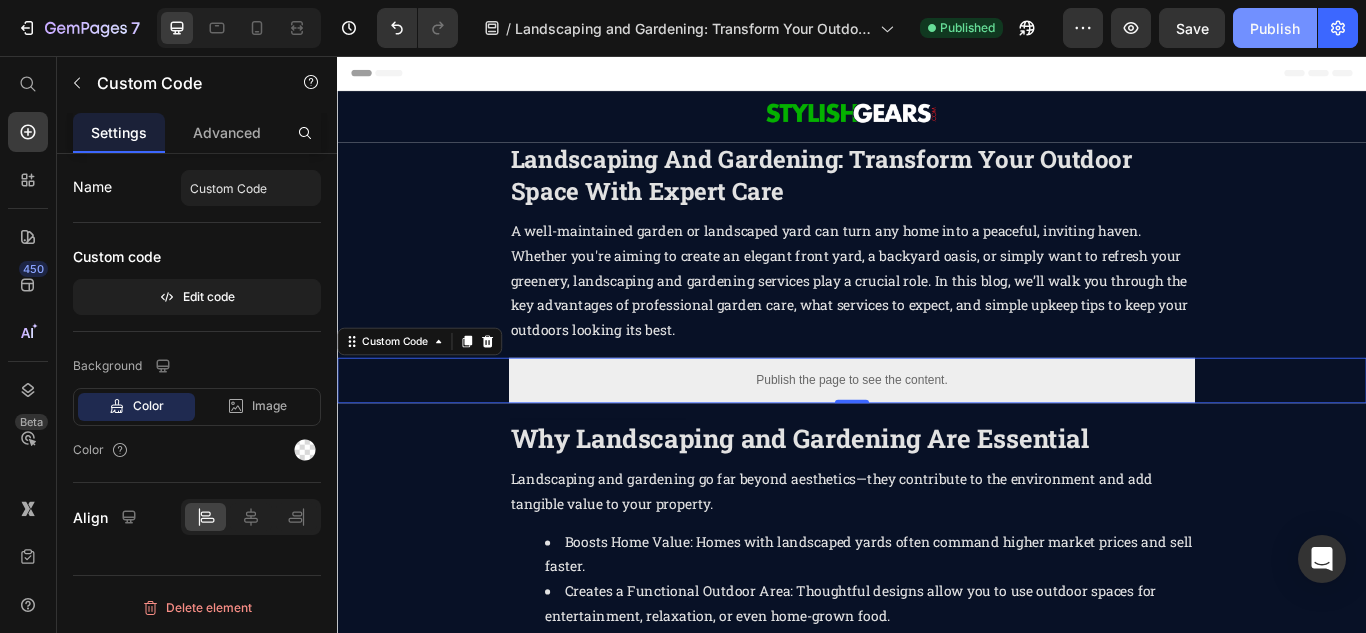 click on "Publish" at bounding box center (1275, 28) 